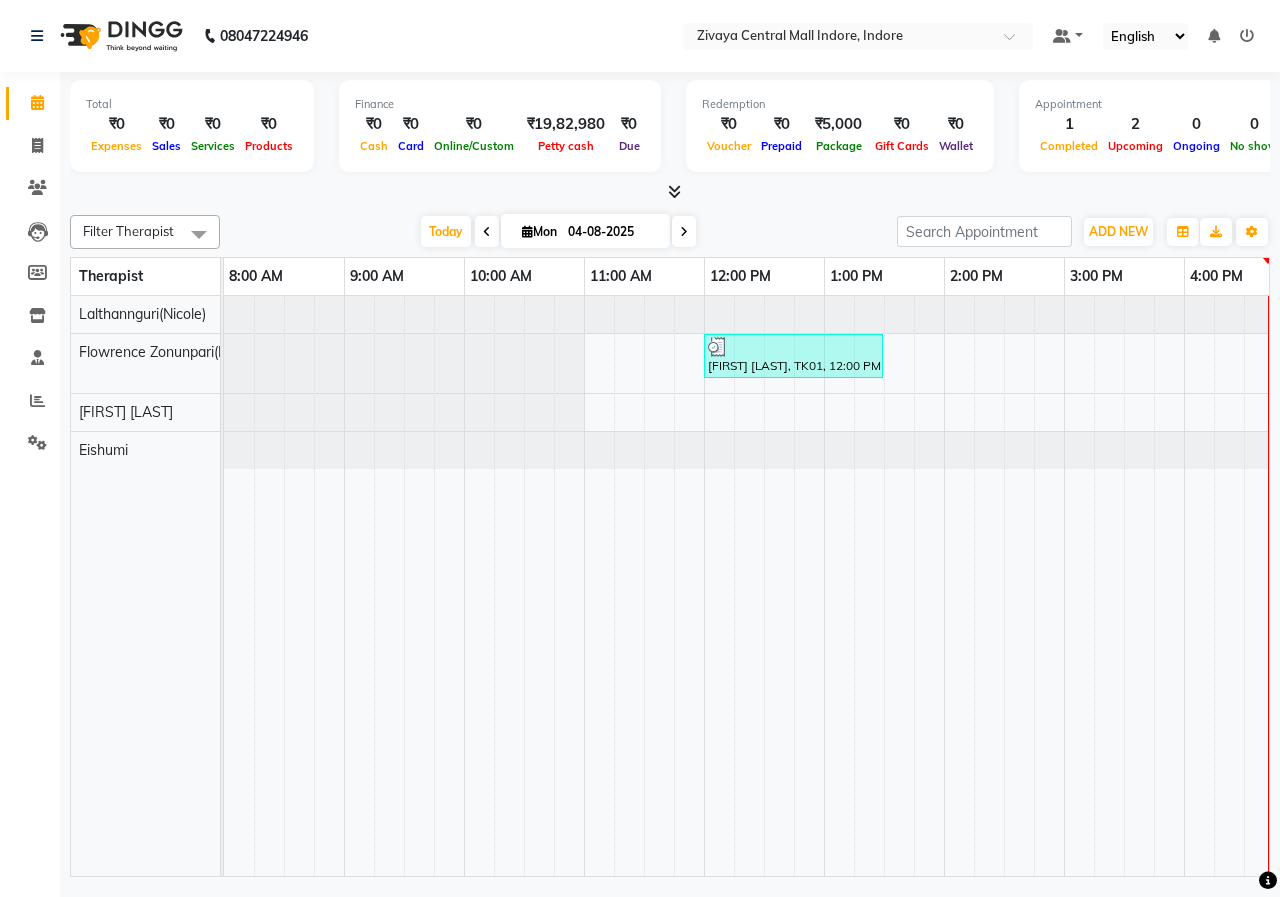 scroll, scrollTop: 0, scrollLeft: 0, axis: both 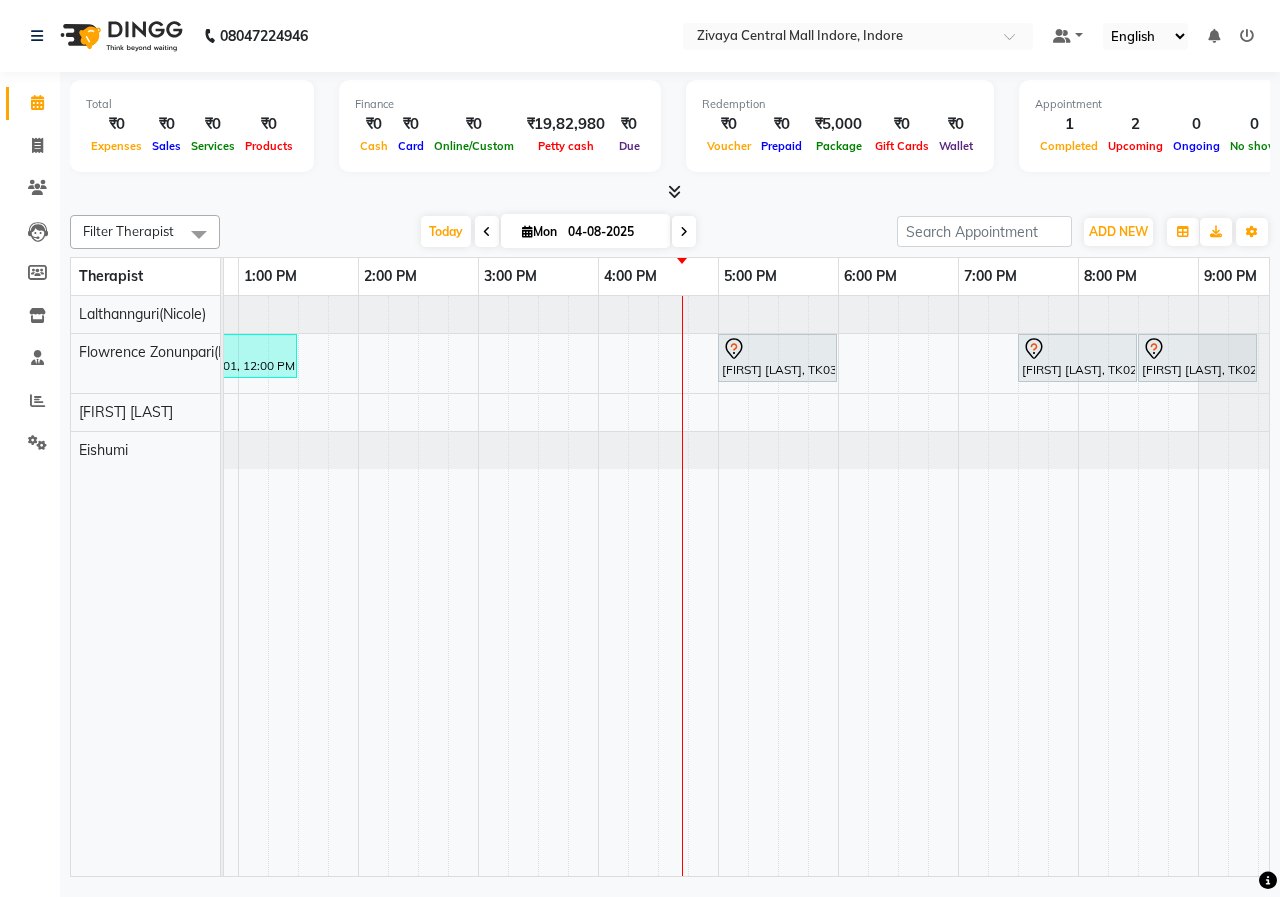 drag, startPoint x: 778, startPoint y: 359, endPoint x: 783, endPoint y: 399, distance: 40.311287 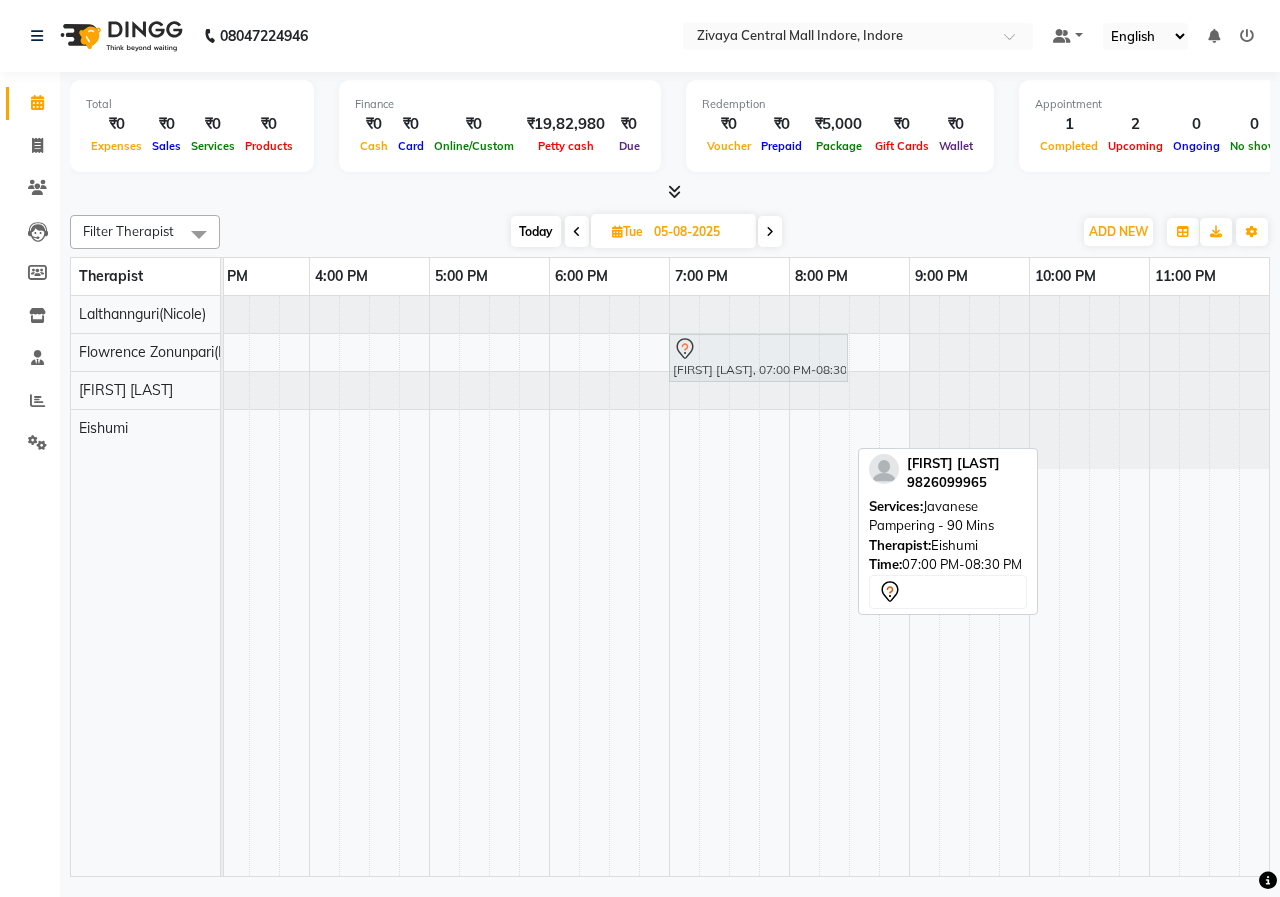 drag, startPoint x: 779, startPoint y: 437, endPoint x: 783, endPoint y: 348, distance: 89.08984 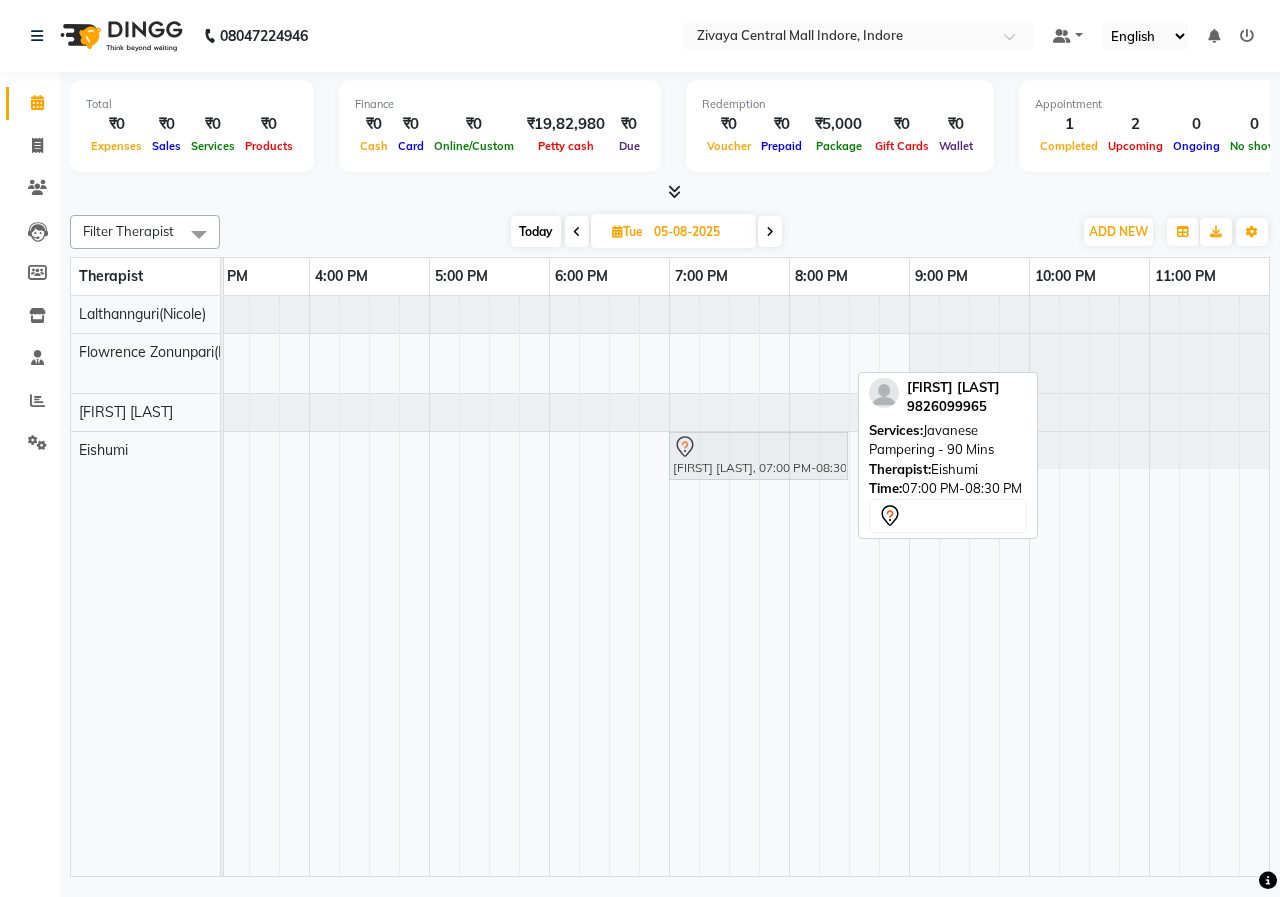 drag, startPoint x: 745, startPoint y: 367, endPoint x: 755, endPoint y: 441, distance: 74.672615 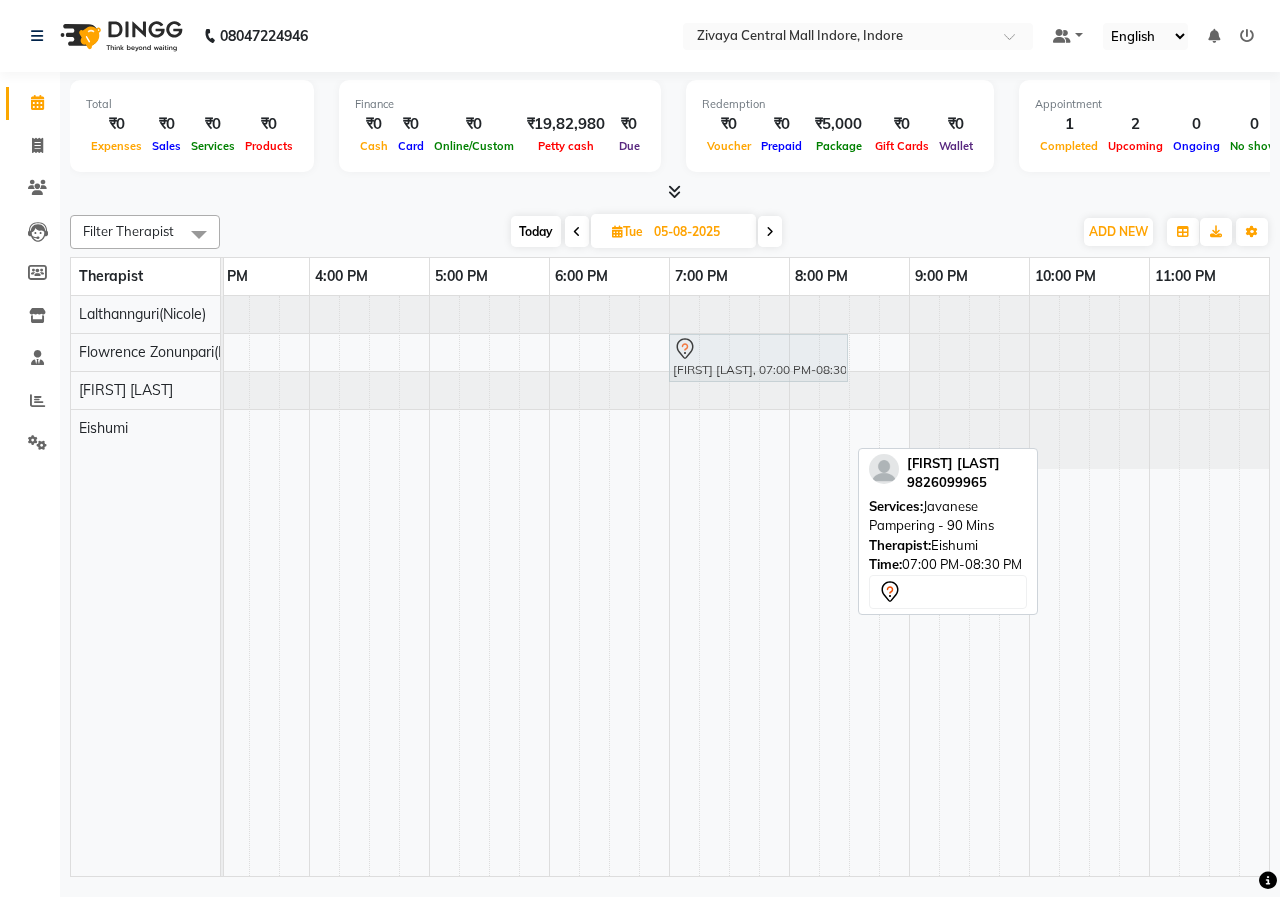 drag, startPoint x: 747, startPoint y: 408, endPoint x: 742, endPoint y: 366, distance: 42.296574 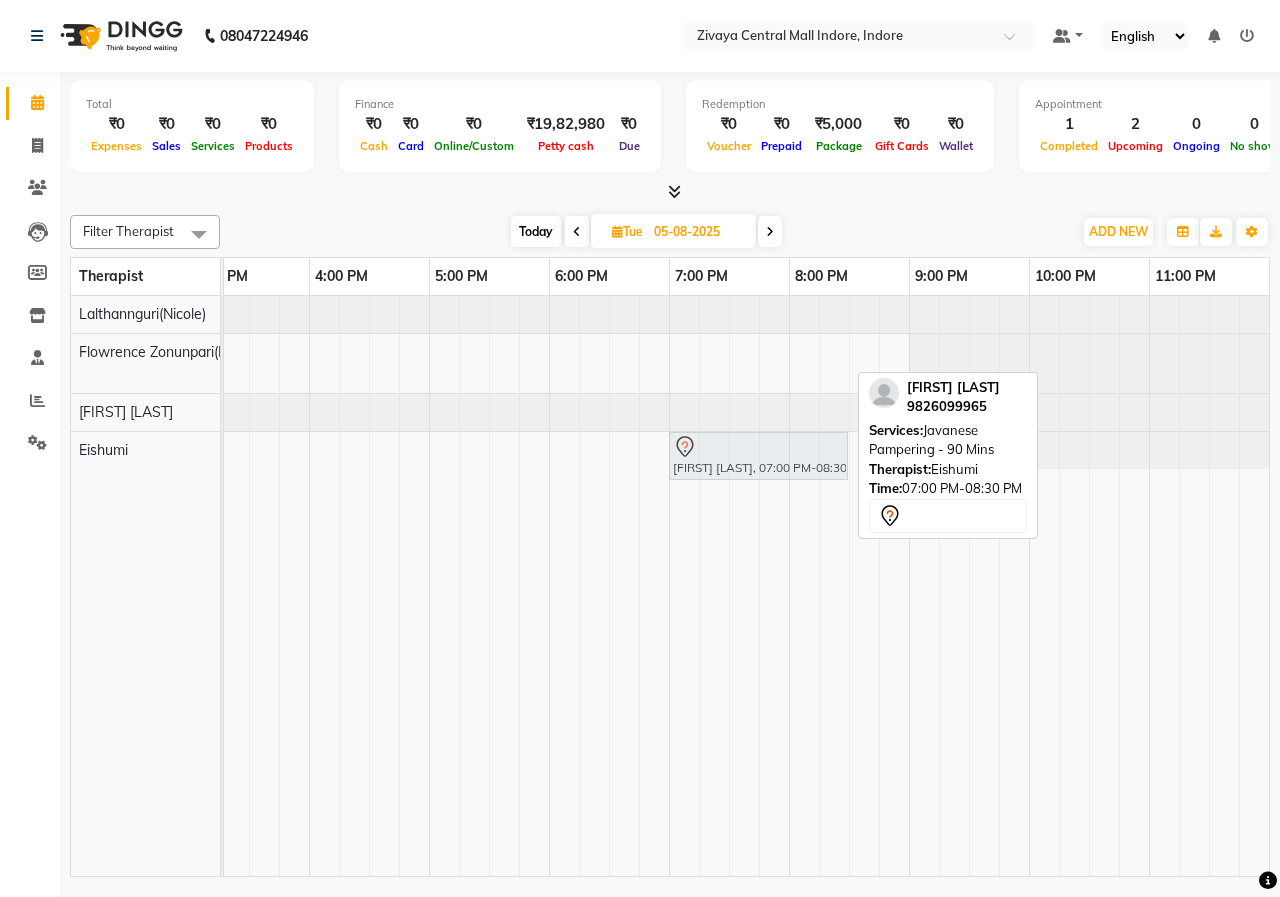 drag, startPoint x: 751, startPoint y: 362, endPoint x: 757, endPoint y: 433, distance: 71.25307 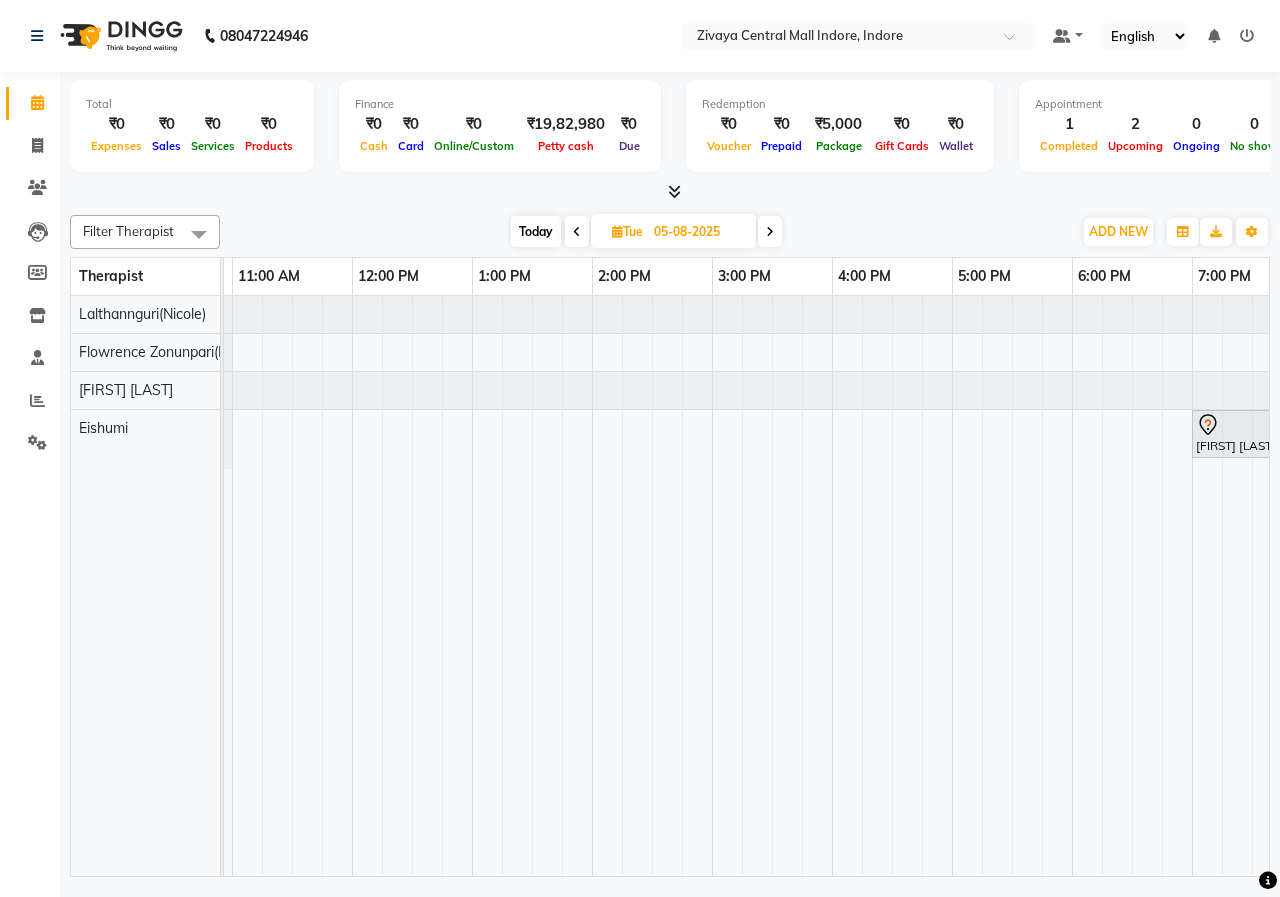 click at bounding box center (577, 231) 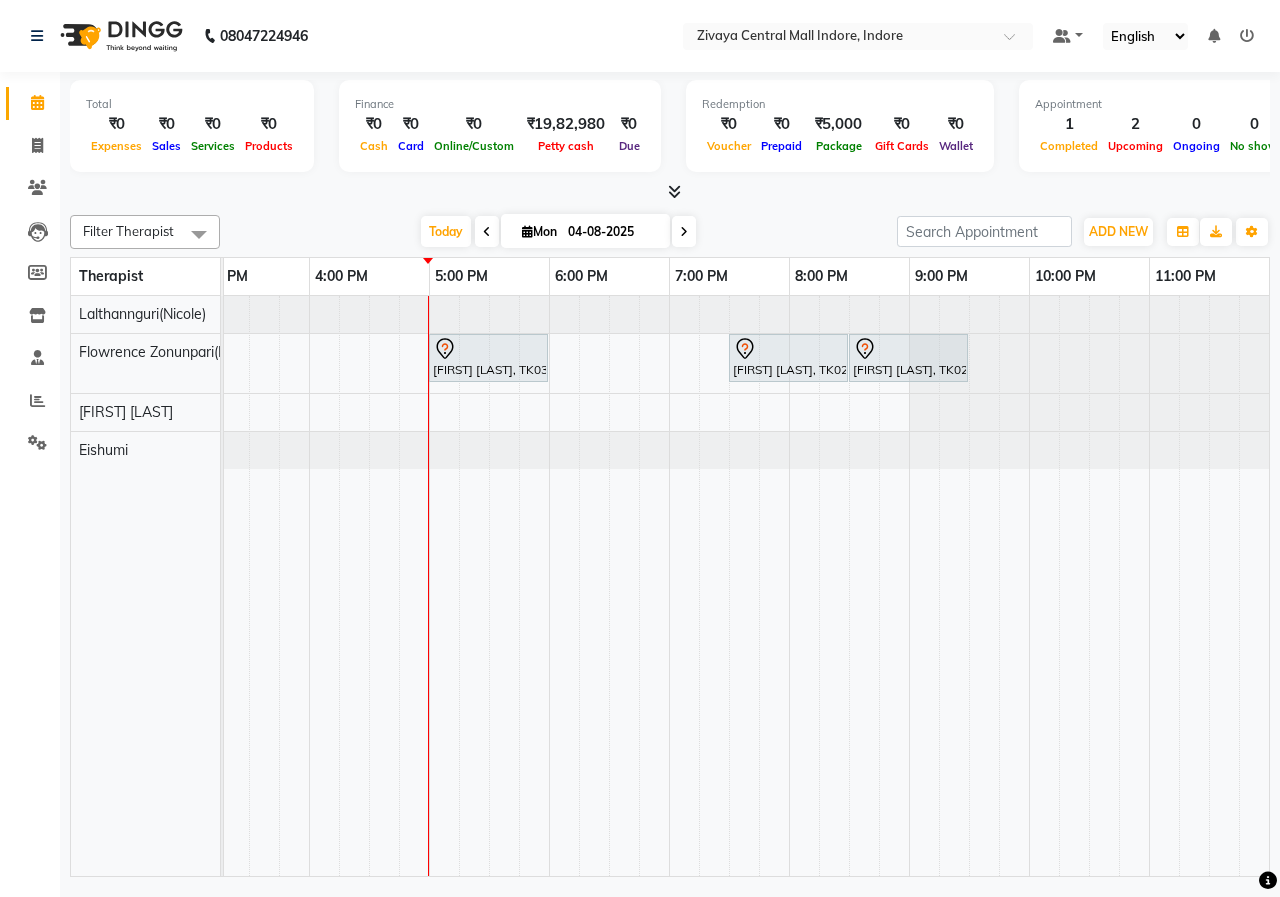 drag, startPoint x: 908, startPoint y: 355, endPoint x: 884, endPoint y: 429, distance: 77.7946 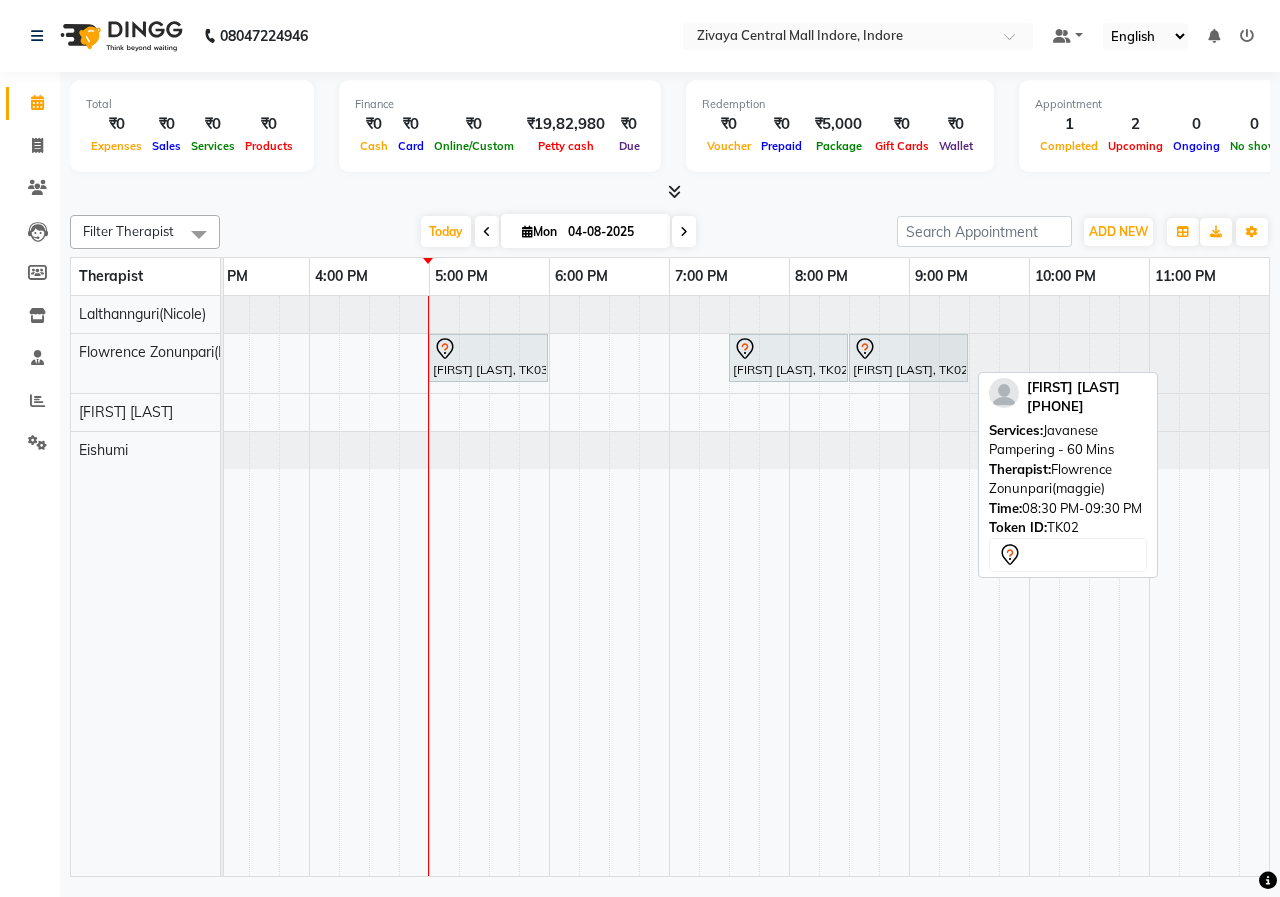 click at bounding box center [908, 349] 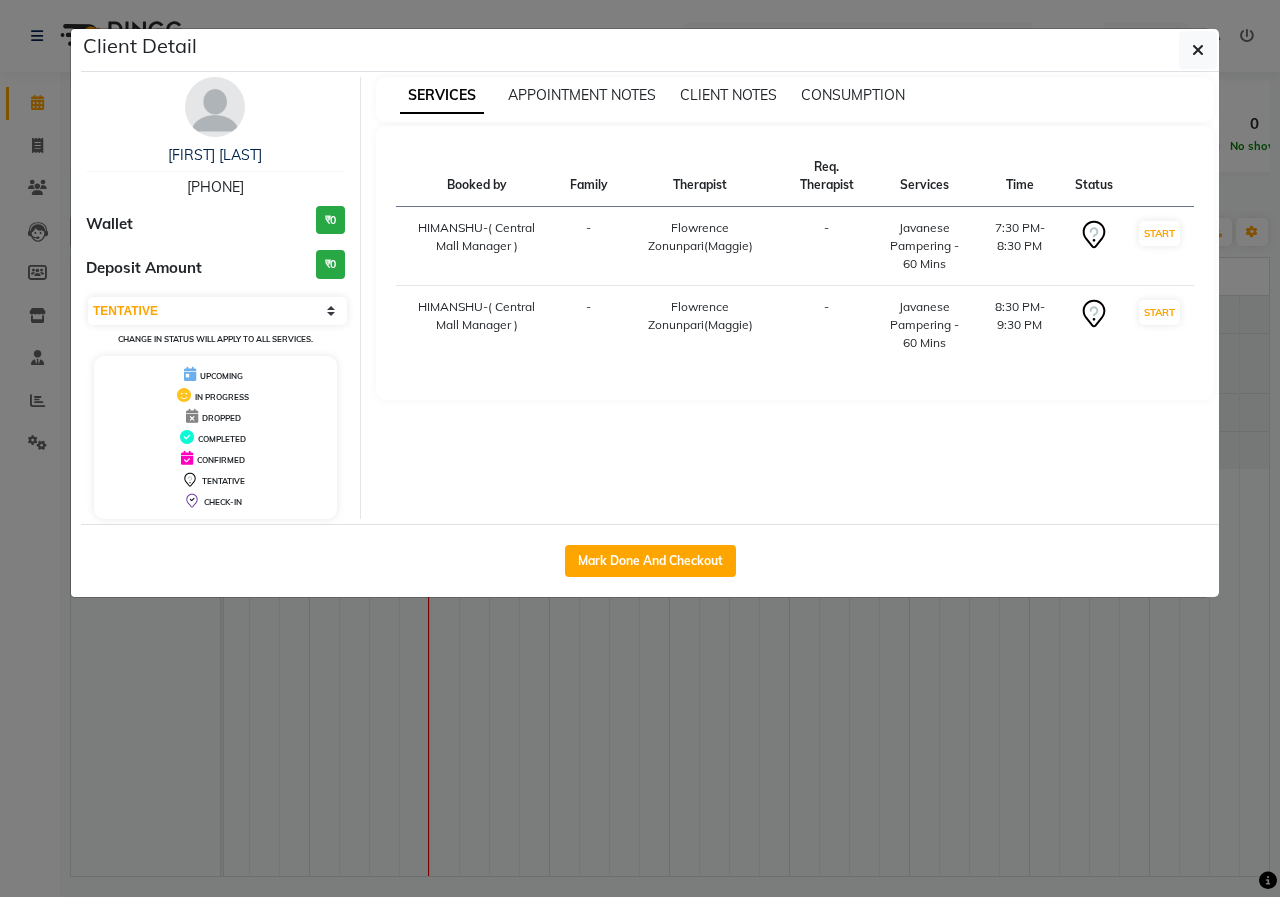 click on "Client Detail  [FIRST] [LAST]   [PHONE] Wallet ₹0 Deposit Amount  ₹0  Select IN SERVICE CONFIRMED TENTATIVE CHECK IN MARK DONE UPCOMING Change in status will apply to all services. UPCOMING IN PROGRESS DROPPED COMPLETED CONFIRMED TENTATIVE CHECK-IN SERVICES APPOINTMENT NOTES CLIENT NOTES CONSUMPTION Booked by Family Therapist Req. Therapist Services Time Status  HIMANSHU-( Central Mall Manager )   - Flowrence Zonunpari(Maggie) -  Javanese Pampering - 60 Mins   7:30 PM-8:30 PM   START   HIMANSHU-( Central Mall Manager )   - Flowrence Zonunpari(Maggie) -  Javanese Pampering - 60 Mins   8:30 PM-9:30 PM   START   Mark Done And Checkout" 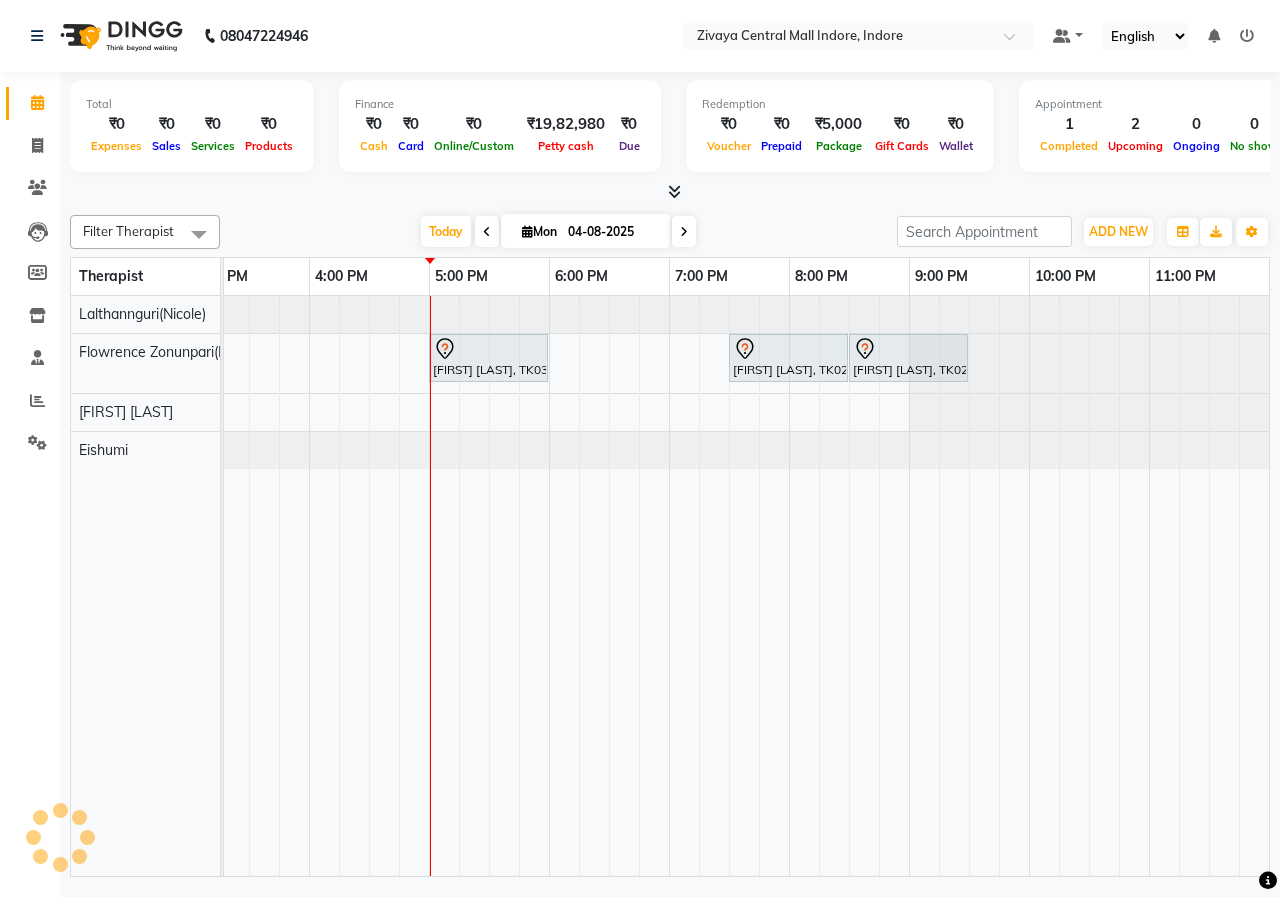 drag, startPoint x: 879, startPoint y: 365, endPoint x: 820, endPoint y: 479, distance: 128.36276 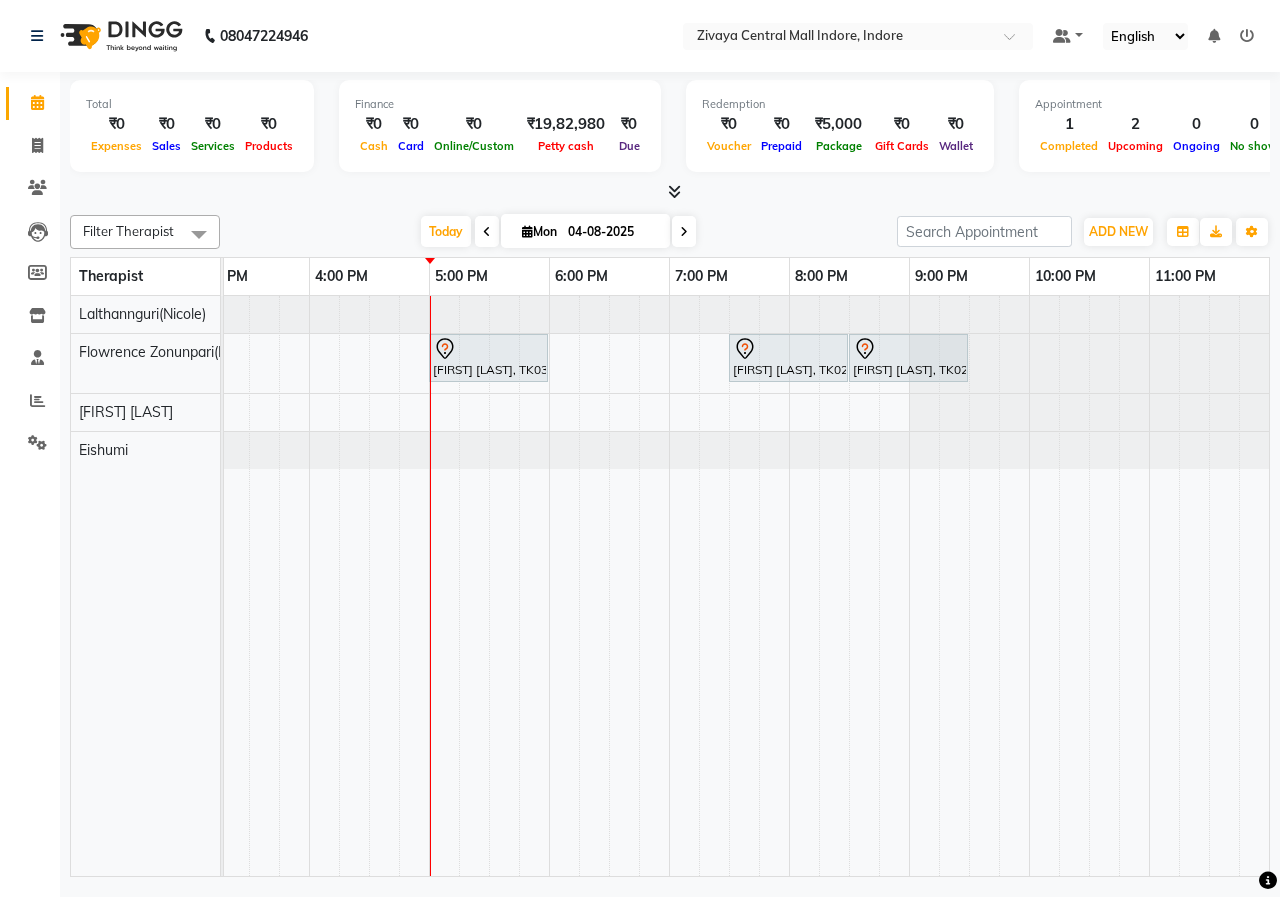 scroll, scrollTop: 0, scrollLeft: 546, axis: horizontal 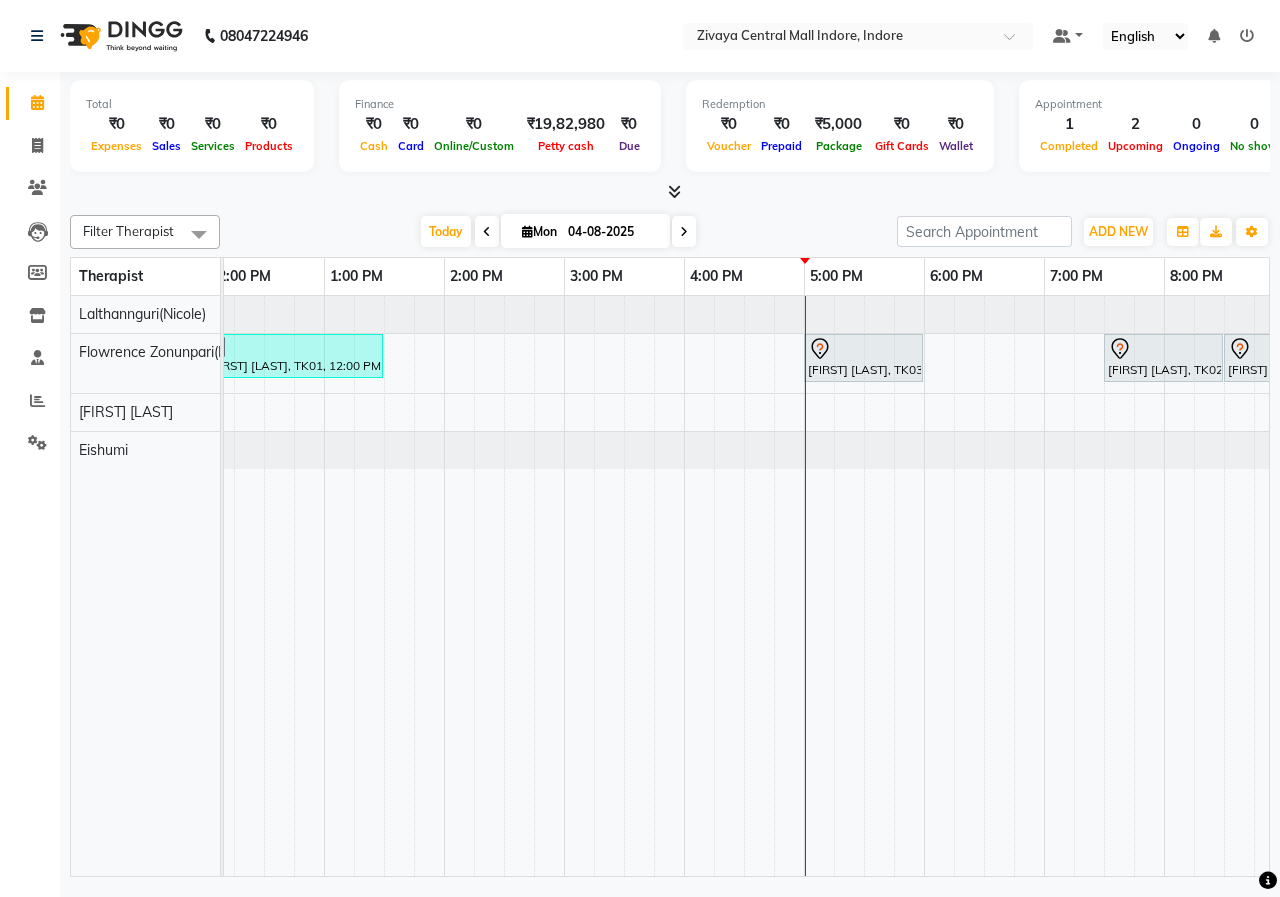 drag, startPoint x: 846, startPoint y: 366, endPoint x: 817, endPoint y: 459, distance: 97.41663 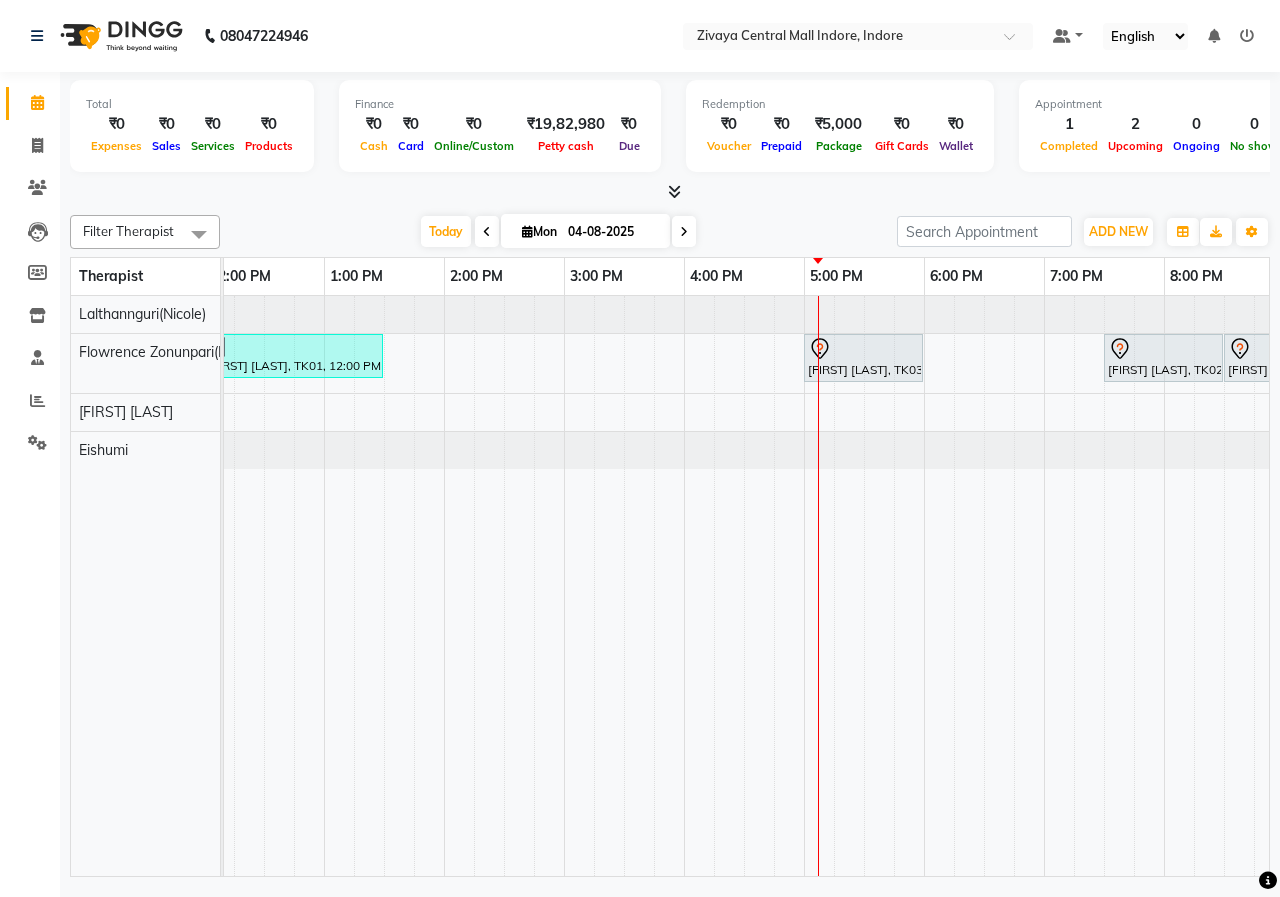 scroll, scrollTop: 0, scrollLeft: 139, axis: horizontal 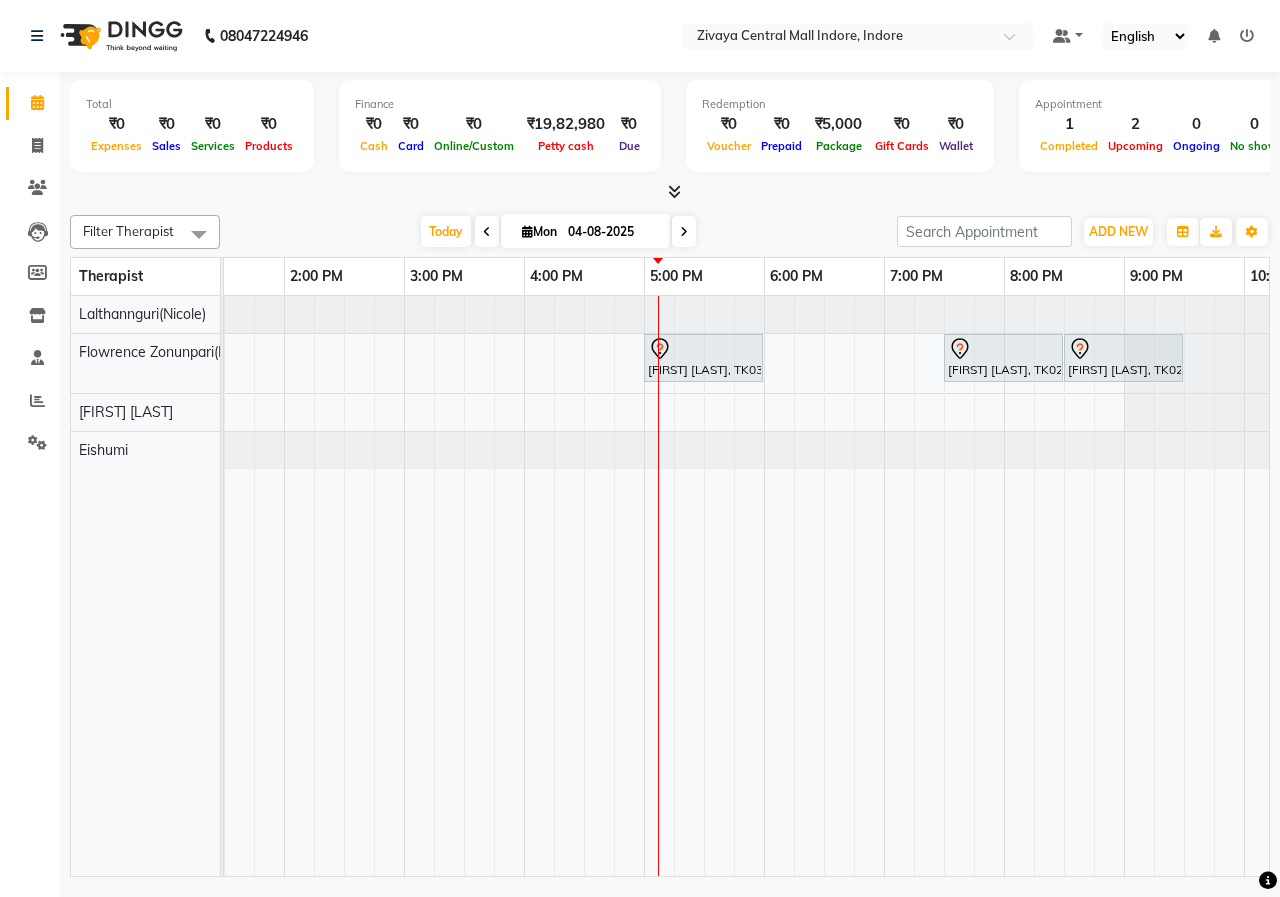 drag, startPoint x: 685, startPoint y: 368, endPoint x: 671, endPoint y: 405, distance: 39.56008 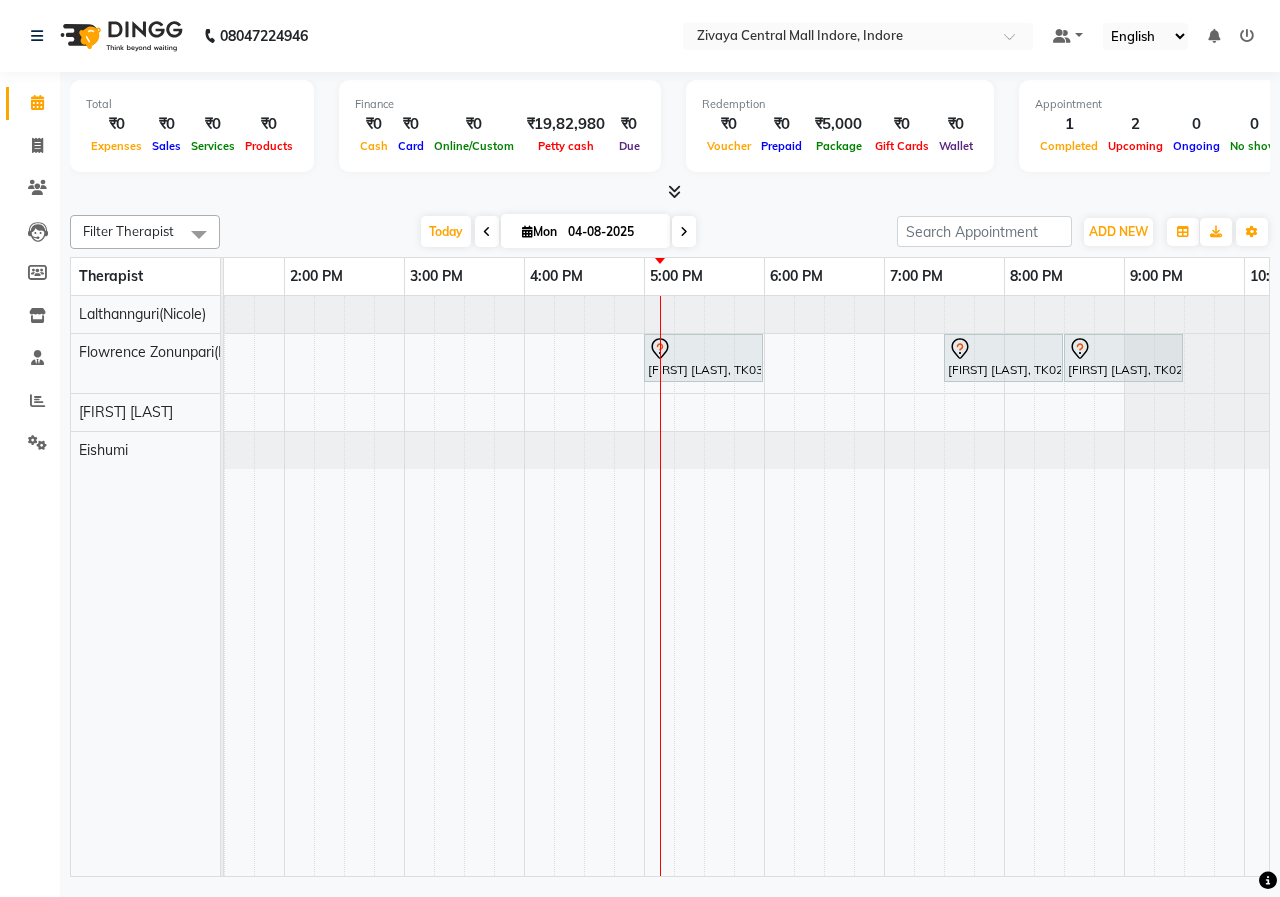 scroll, scrollTop: 0, scrollLeft: 354, axis: horizontal 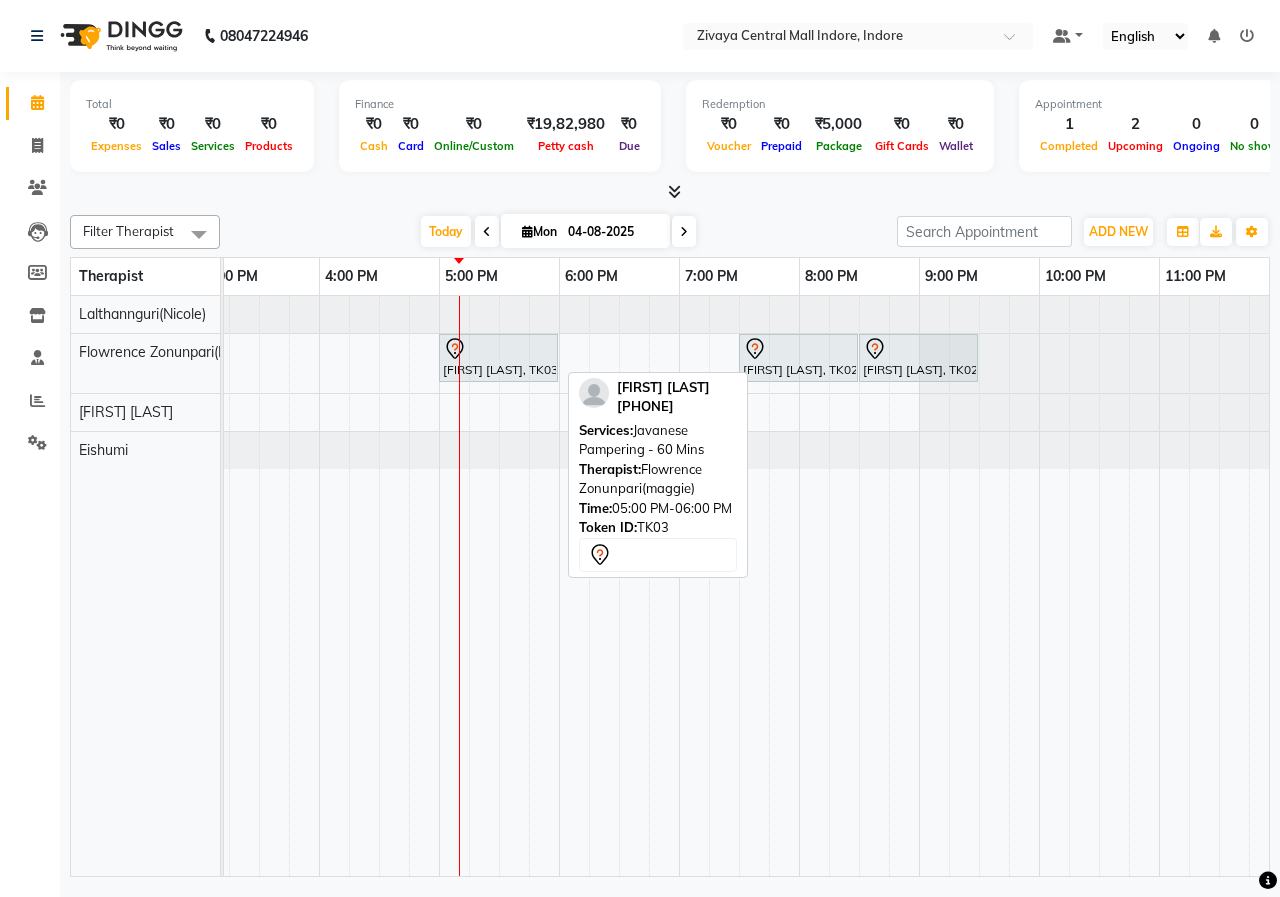 click on "[FIRST] [LAST], TK03, 05:00 PM-06:00 PM, Javanese Pampering - 60 Mins" at bounding box center (498, 358) 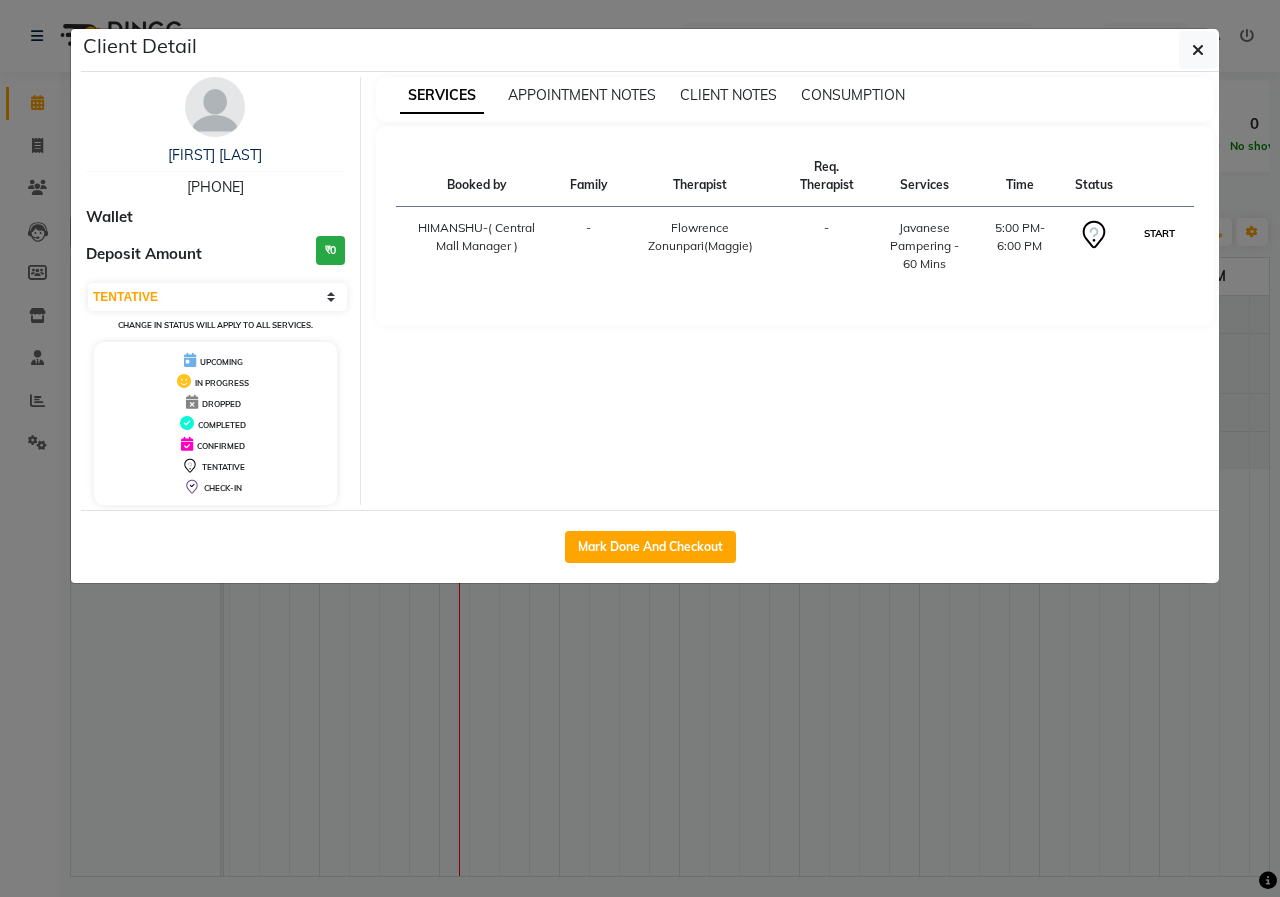 click on "START" at bounding box center (1159, 233) 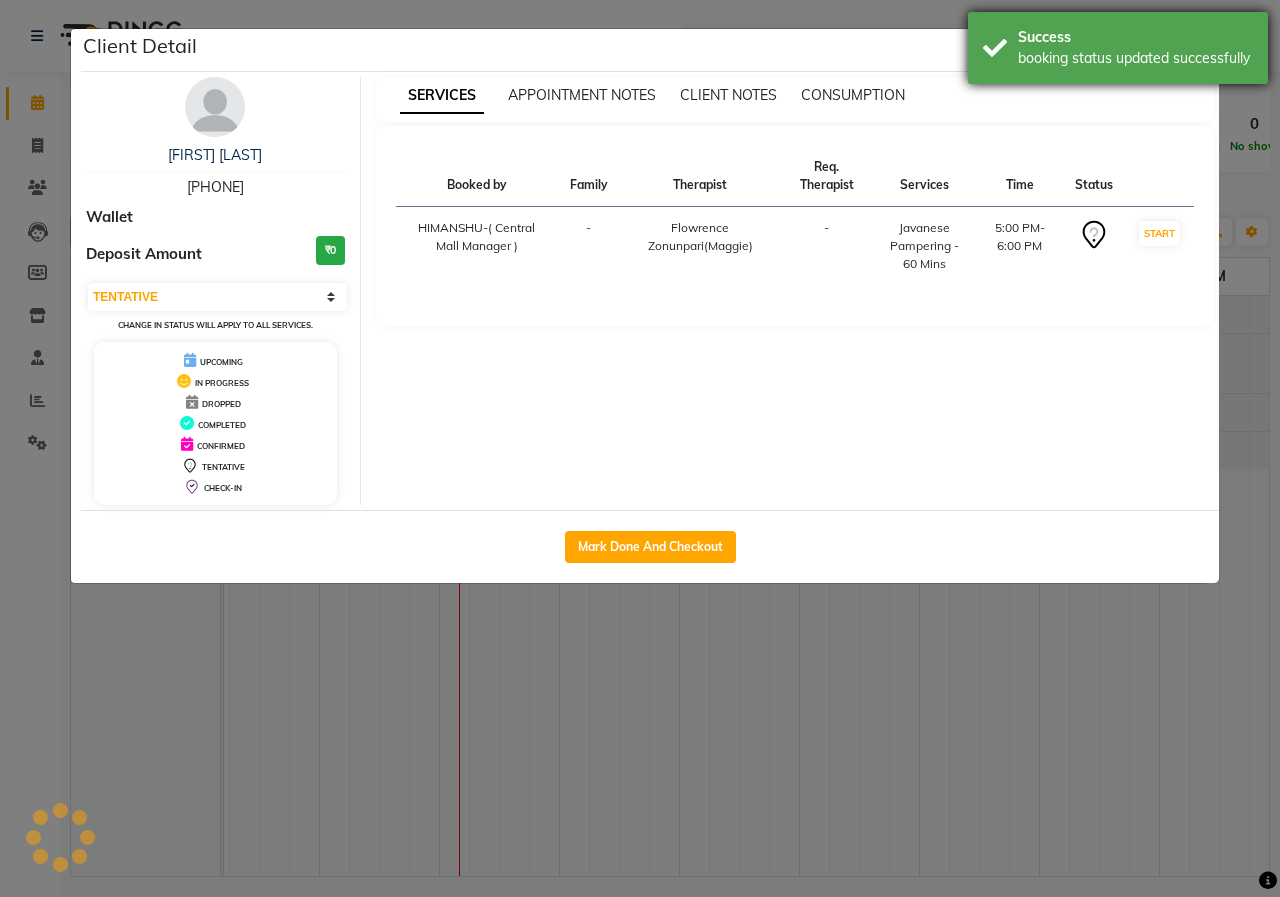 select on "1" 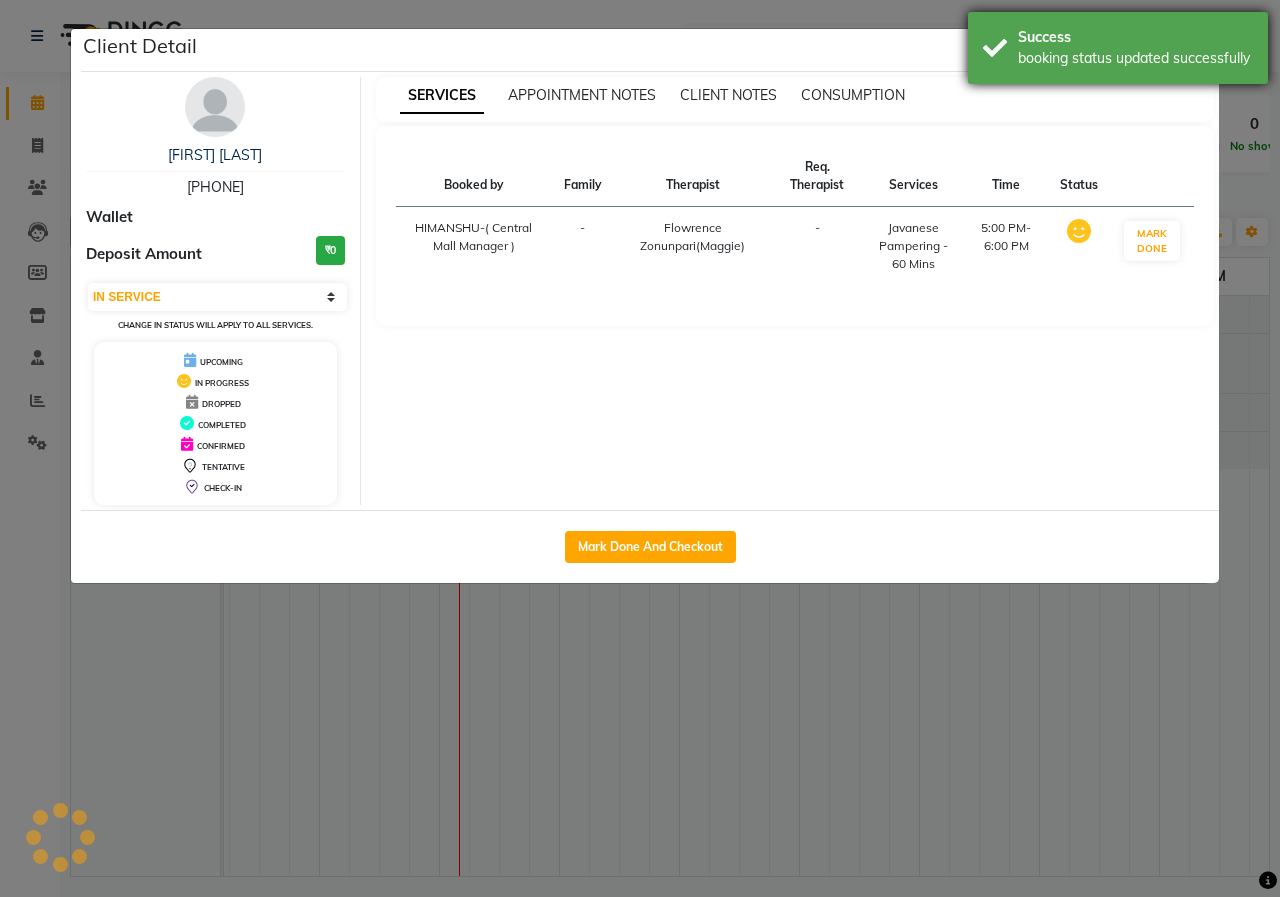 click on "Success" at bounding box center [1135, 37] 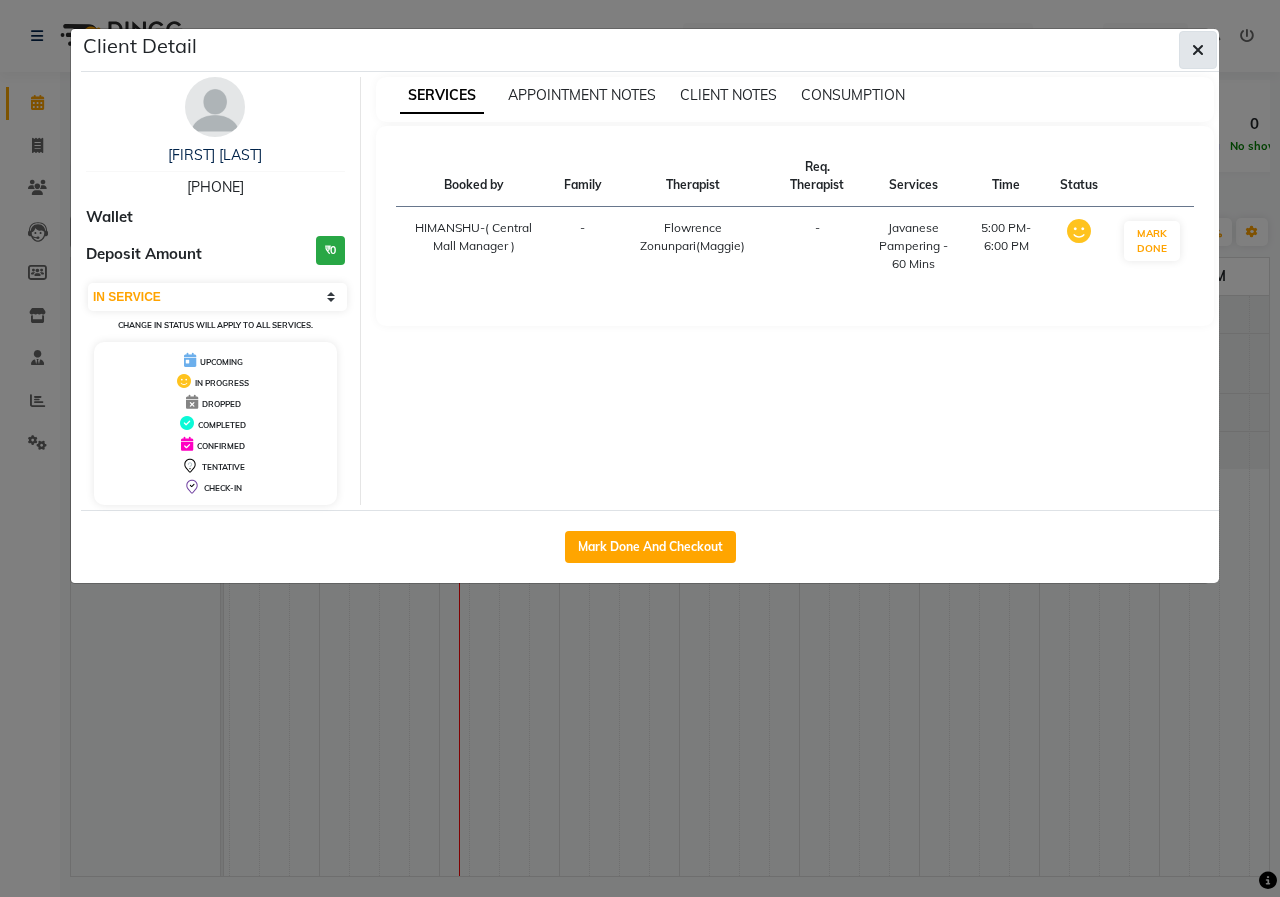 click 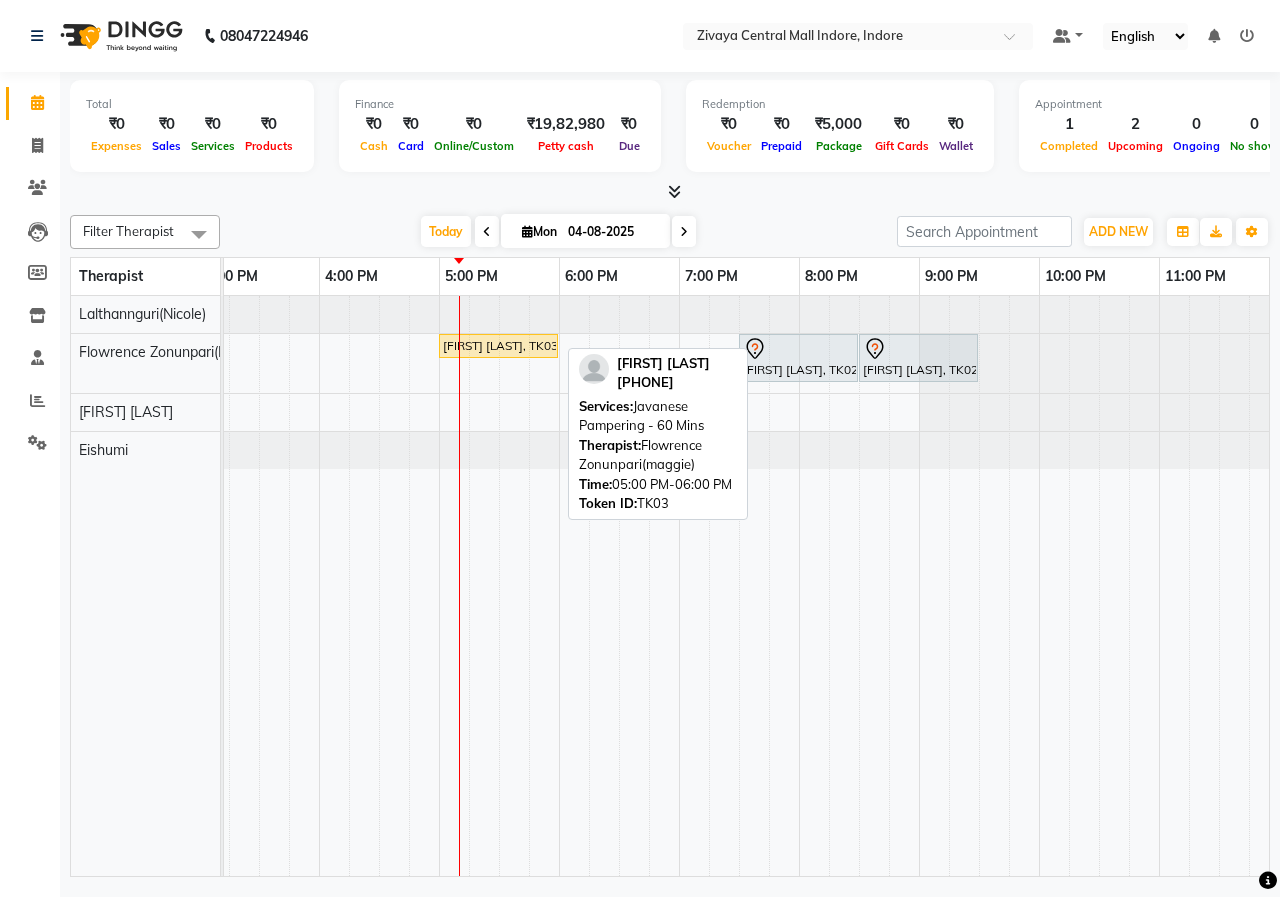 click on "[FIRST] [LAST], TK03, 05:00 PM-06:00 PM, Javanese Pampering - 60 Mins" at bounding box center [498, 346] 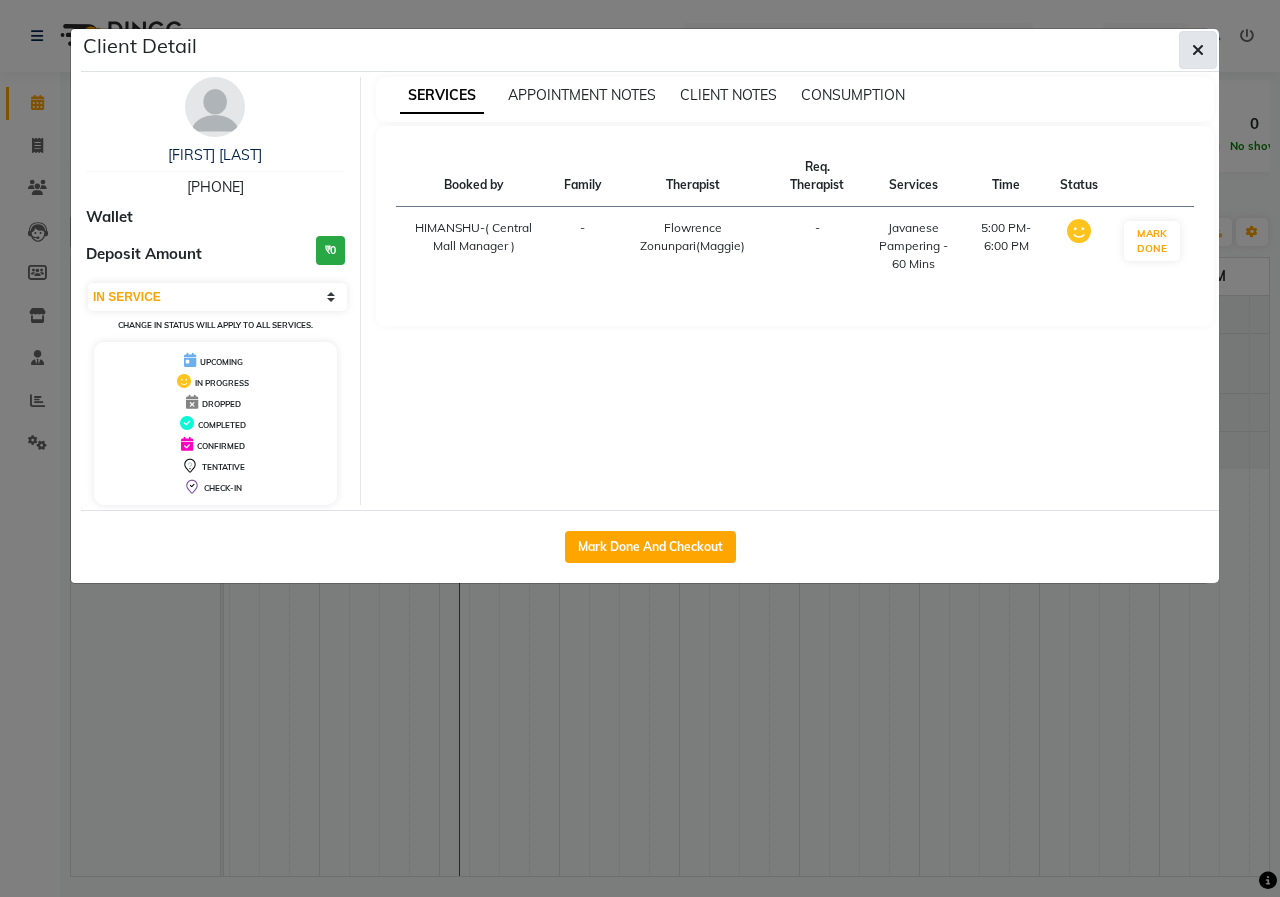 click 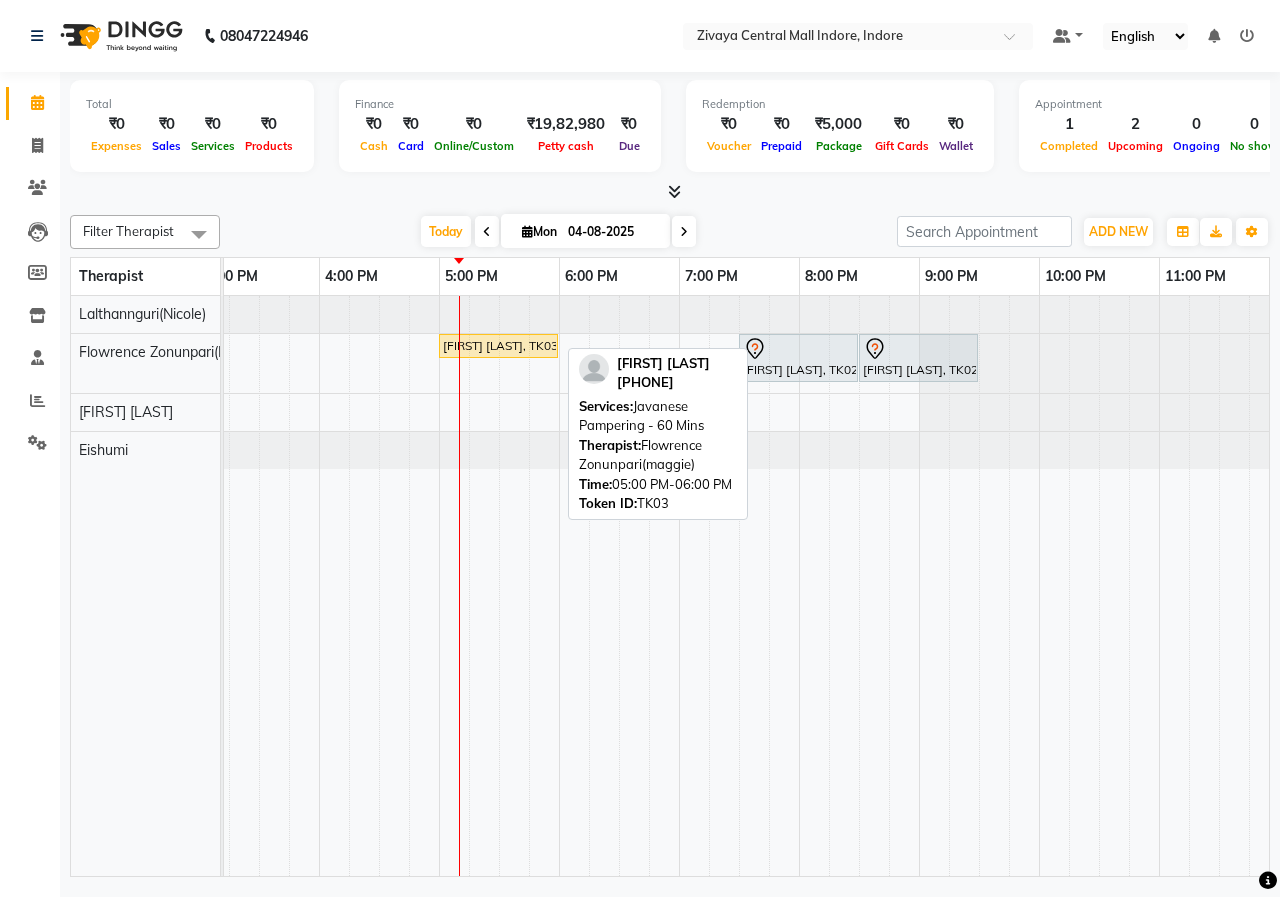 click on "[FIRST] [LAST], TK03, 05:00 PM-06:00 PM, Javanese Pampering - 60 Mins" at bounding box center [498, 346] 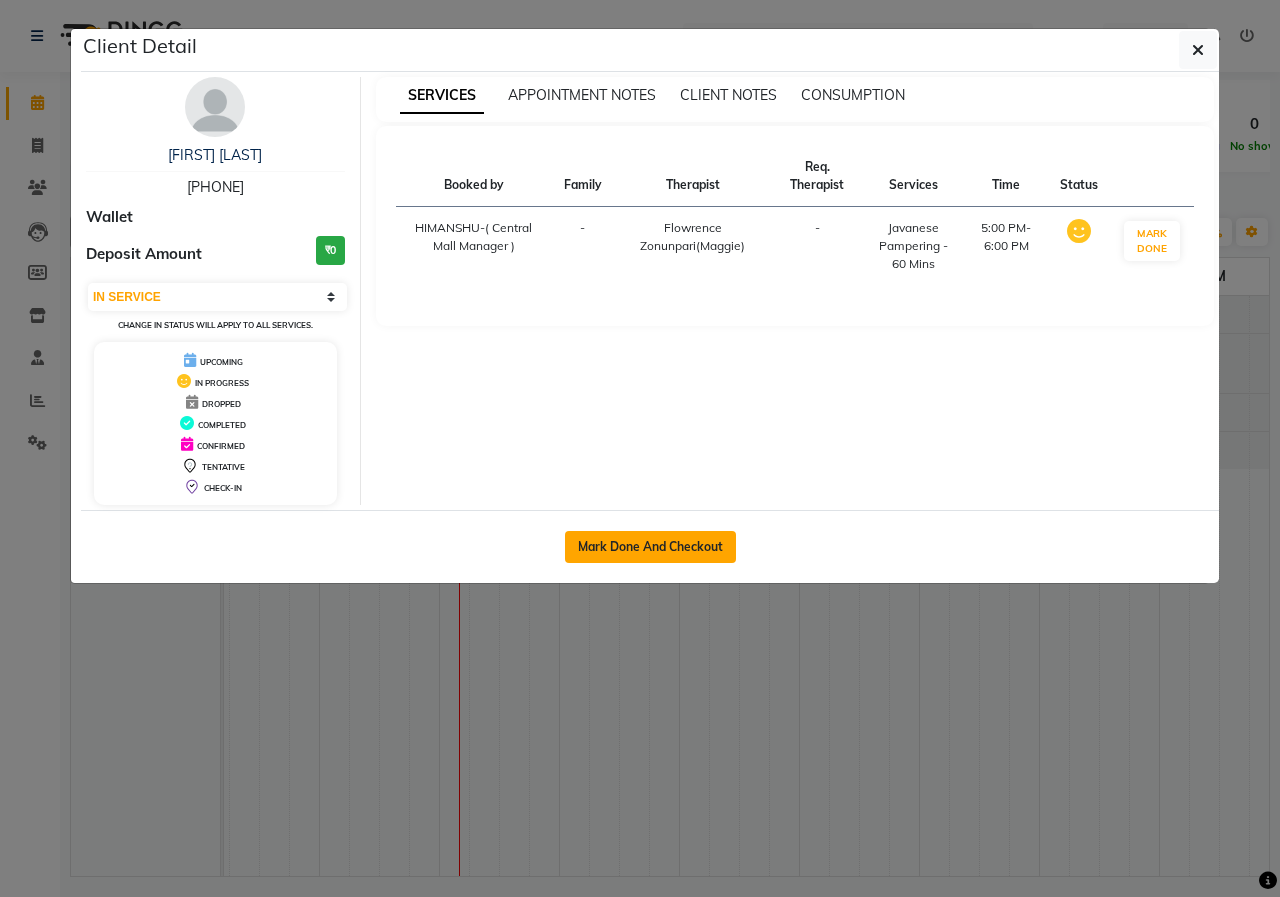 click on "Mark Done And Checkout" 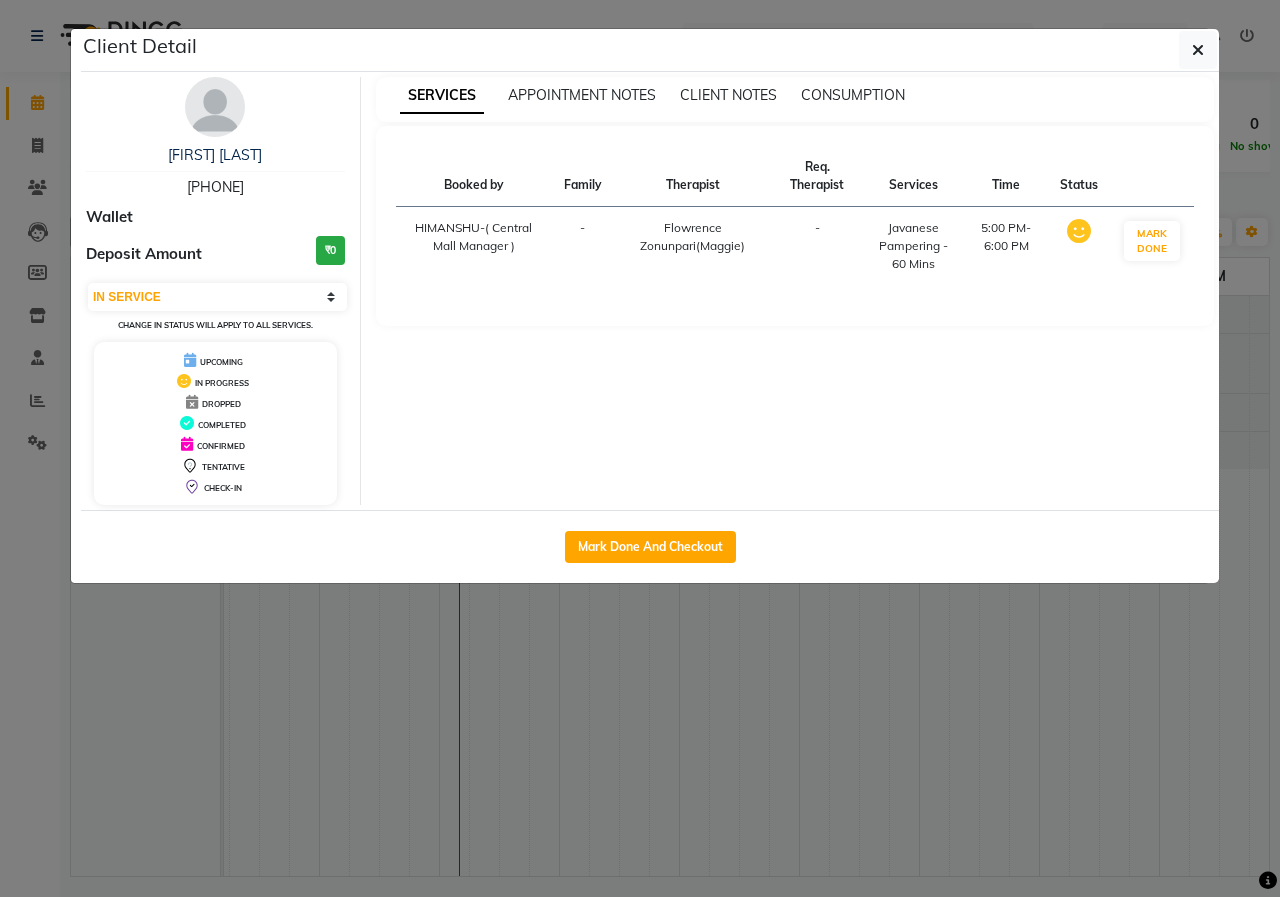 select on "6509" 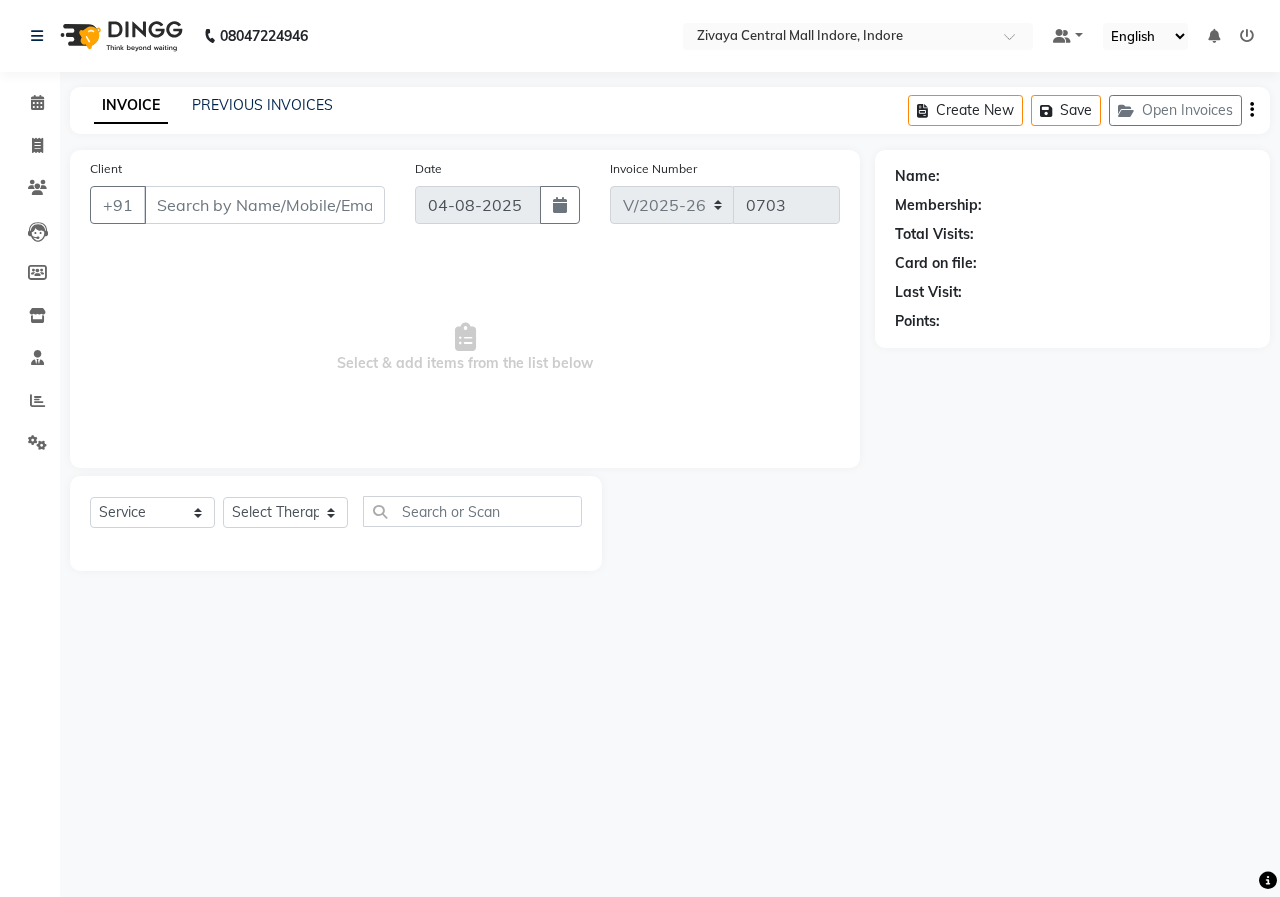 type on "[PHONE]" 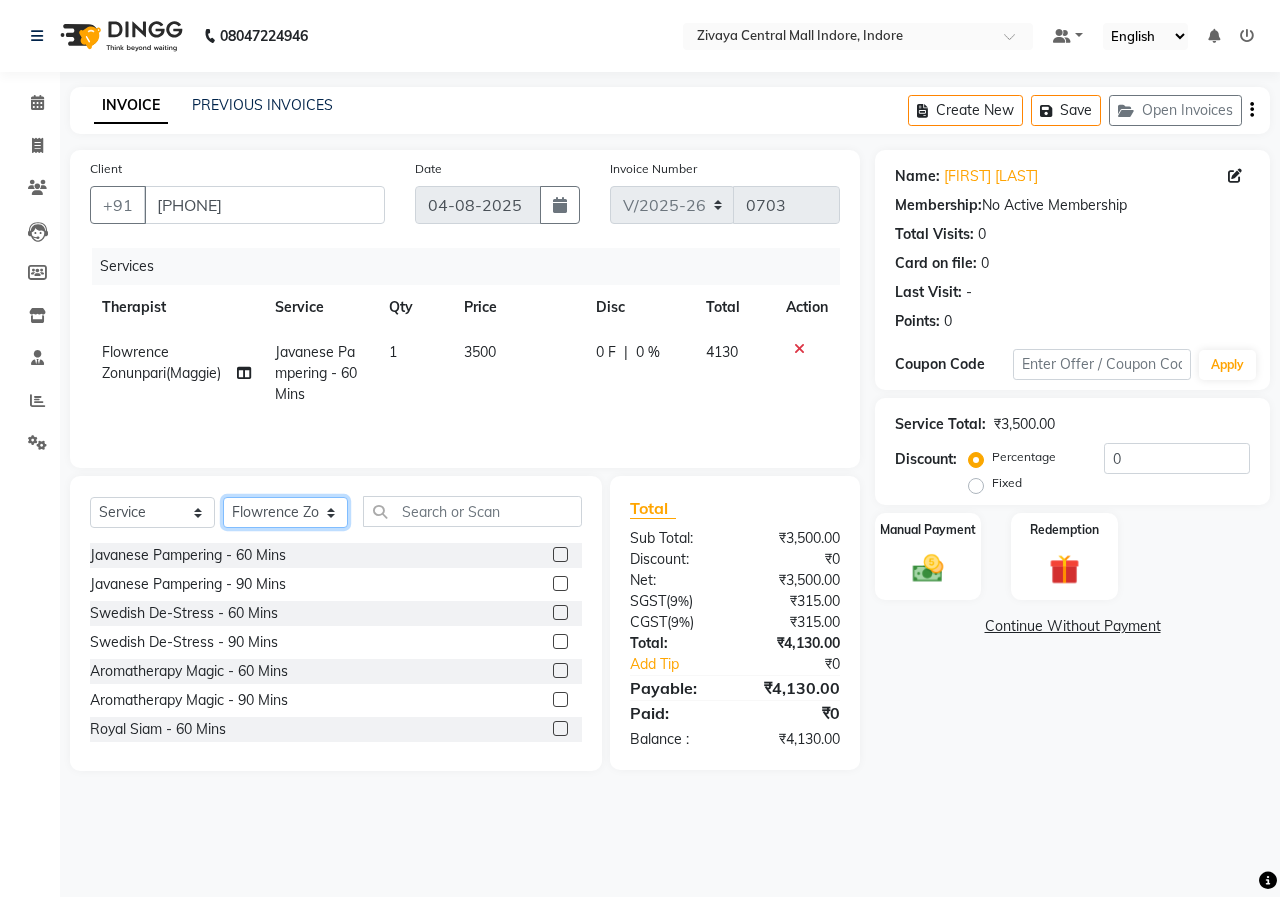 click on "Select Therapist aakash  Bella Eishumi Eli Flowrence Zonunpari(Maggie) [FIRST] [LAST] Lalhruaitluangi (Eva) Lalthannguri(Nicole) sandragrecia sna" 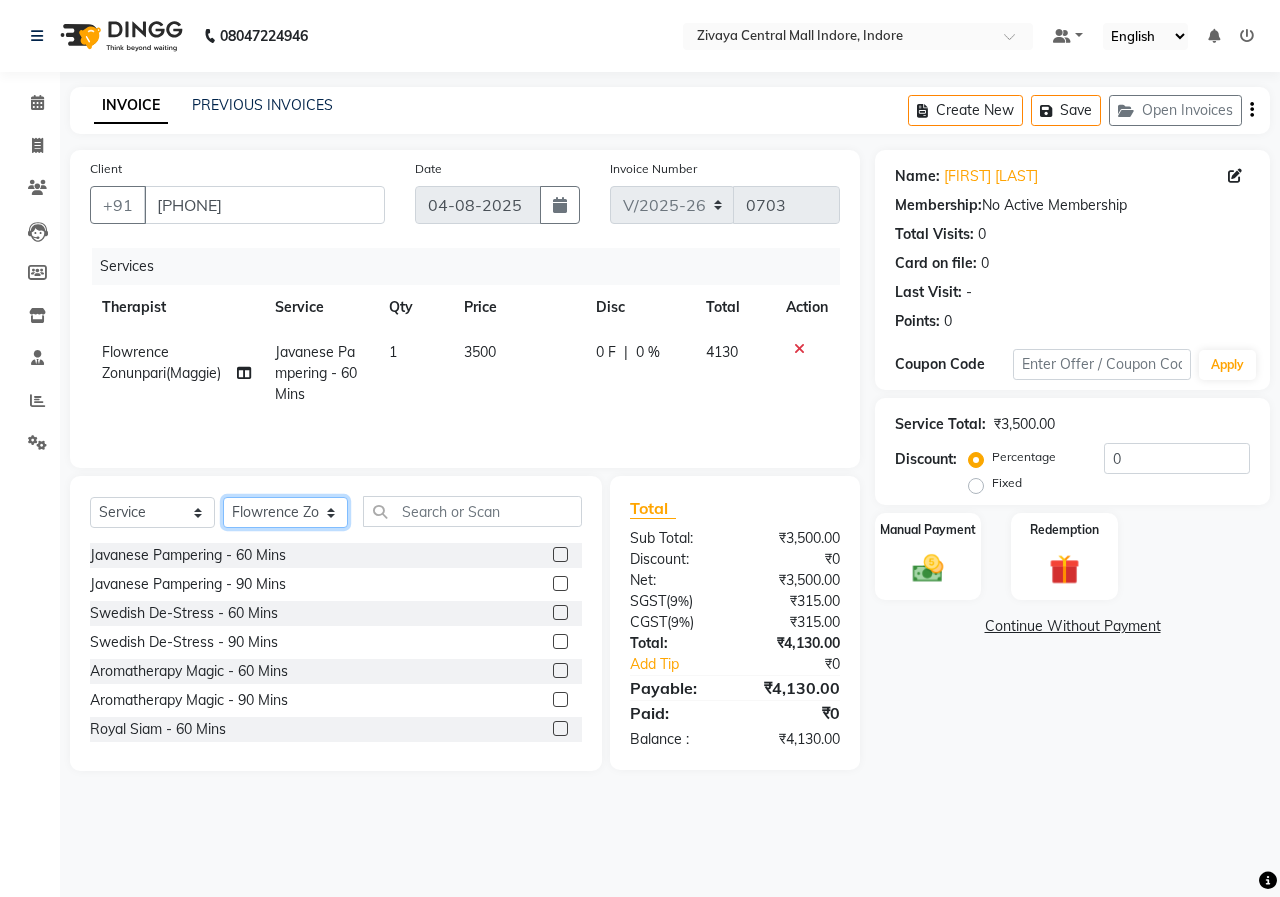 select on "61776" 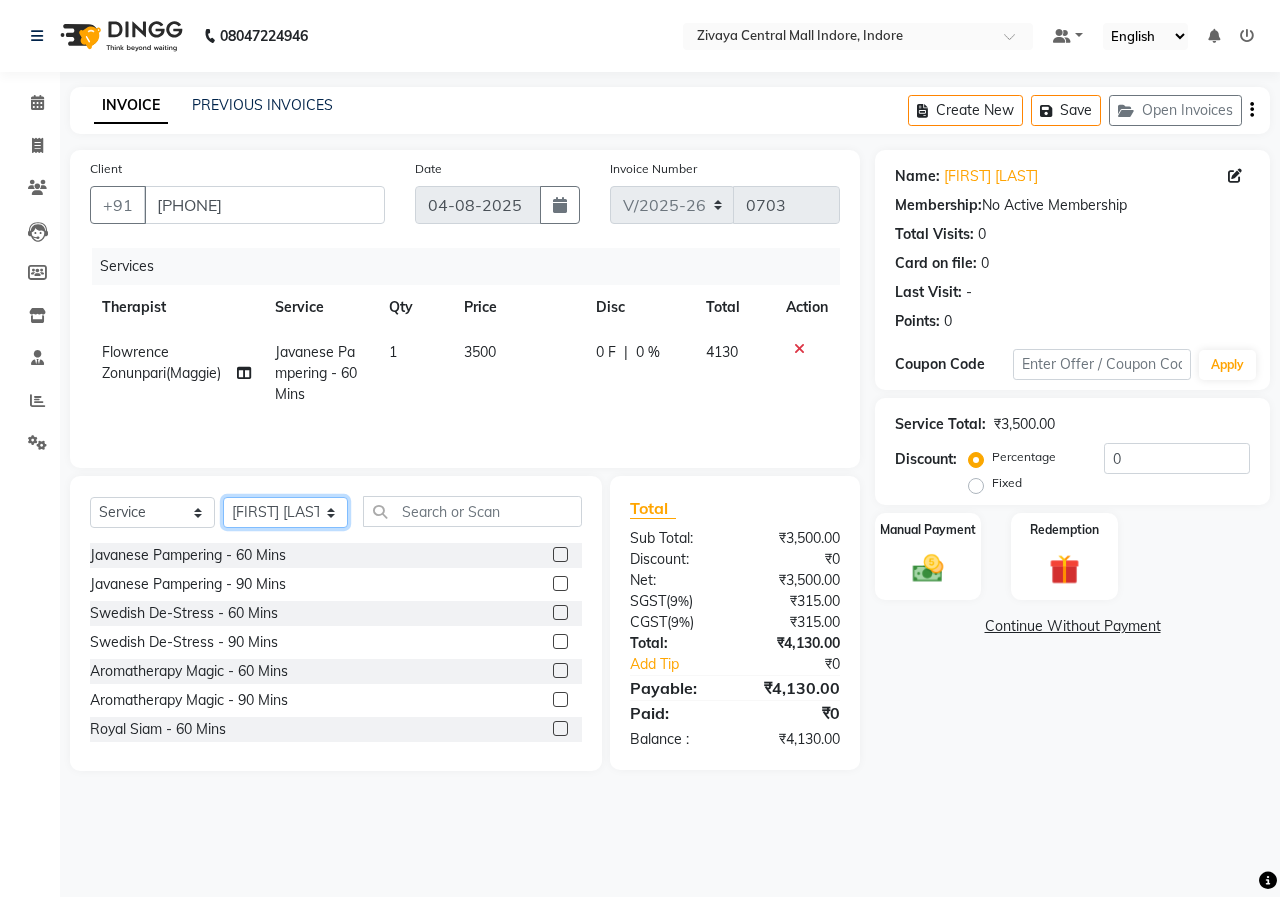 click on "Select Therapist aakash  Bella Eishumi Eli Flowrence Zonunpari(Maggie) [FIRST] [LAST] Lalhruaitluangi (Eva) Lalthannguri(Nicole) sandragrecia sna" 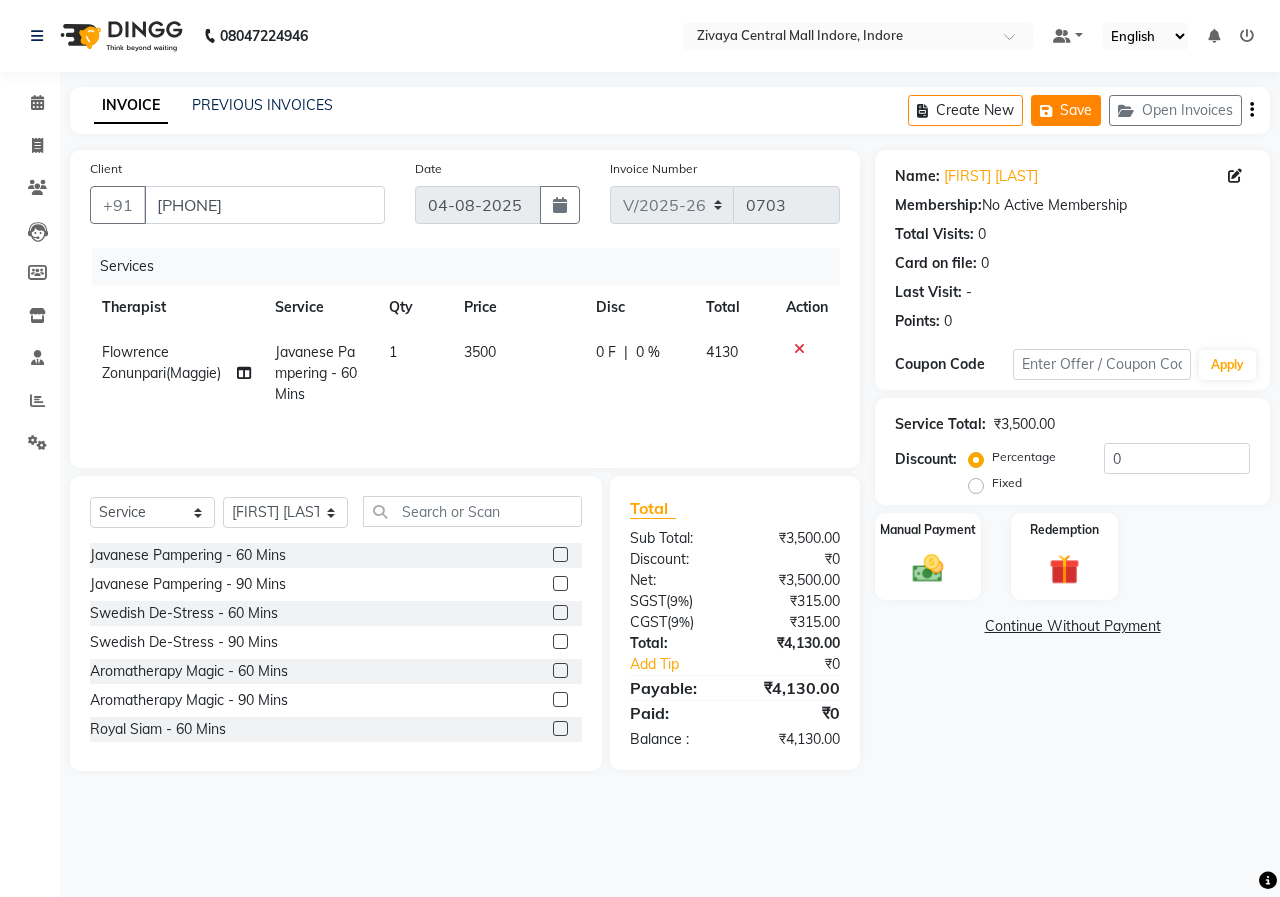 click 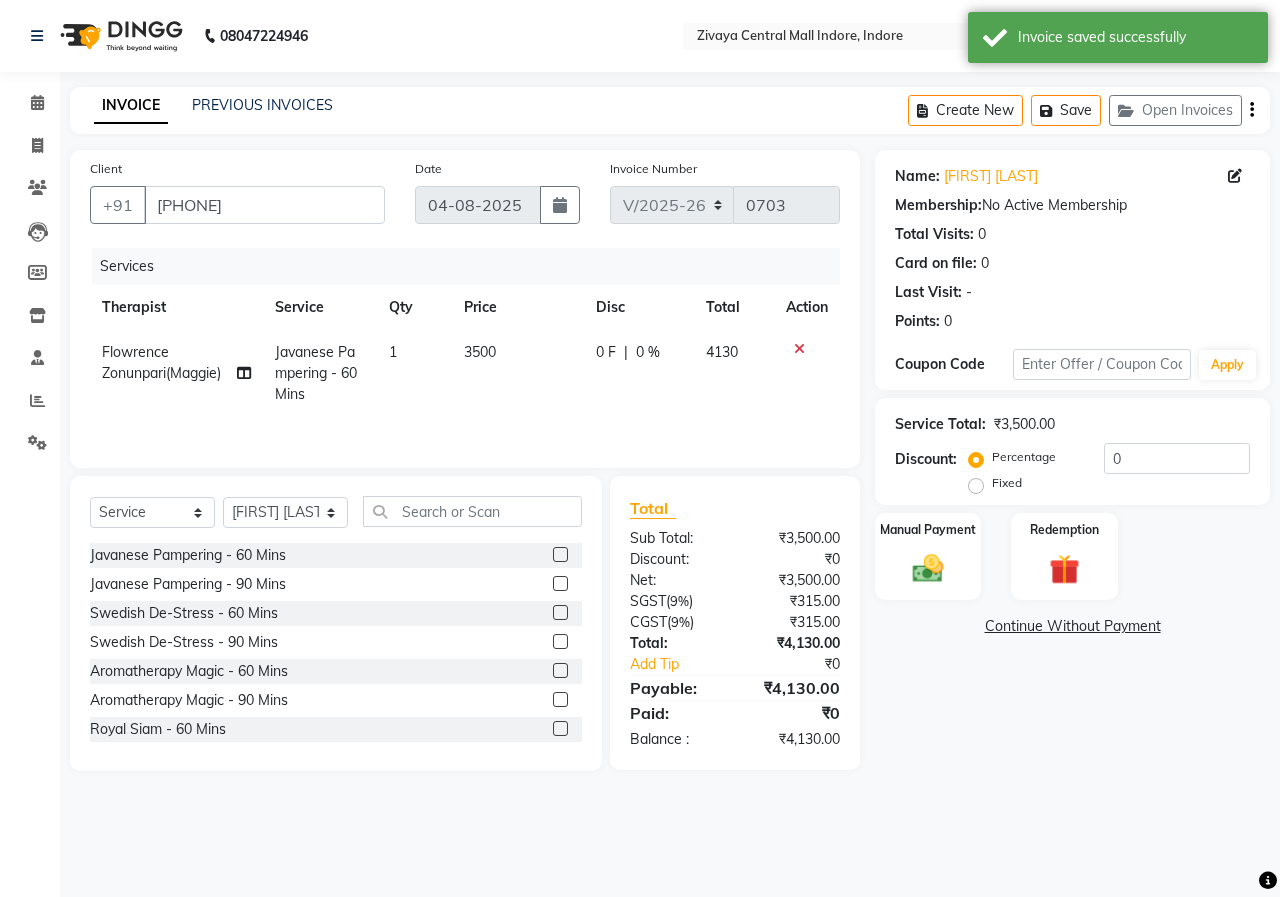 click 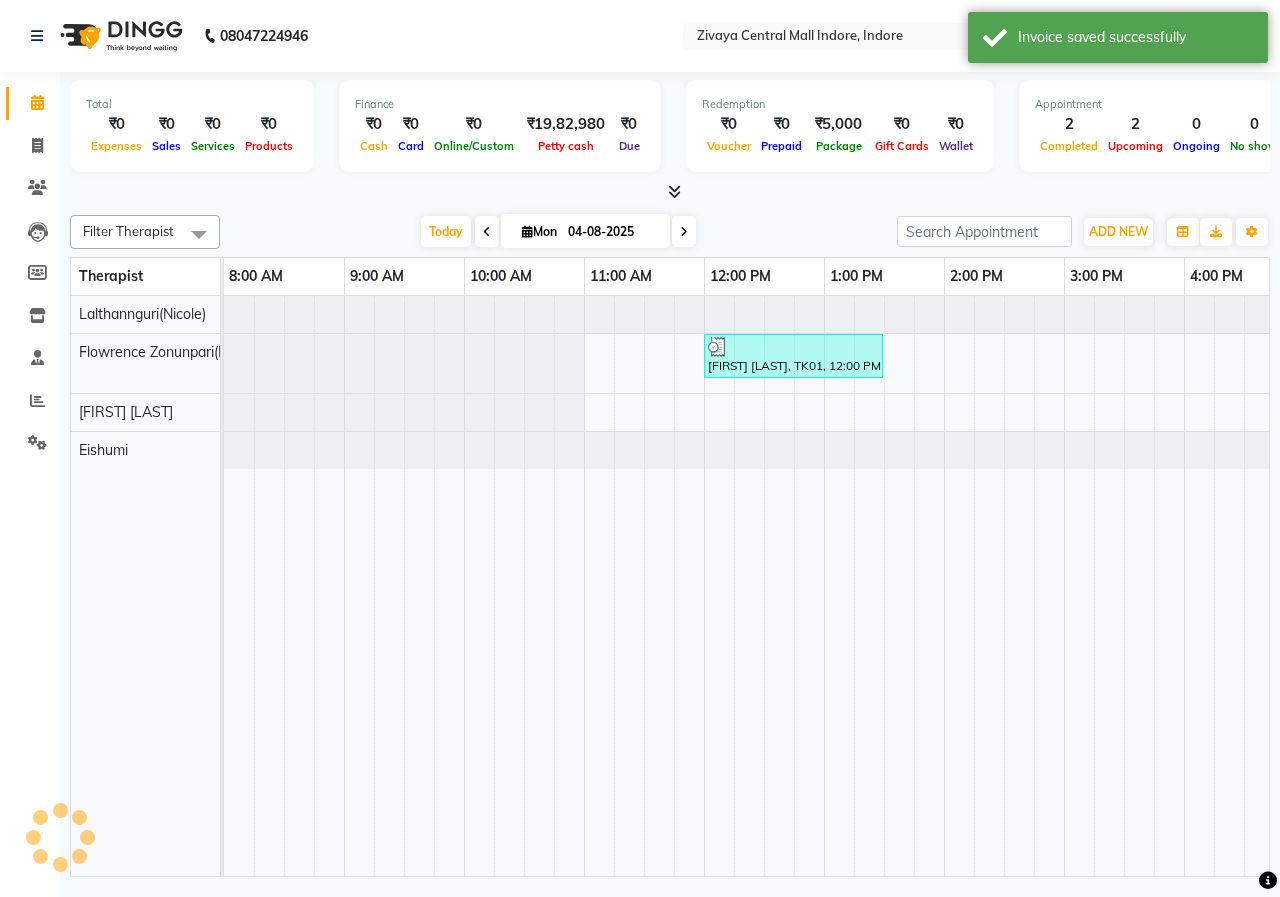scroll, scrollTop: 0, scrollLeft: 875, axis: horizontal 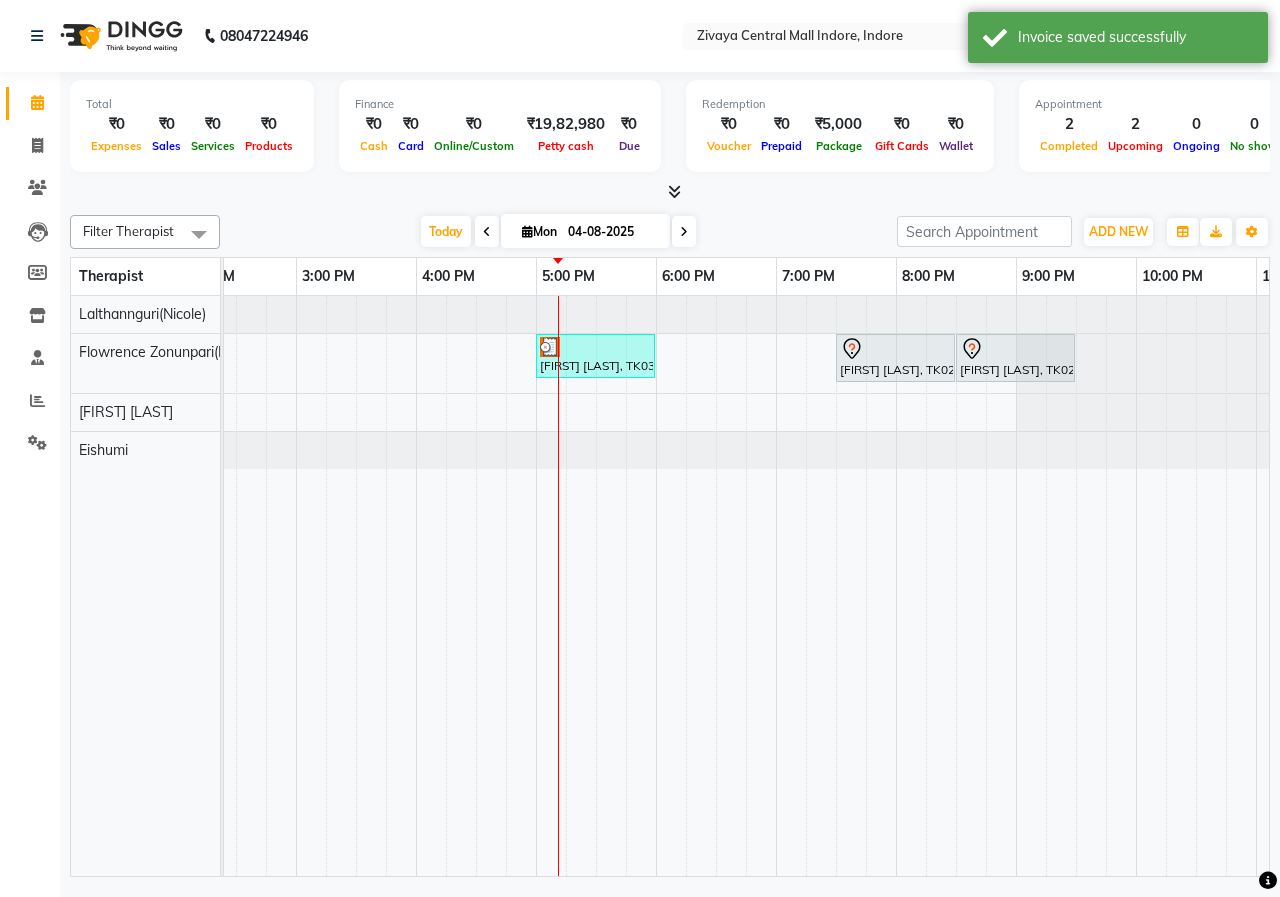drag, startPoint x: 611, startPoint y: 356, endPoint x: 593, endPoint y: 409, distance: 55.97321 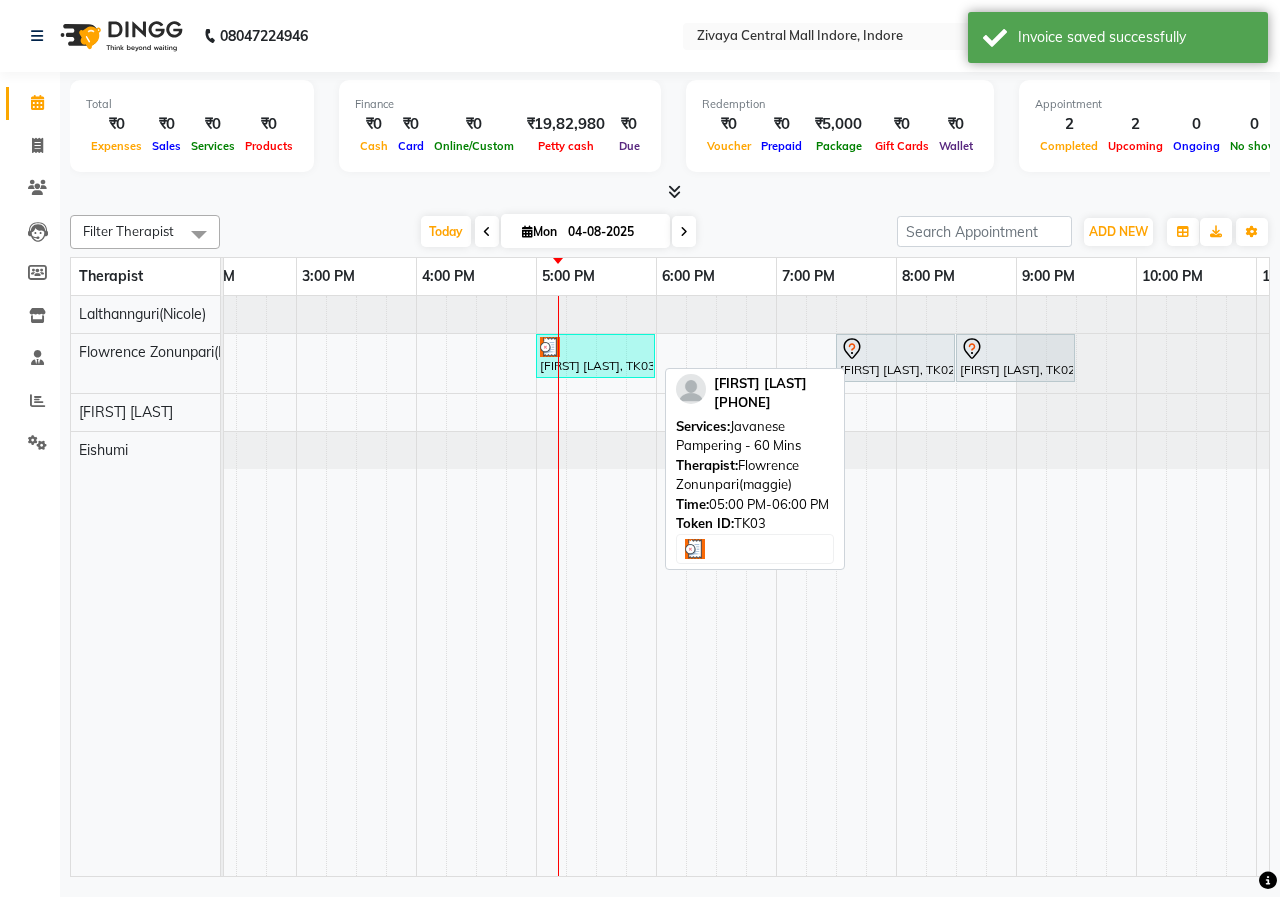 click on "[FIRST] [LAST], TK03, 05:00 PM-06:00 PM, Javanese Pampering - 60 Mins" at bounding box center [595, 356] 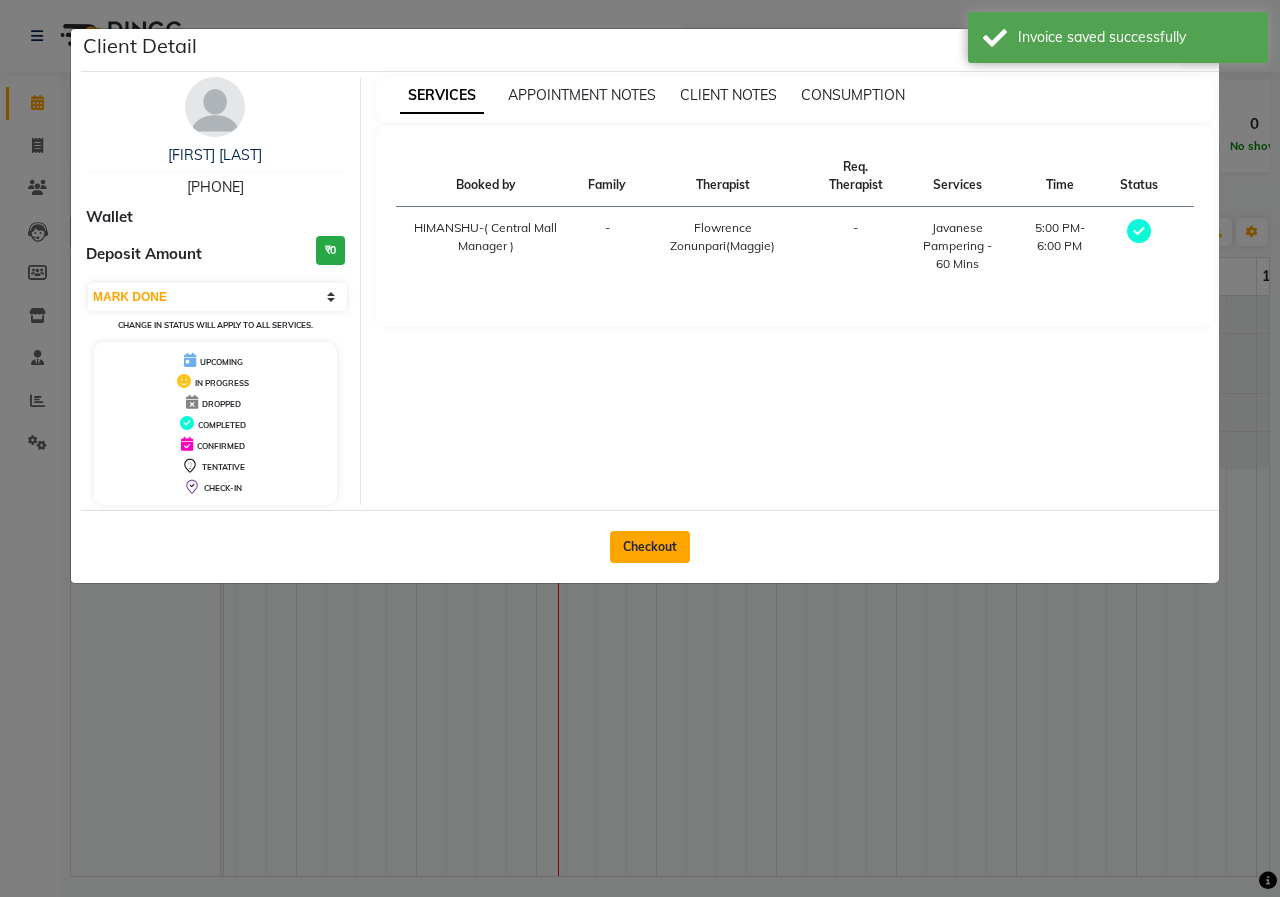click on "Checkout" 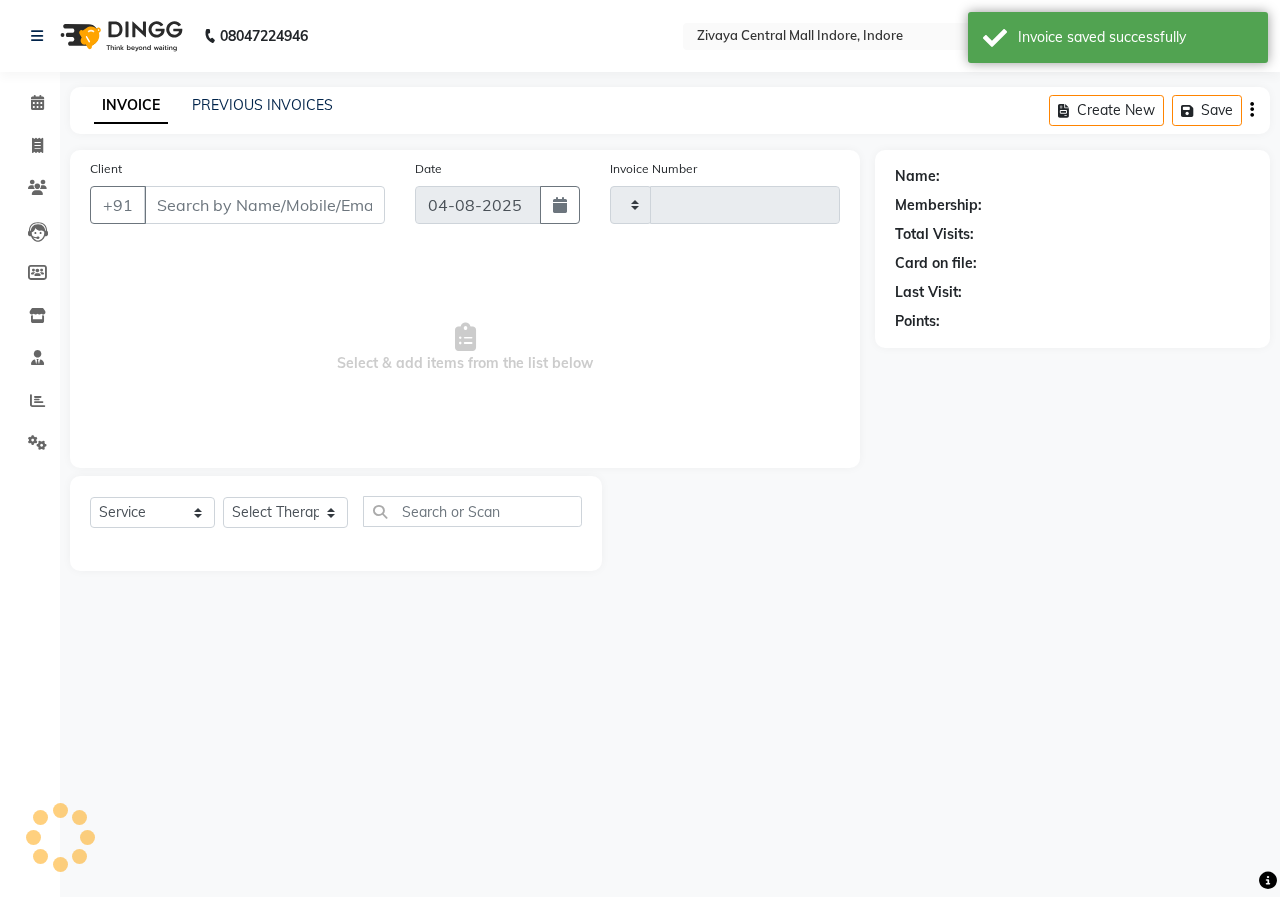 type on "0703" 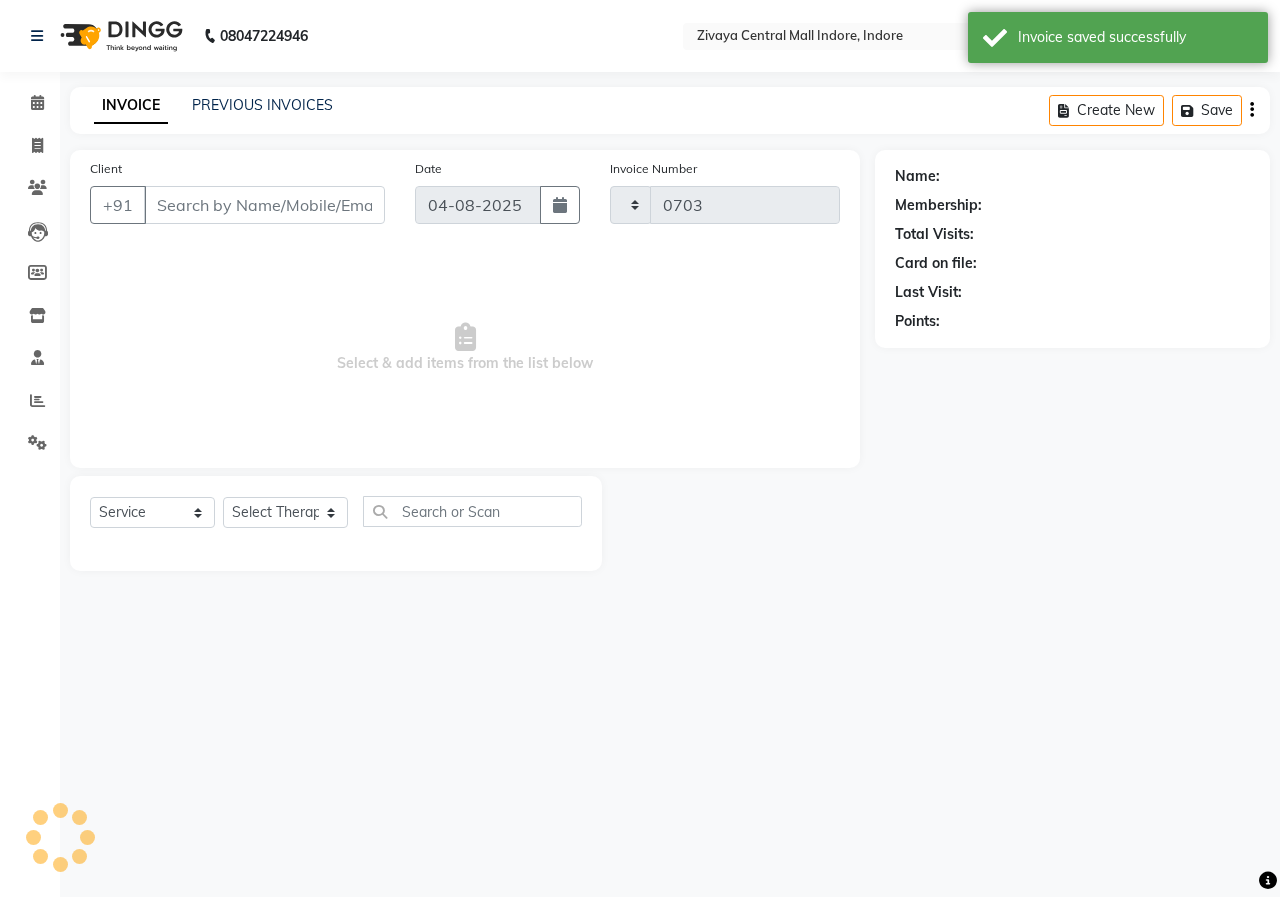 select on "6509" 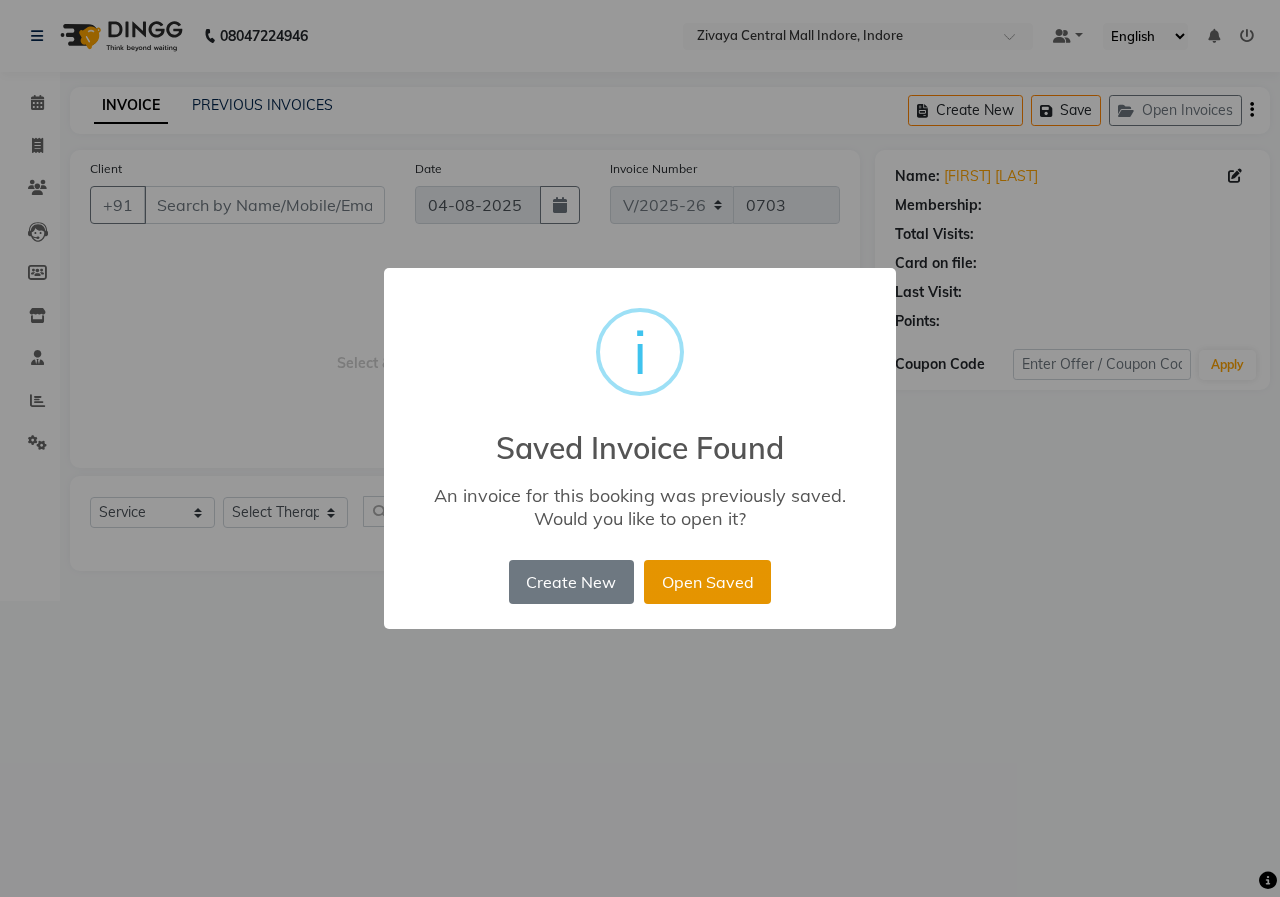 click on "Open Saved" at bounding box center [707, 582] 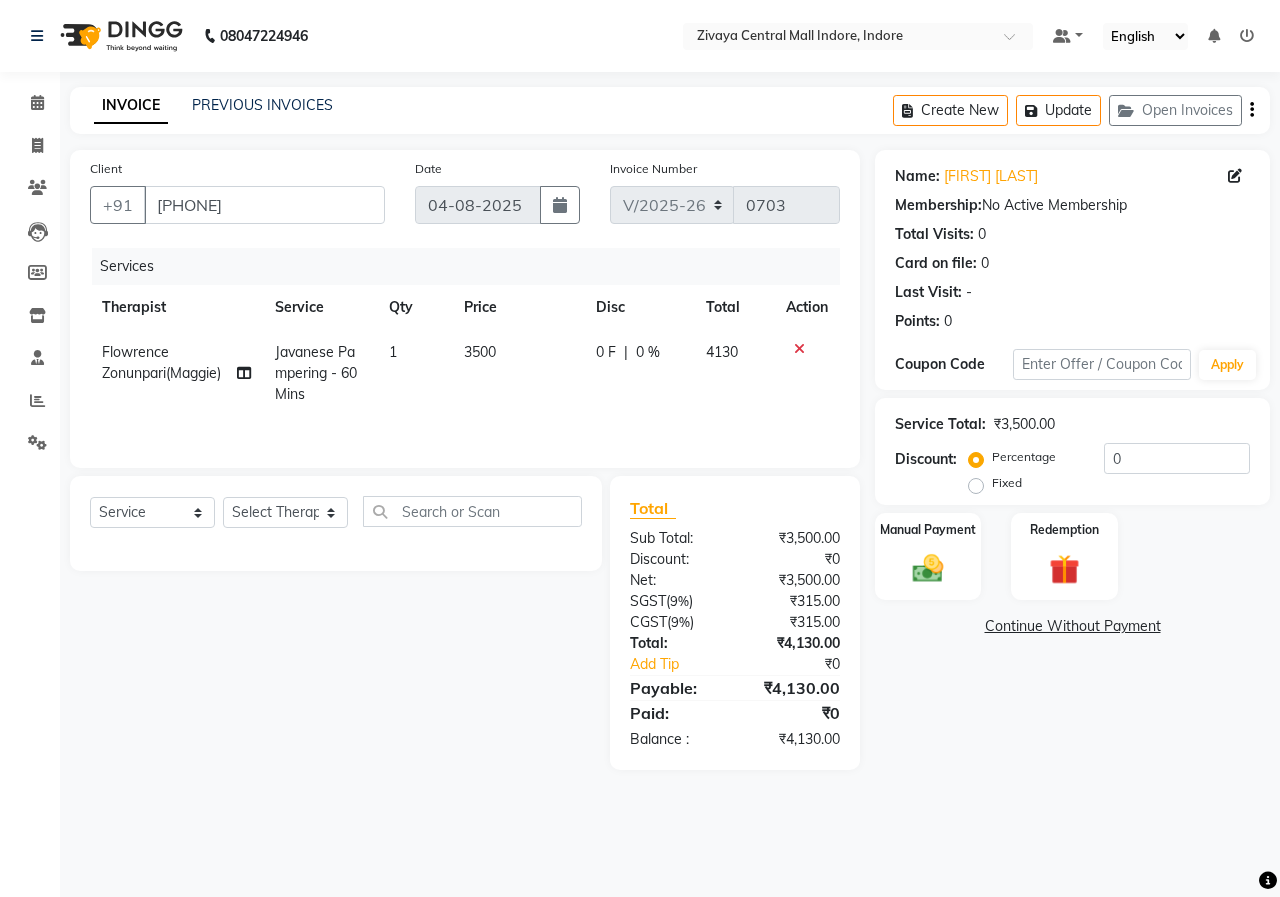 click on "Flowrence Zonunpari(Maggie)" 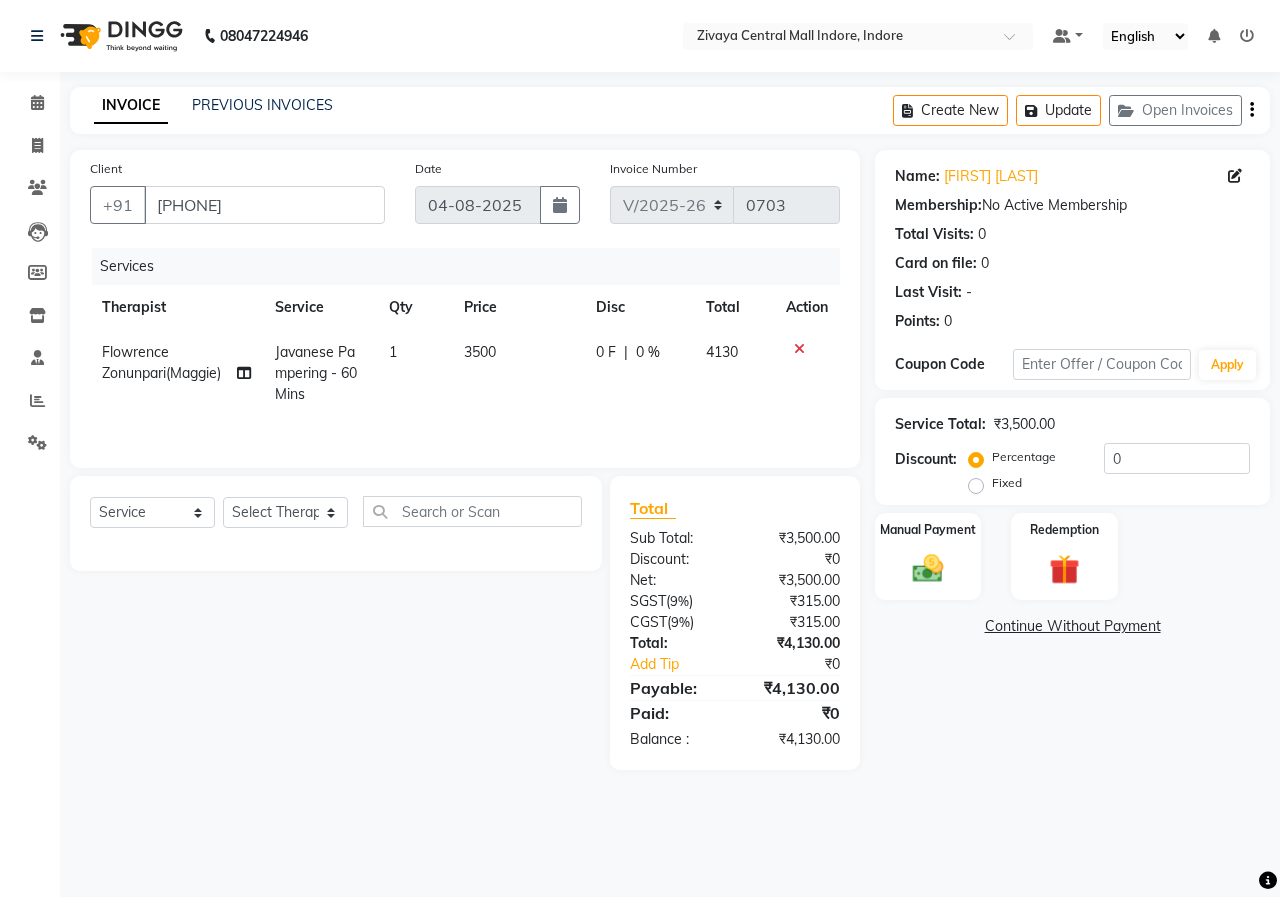 select on "49517" 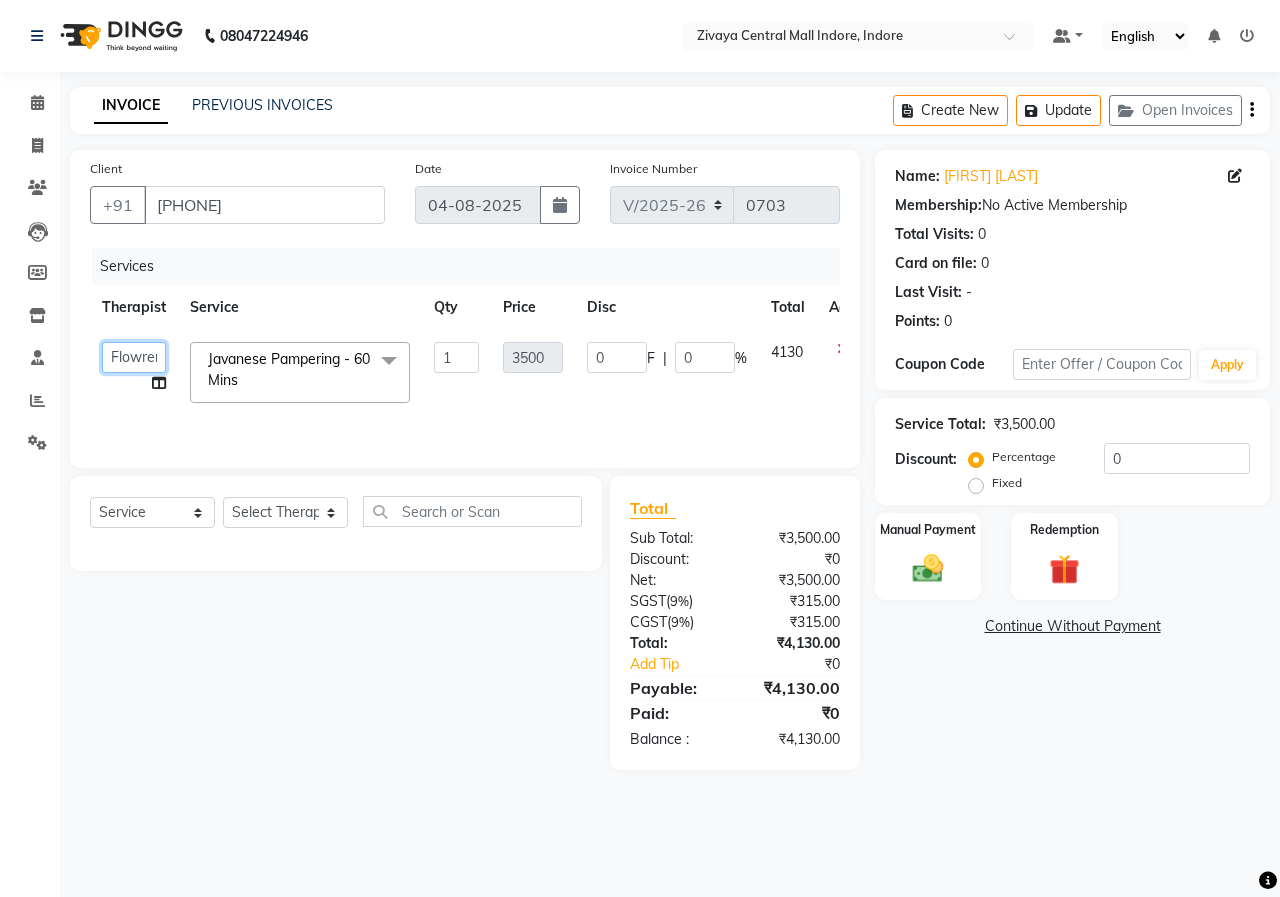 click on "aakash    Bella   Eishumi   Eli   Flowrence Zonunpari(Maggie) [FIRST] [LAST] Lalhruaitluangi (Eva)   Lalthannguri(Nicole)   sandragrecia sna" 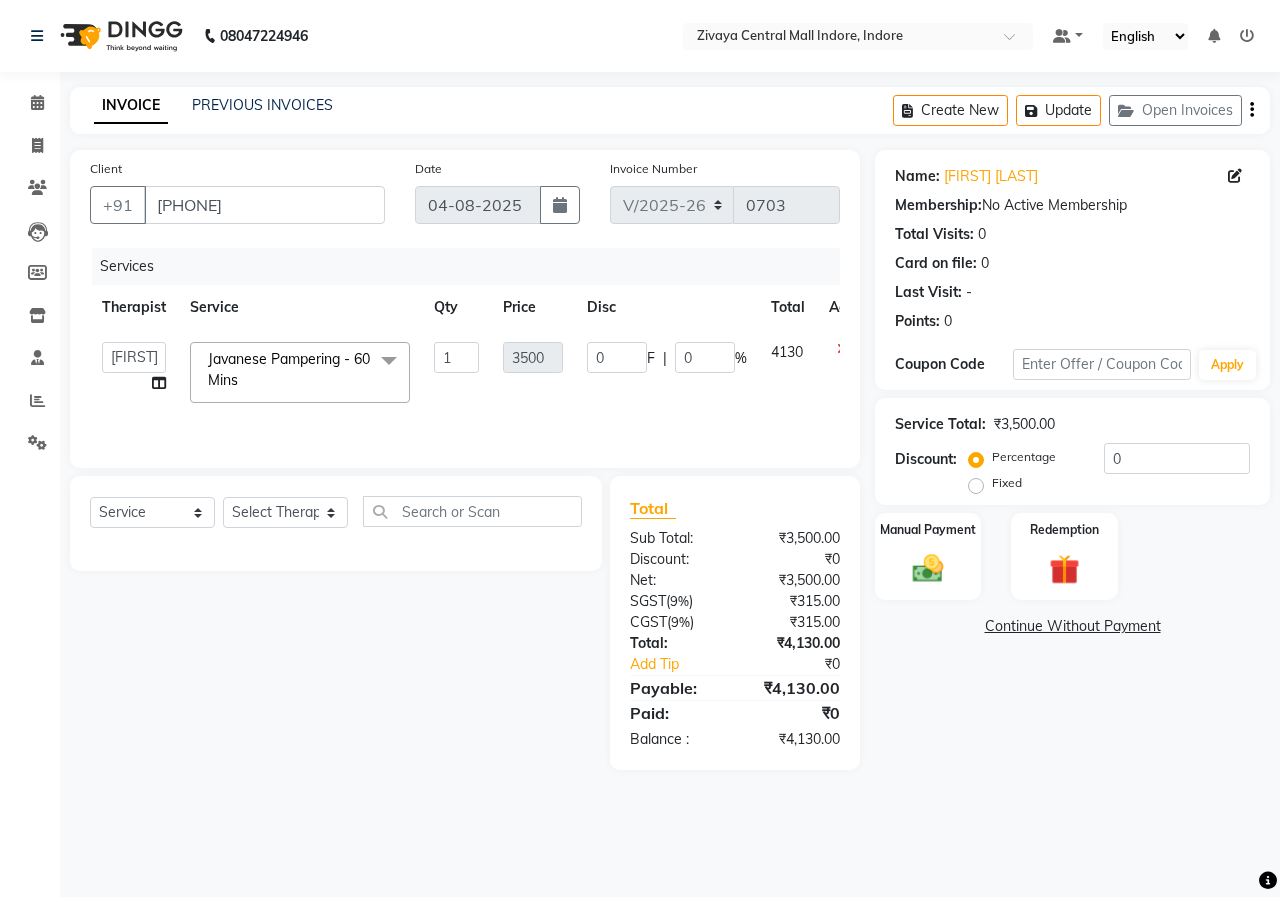 select on "61776" 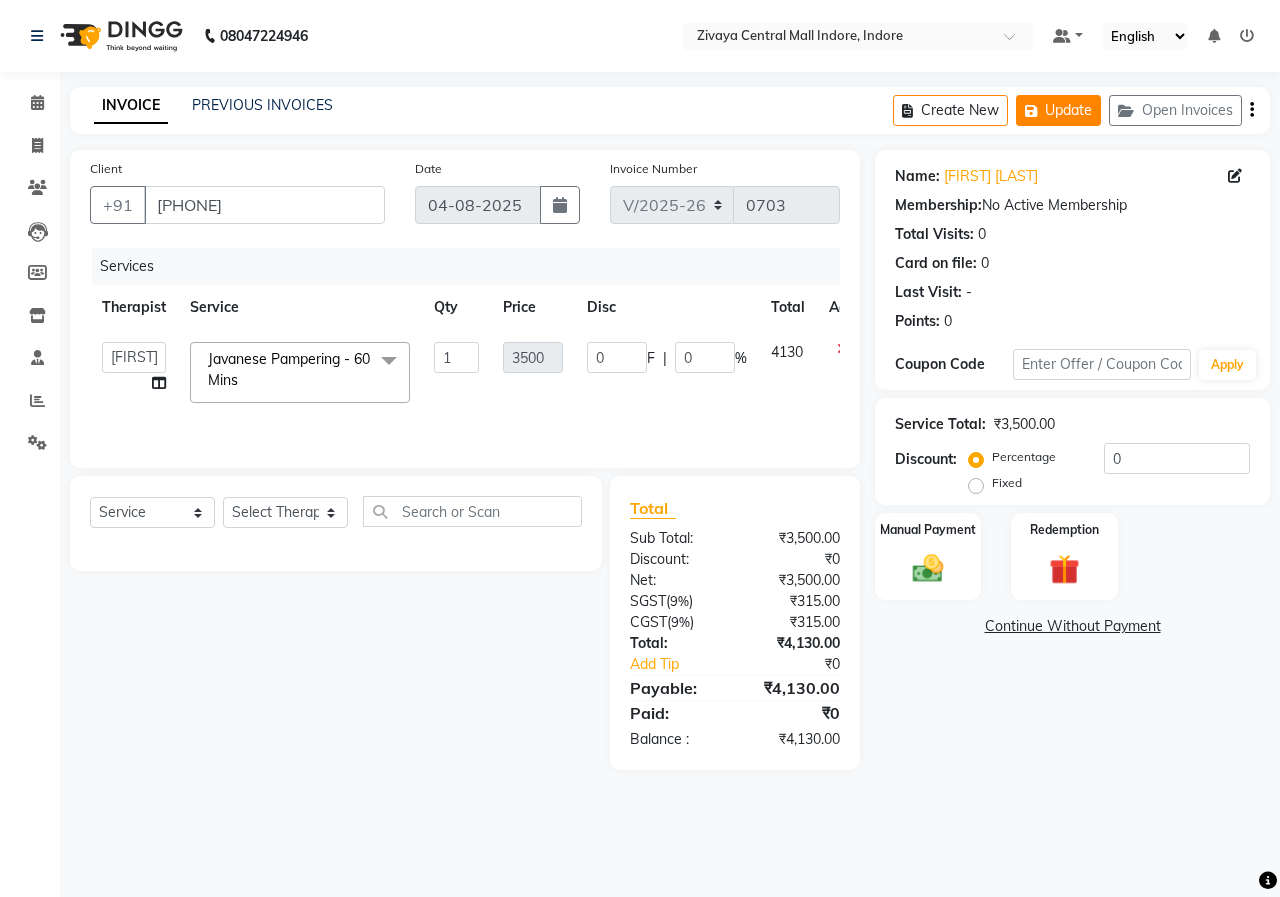 click on "Update" 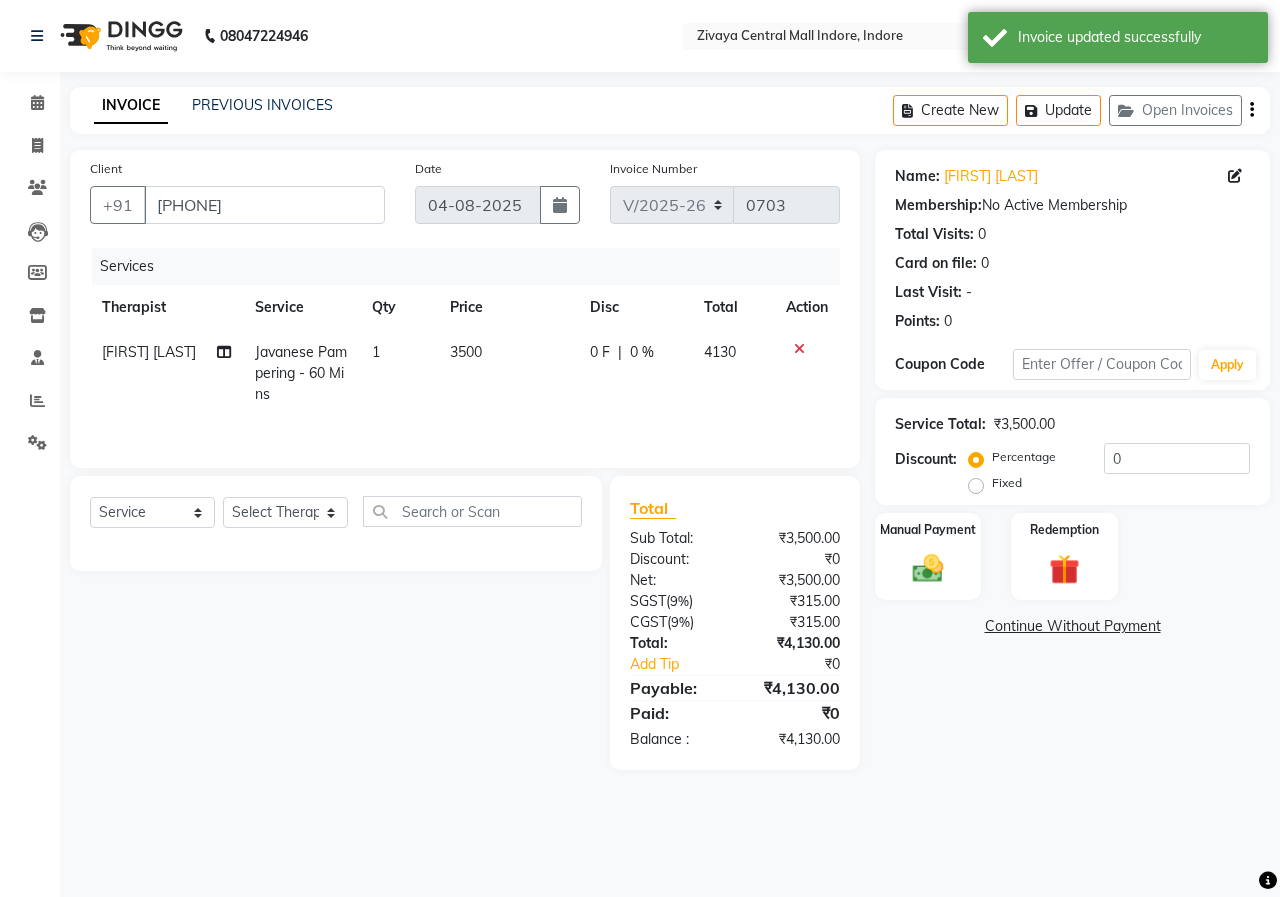 click 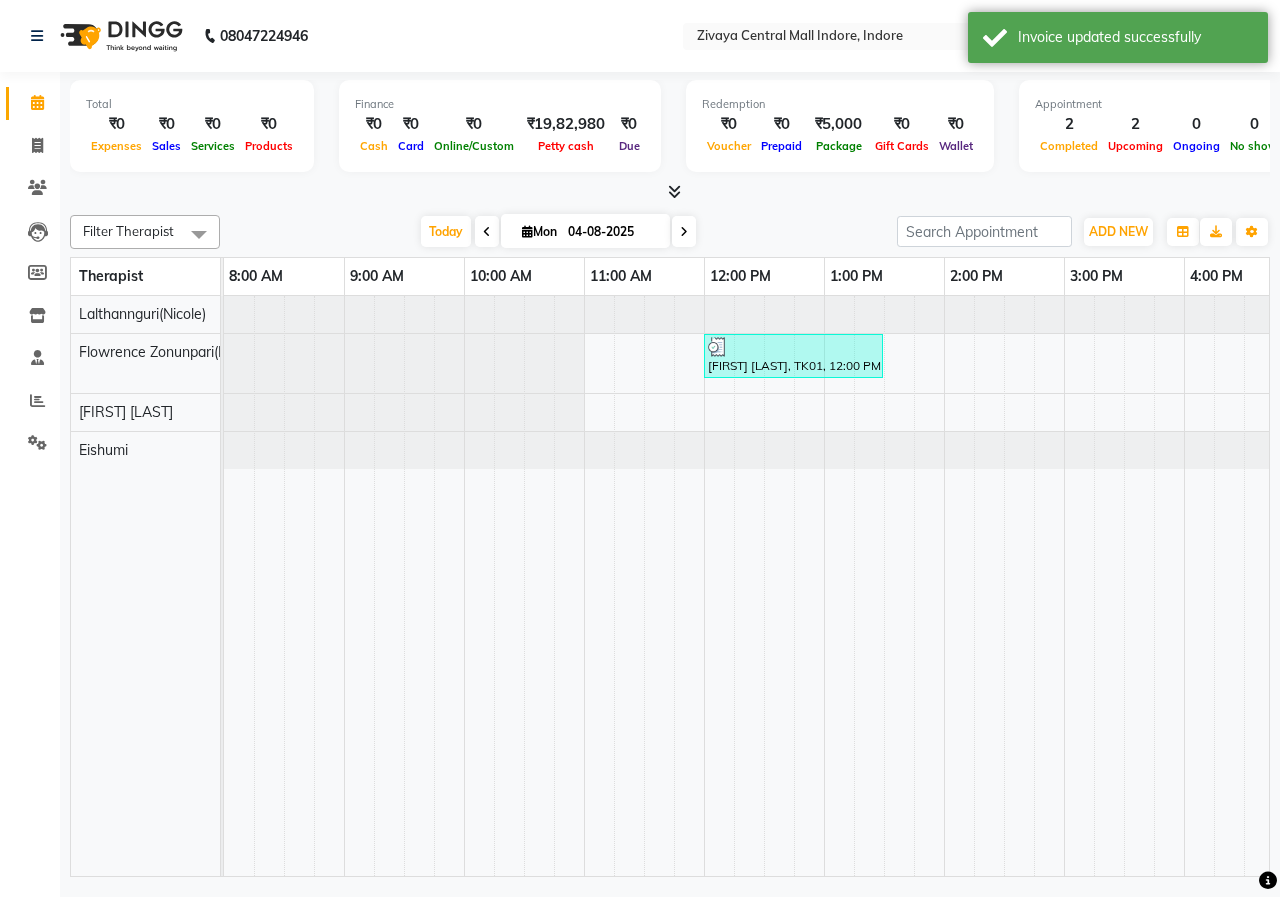 scroll, scrollTop: 0, scrollLeft: 205, axis: horizontal 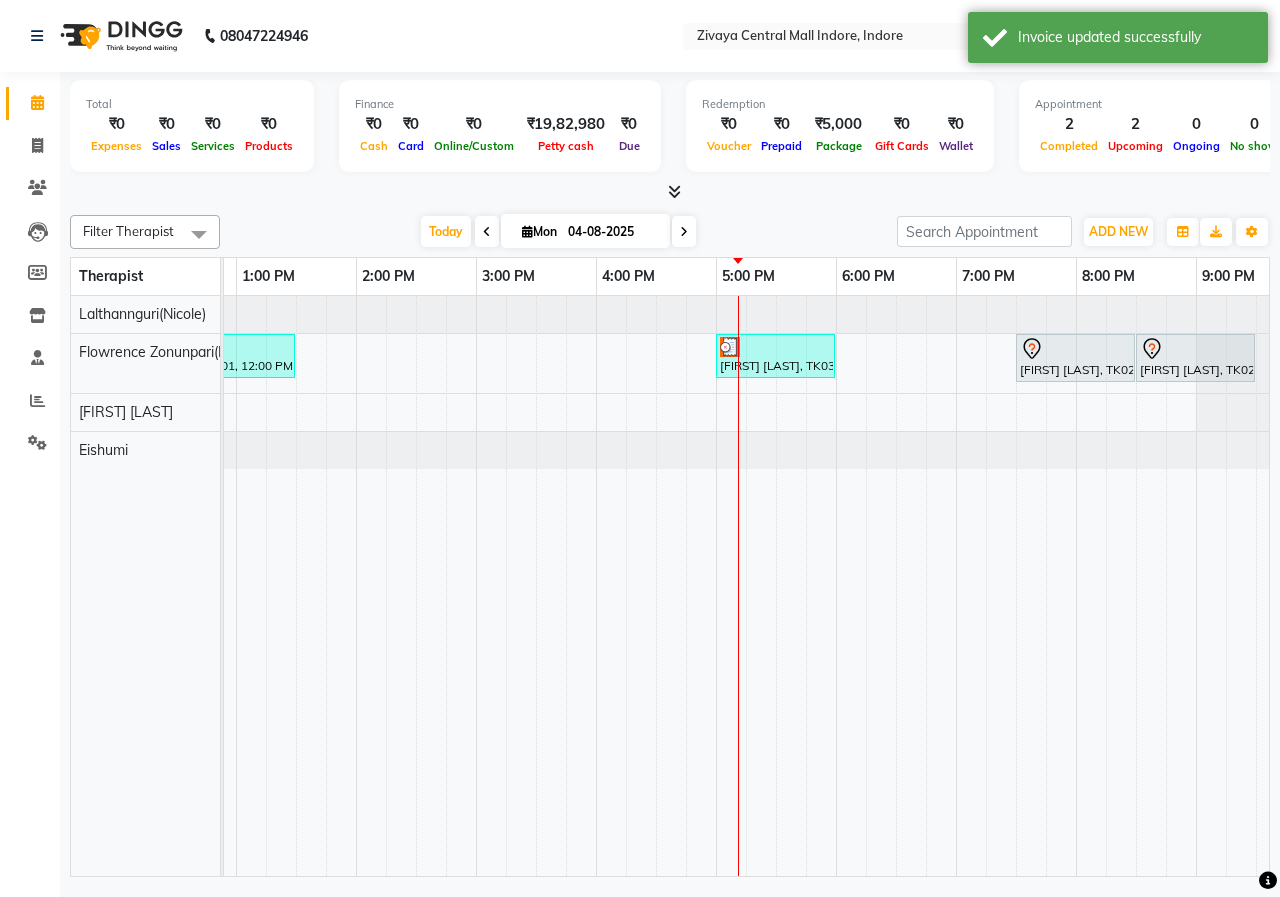 drag, startPoint x: 762, startPoint y: 358, endPoint x: 750, endPoint y: 426, distance: 69.050705 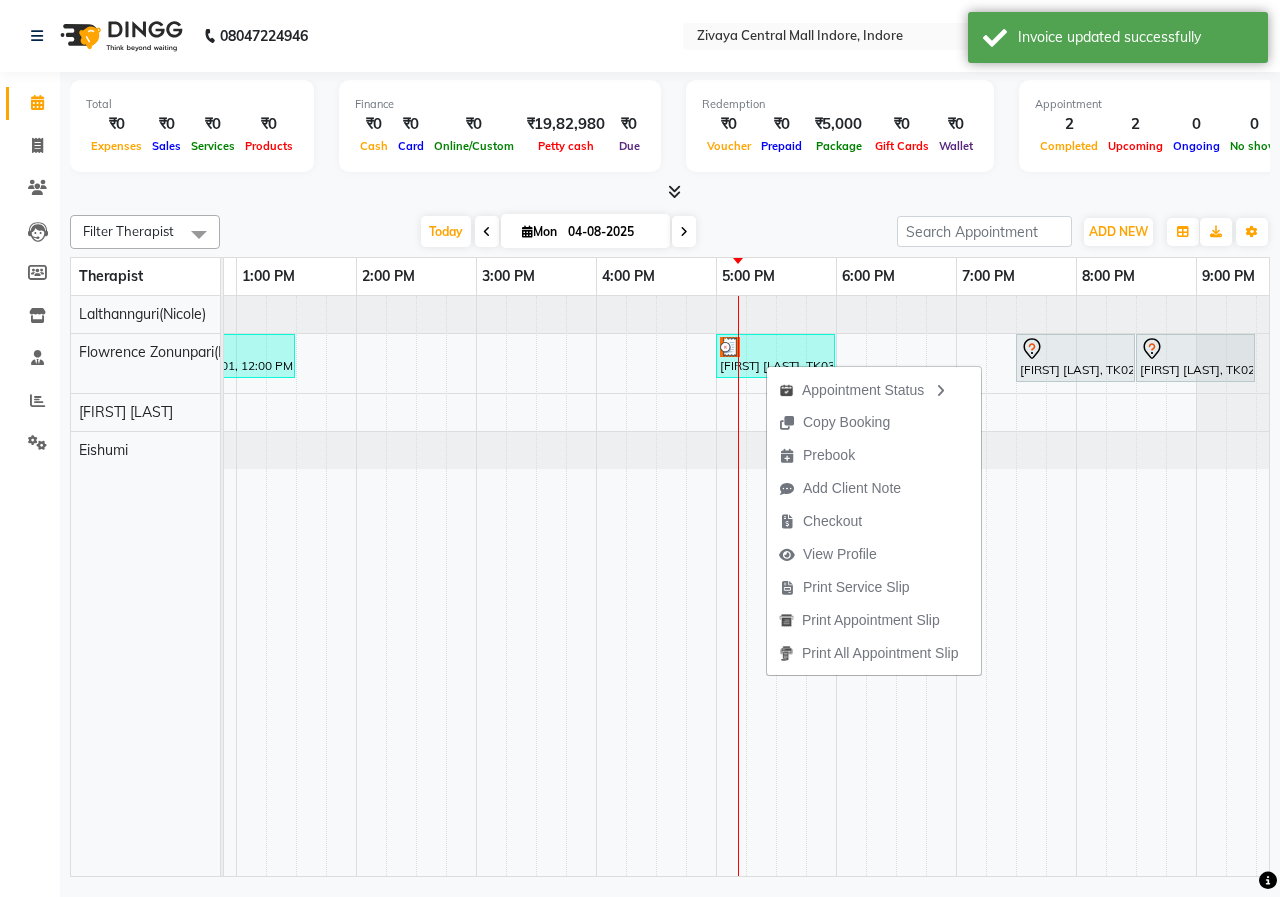 click on "Filter Therapist Select All Eishumi Flowrence Zonunpari(Maggie) [FIRST] [LAST] Lalthannguri(Nicole) Today  Mon 04-08-2025 Toggle Dropdown Add Appointment Add Invoice Add Client Toggle Dropdown Add Appointment Add Invoice Add Client ADD NEW Toggle Dropdown Add Appointment Add Invoice Add Client Filter Therapist Select All Eishumi Flowrence Zonunpari(Maggie) [FIRST] [LAST] Lalthannguri(Nicole) Group By  Staff View   Room View  View as Vertical  Vertical - Week View  Horizontal  Horizontal - Week View  List  Toggle Dropdown Calendar Settings Manage Tags   Arrange Therapists   Reset Therapists  Full Screen  Show Available Stylist  Appointment Form Zoom 100% Therapist 8:00 AM 9:00 AM 10:00 AM 11:00 AM 12:00 PM 1:00 PM 2:00 PM 3:00 PM 4:00 PM 5:00 PM 6:00 PM 7:00 PM 8:00 PM 9:00 PM 10:00 PM 11:00 PM Lalthannguri(Nicole) Flowrence Zonunpari(Maggie) [FIRST] [LAST] Eishumi     [FIRST] [LAST], TK01, 12:00 PM-01:30 PM, Javanese Pampering - 90 Mins     [FIRST] [LAST], TK03, 05:00 PM-06:00 PM, Javanese Pampering - 60 Mins" 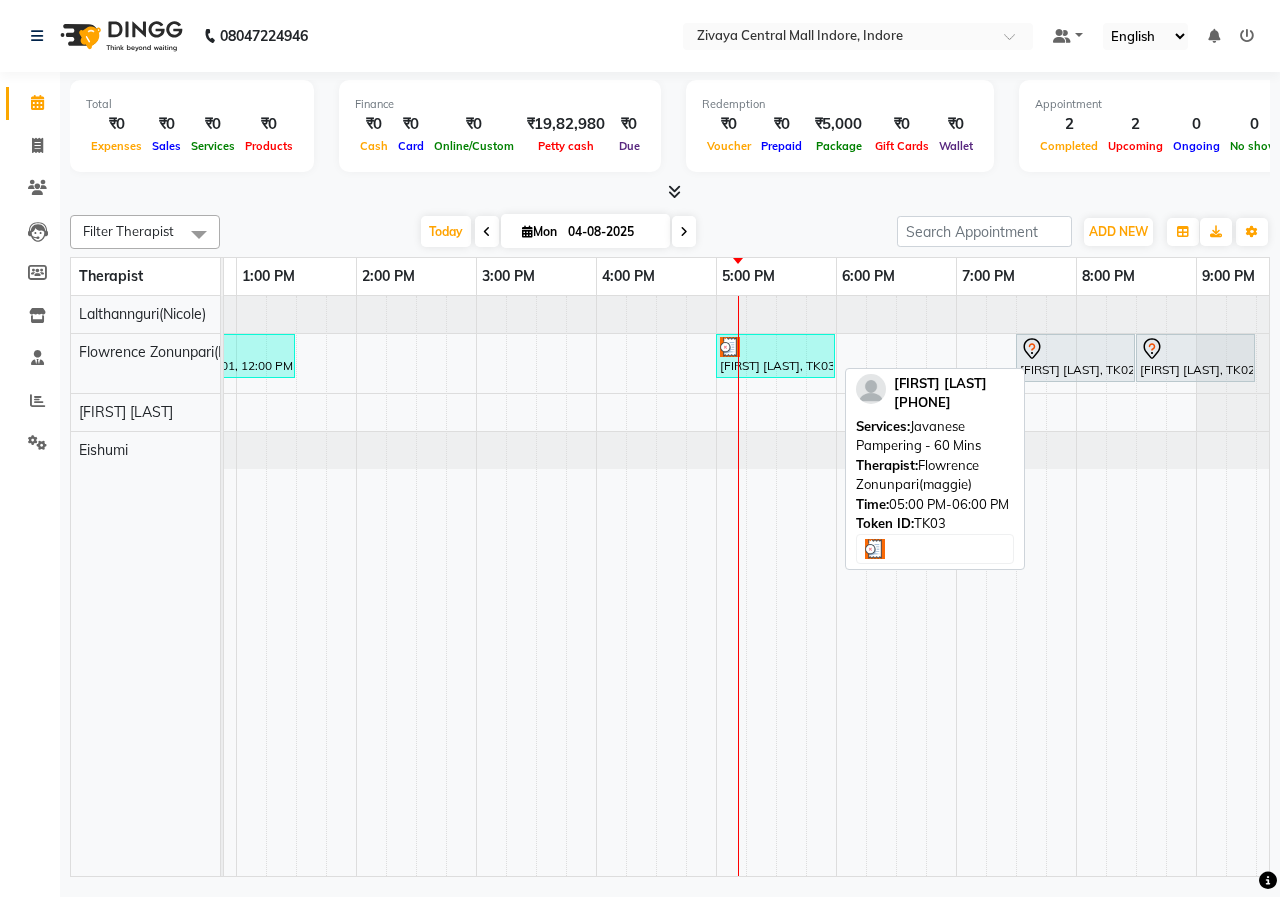 drag, startPoint x: 786, startPoint y: 361, endPoint x: 784, endPoint y: 426, distance: 65.03076 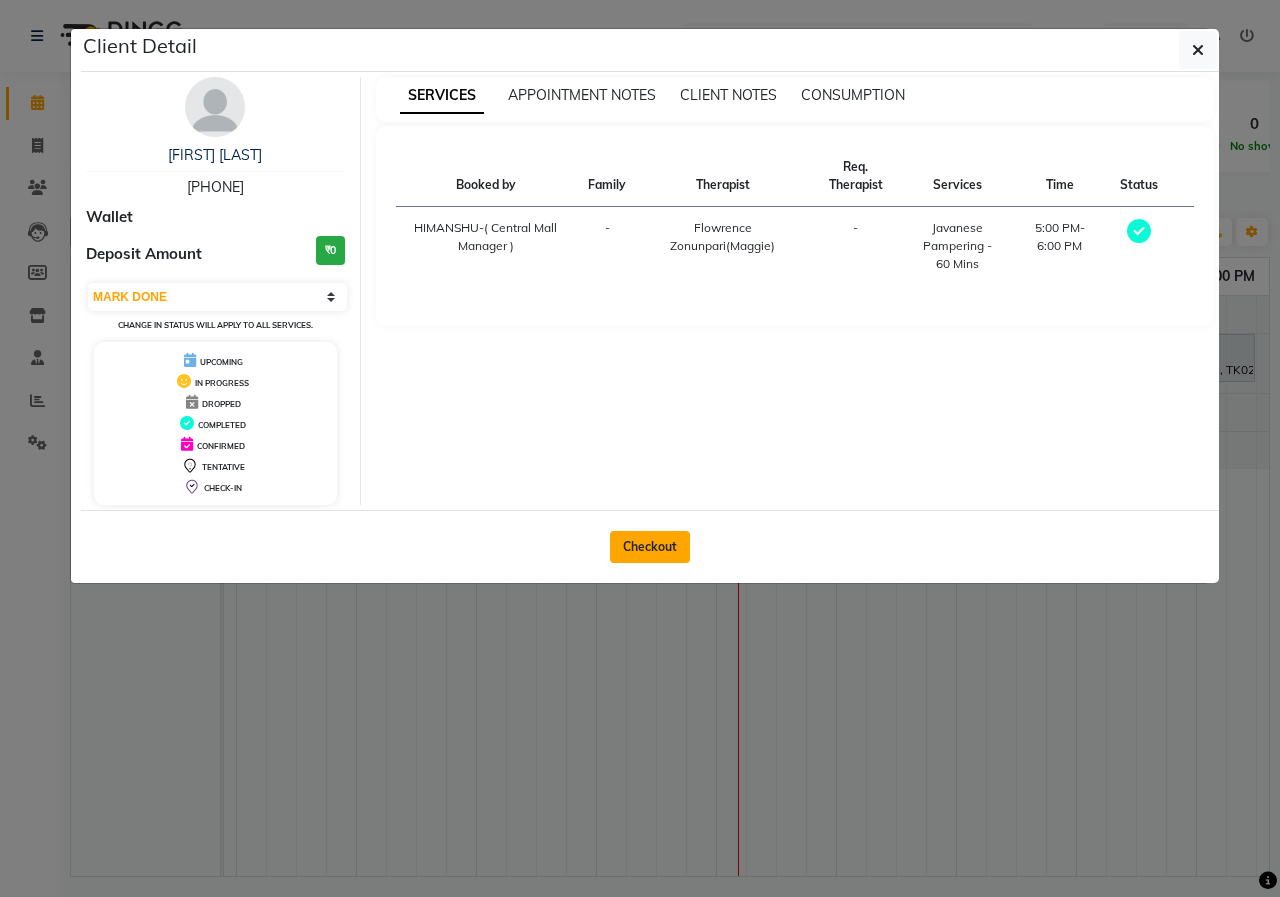 click on "Checkout" 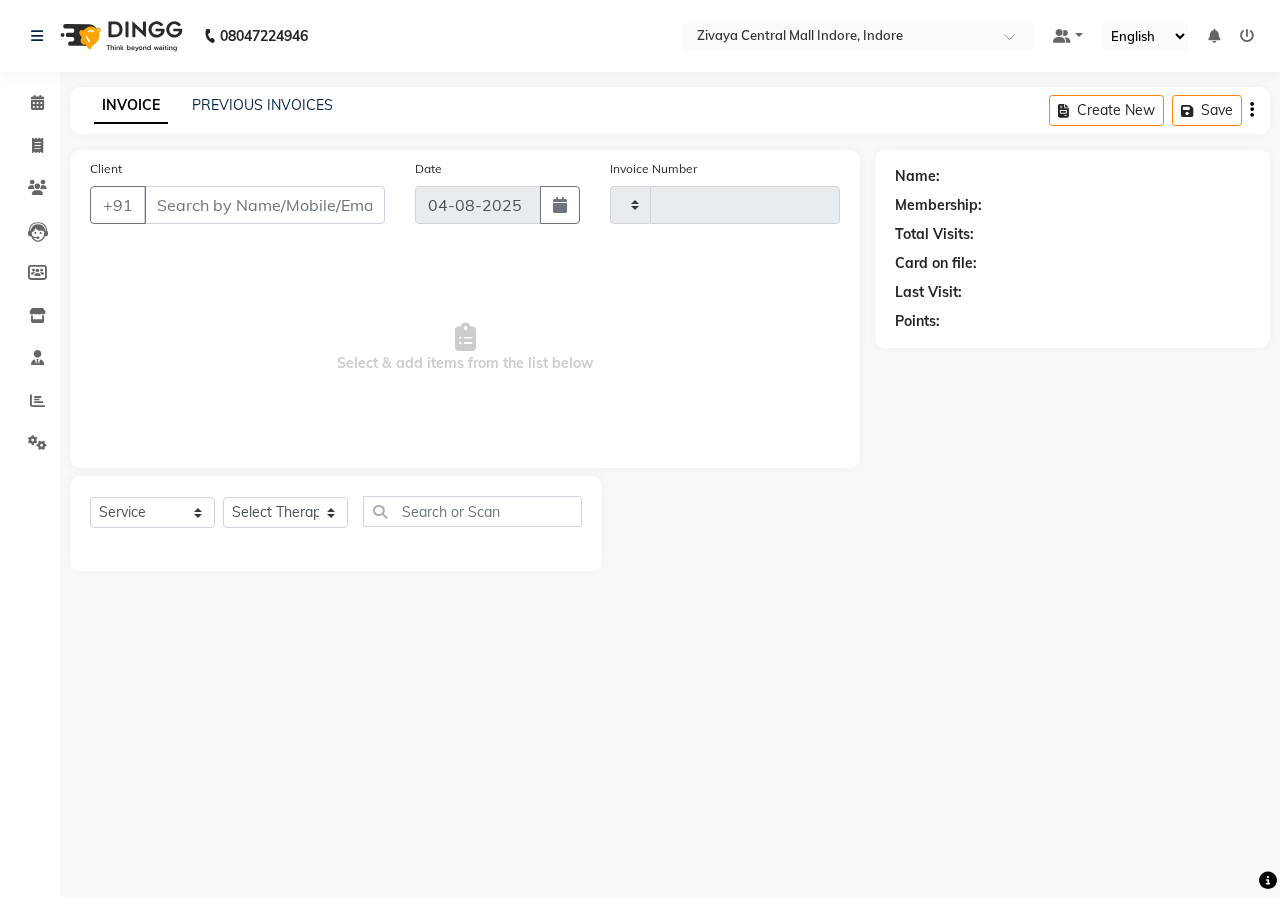 type on "0703" 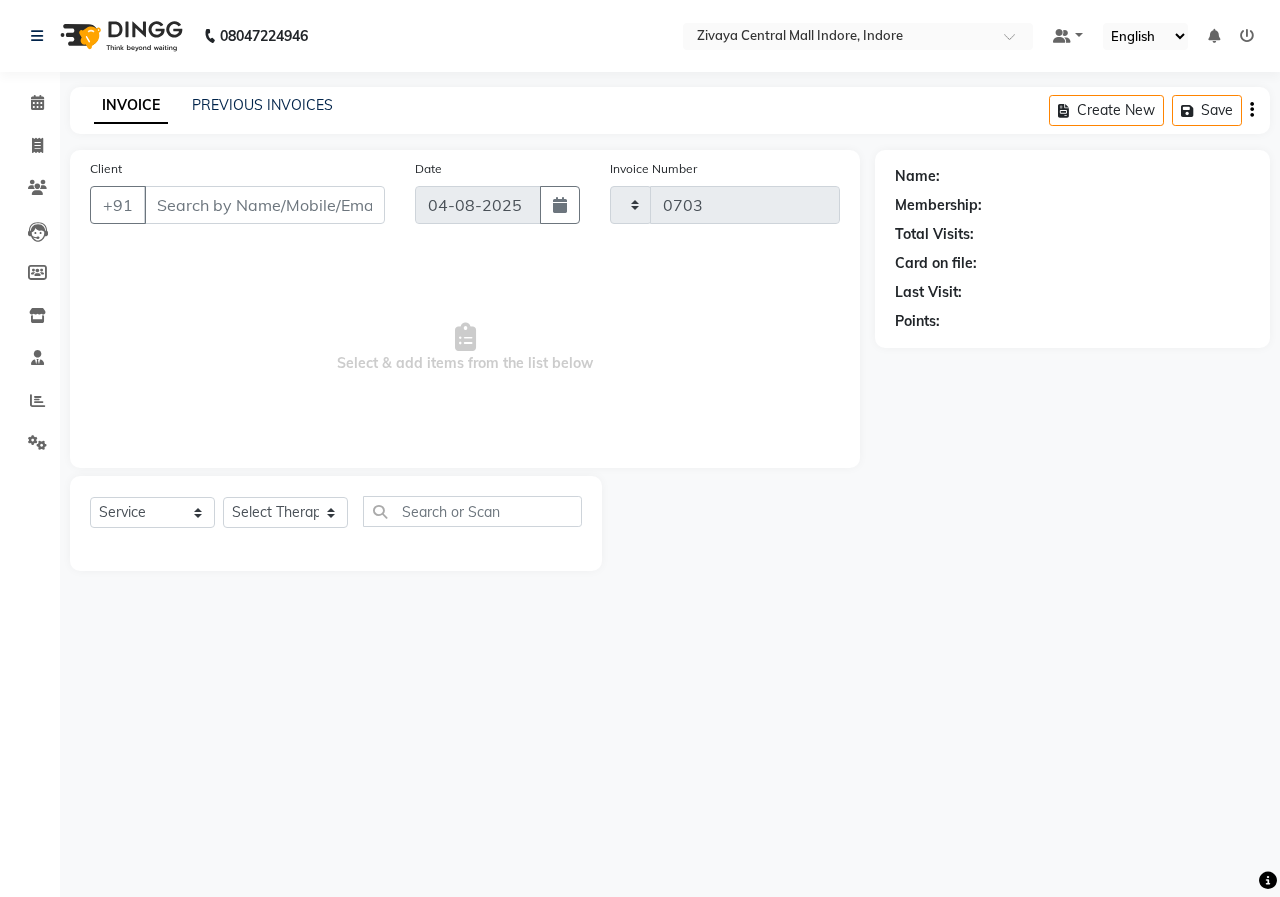 select on "6509" 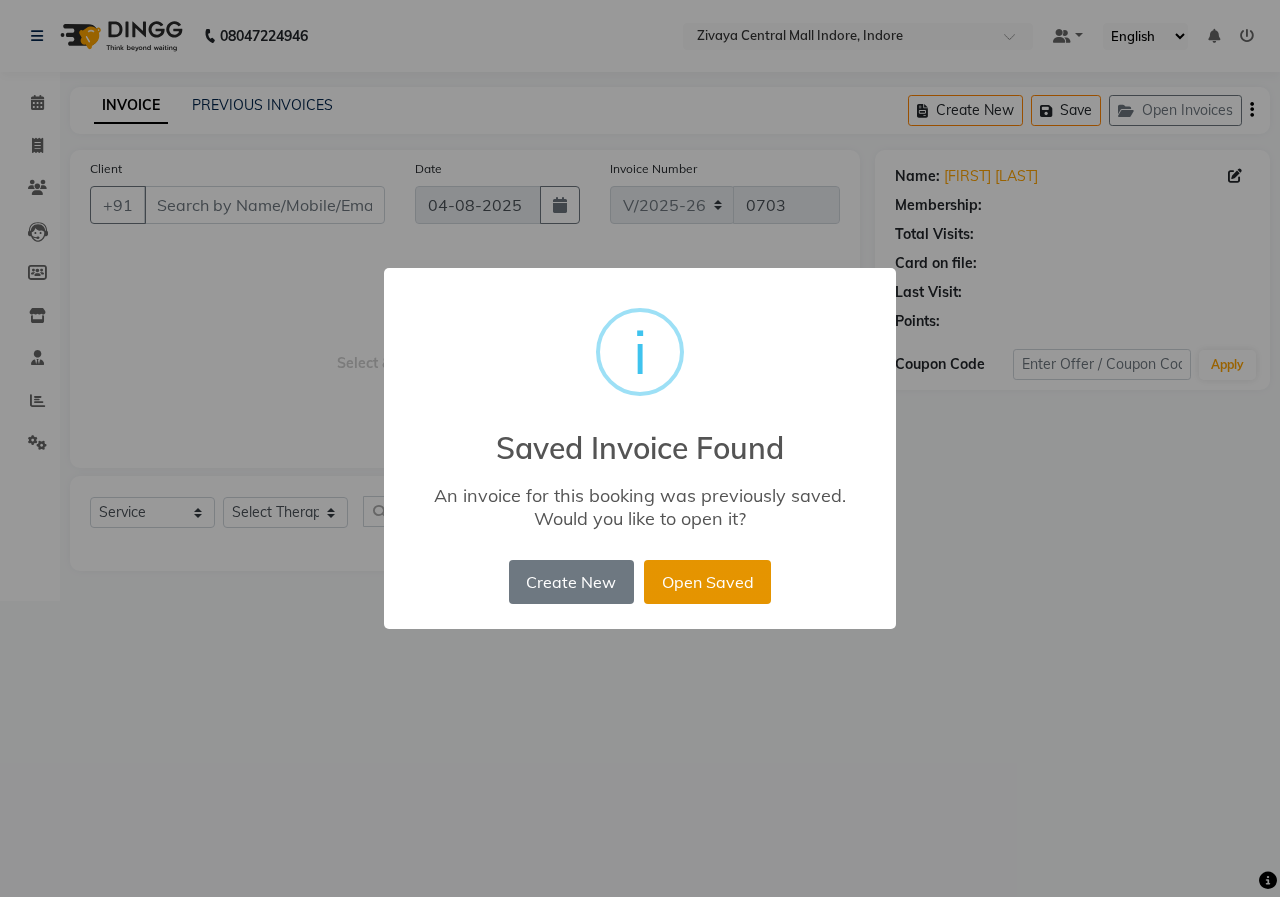 click on "Open Saved" at bounding box center (707, 582) 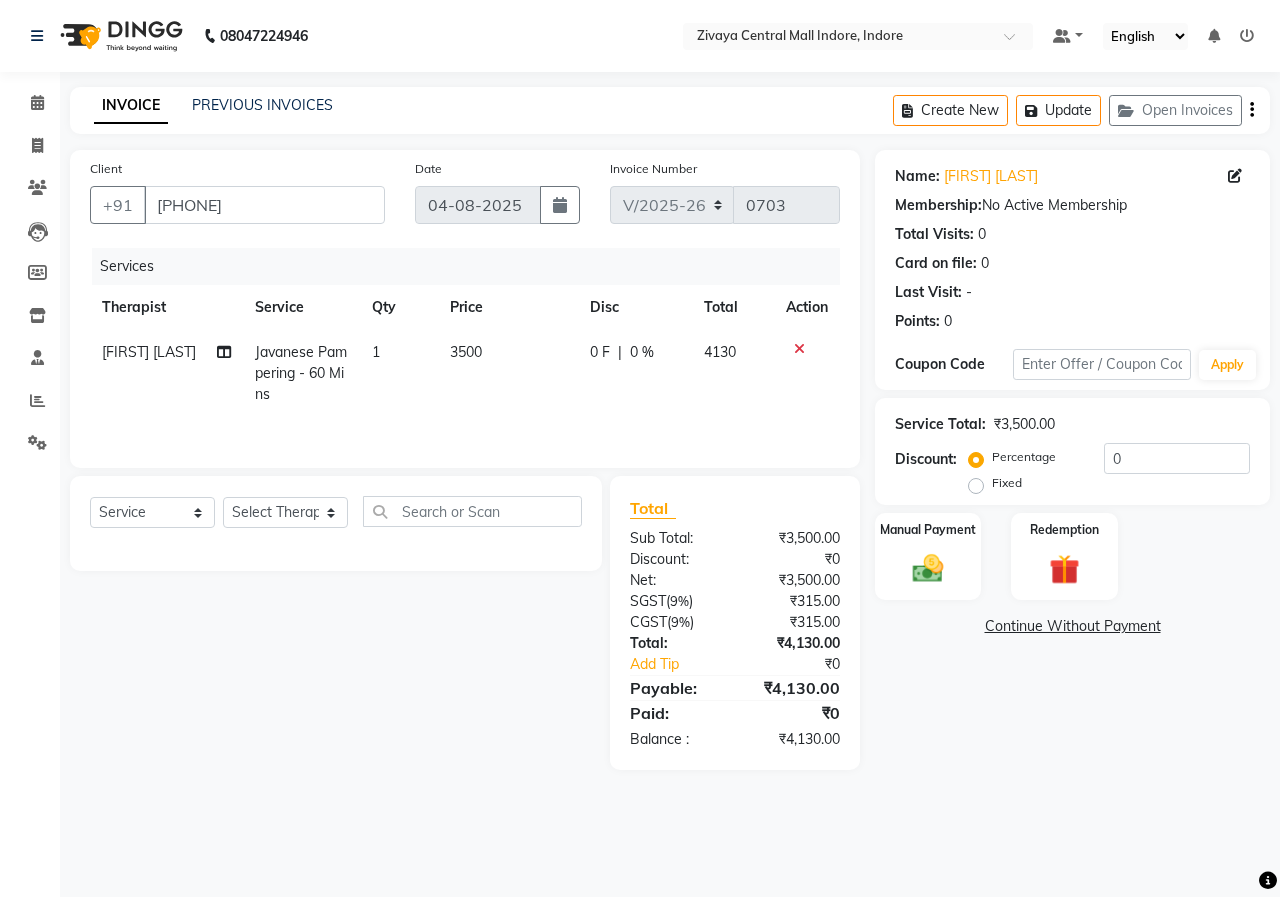 click 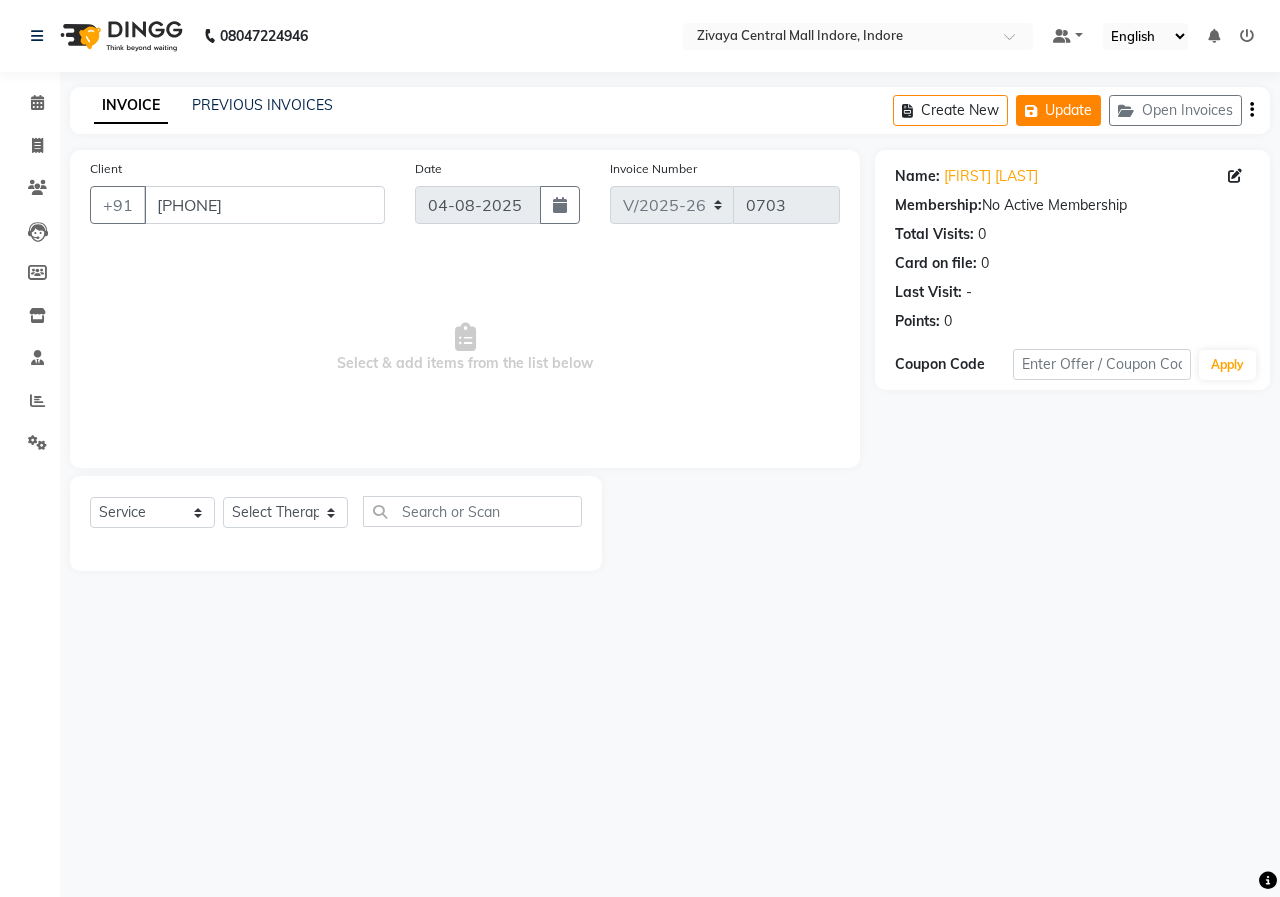 click 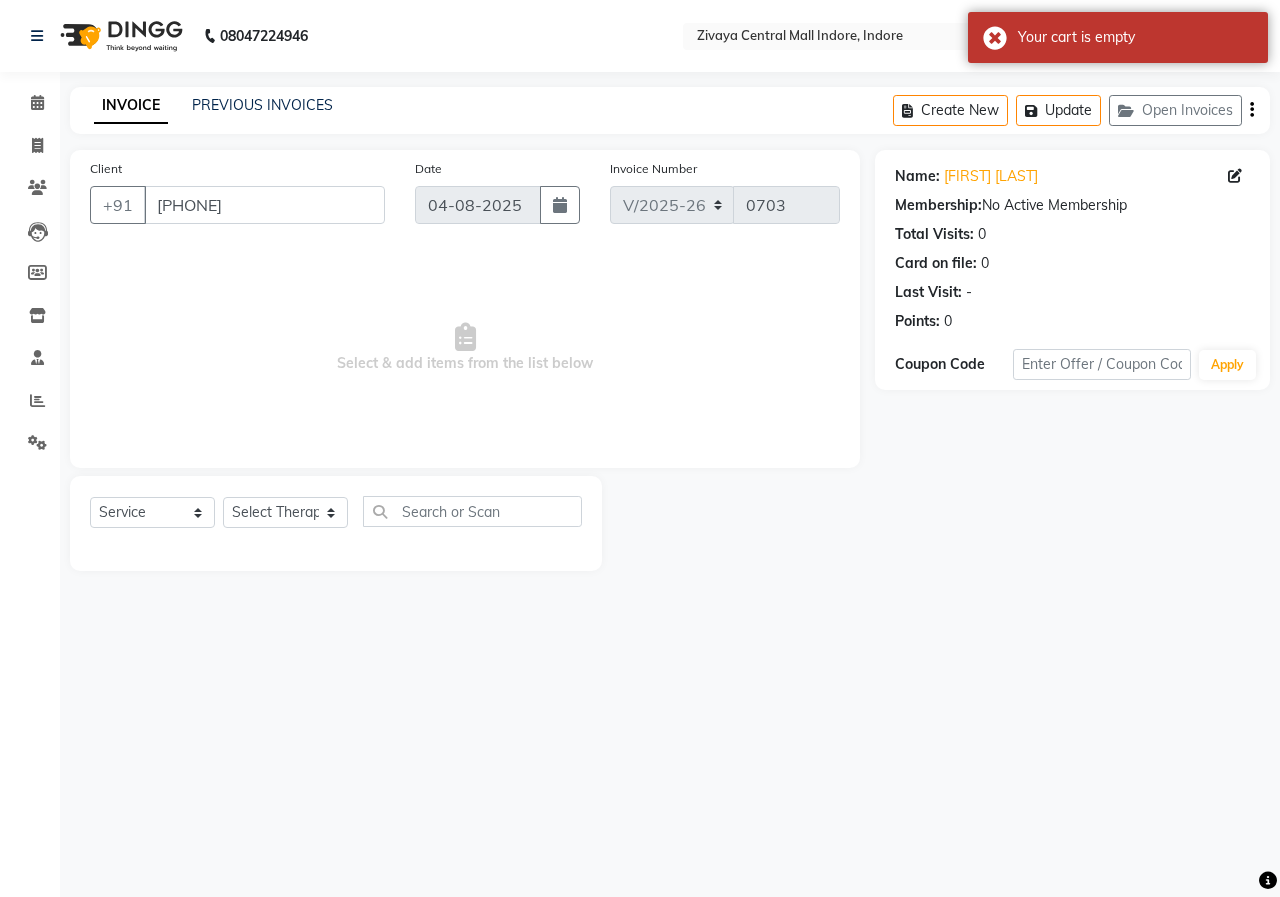 click 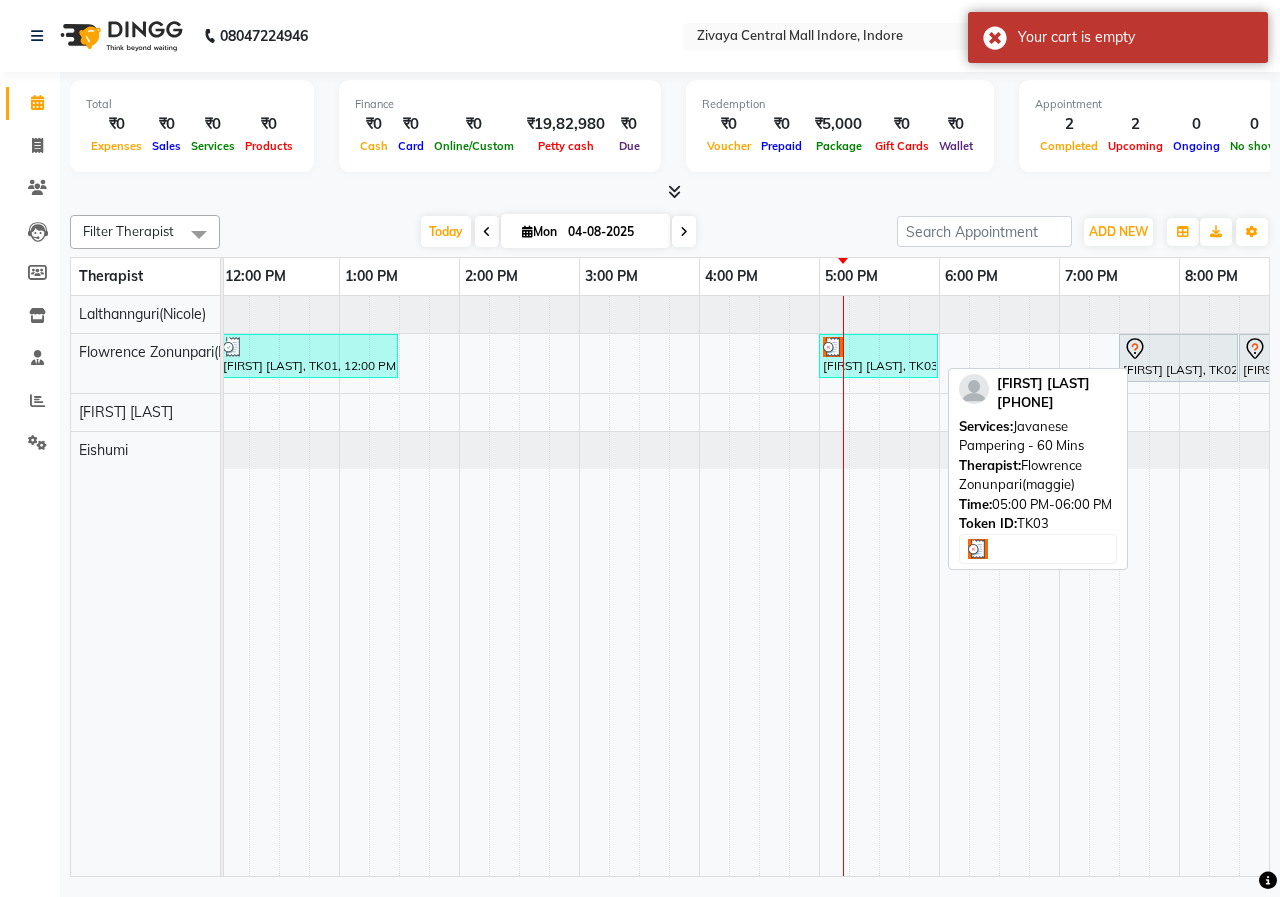 drag, startPoint x: 857, startPoint y: 357, endPoint x: 850, endPoint y: 403, distance: 46.52956 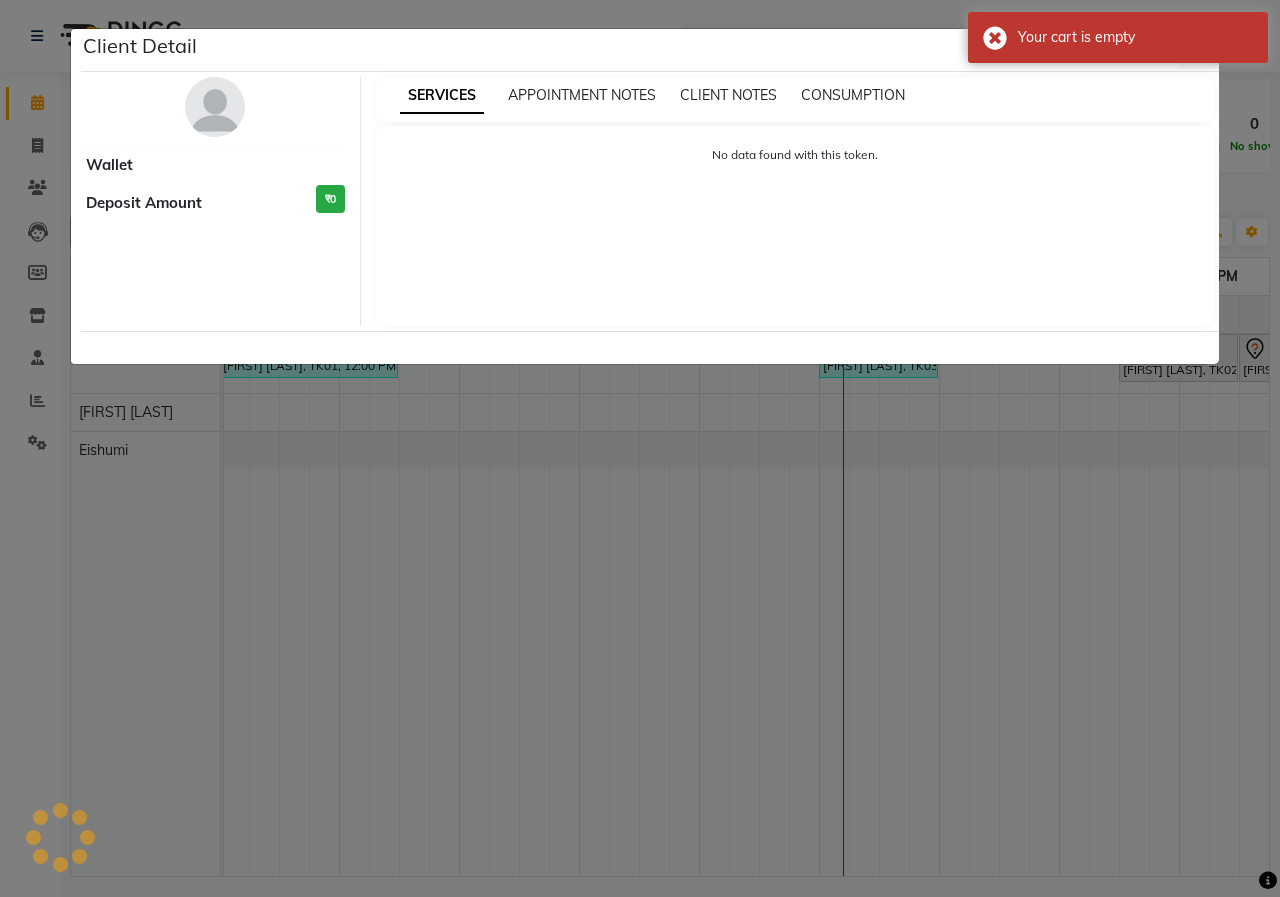 select on "3" 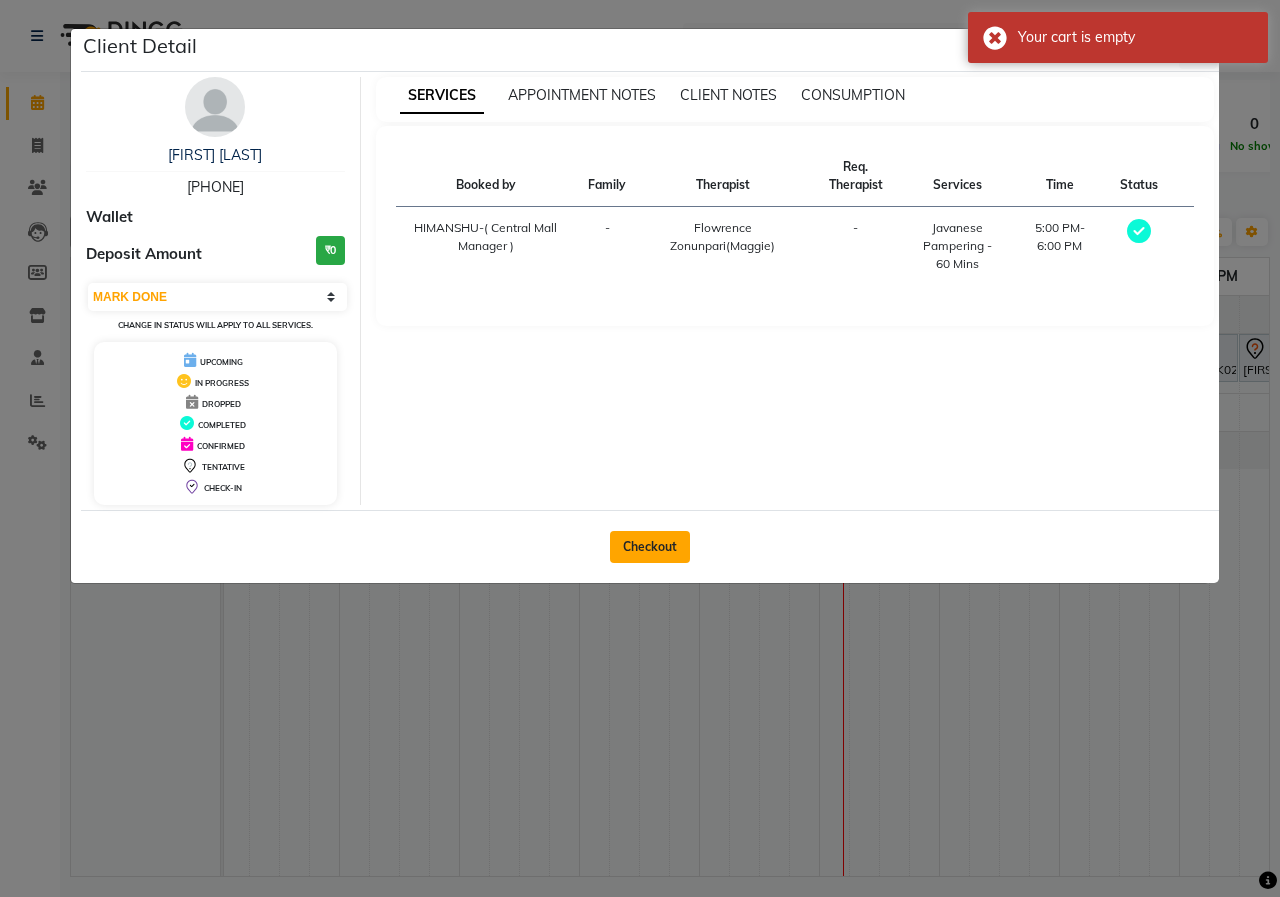 click on "Checkout" 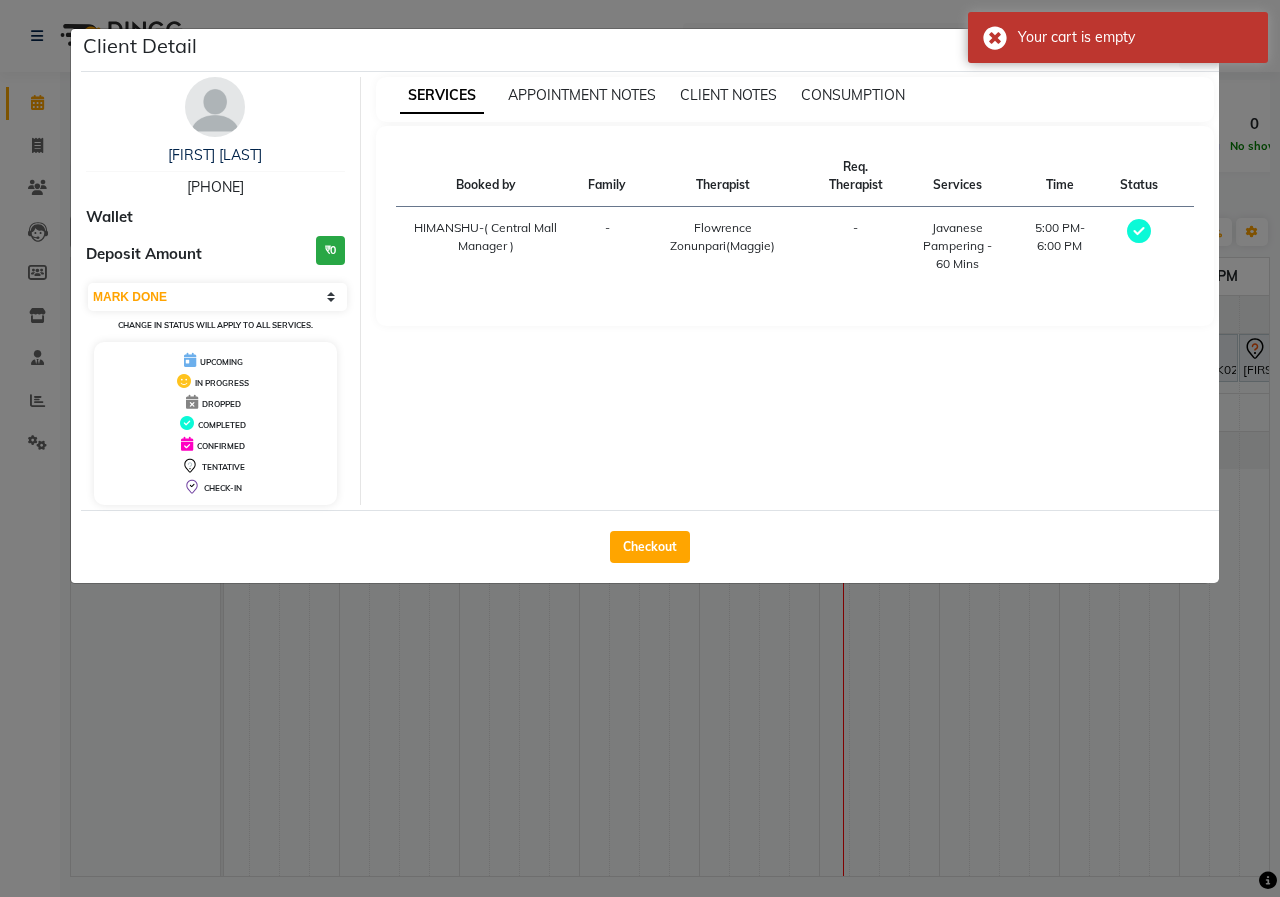 select on "6509" 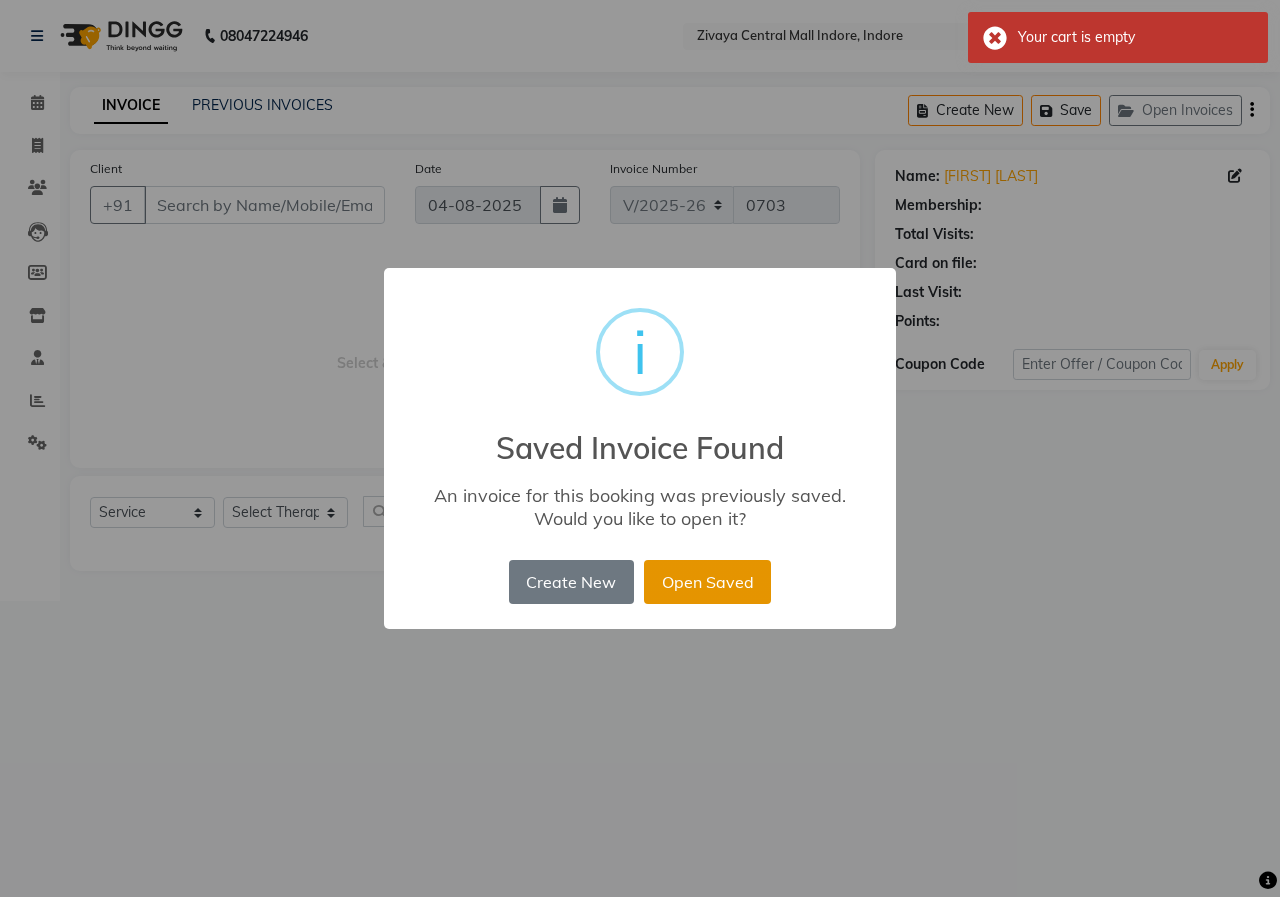 click on "Open Saved" at bounding box center [707, 582] 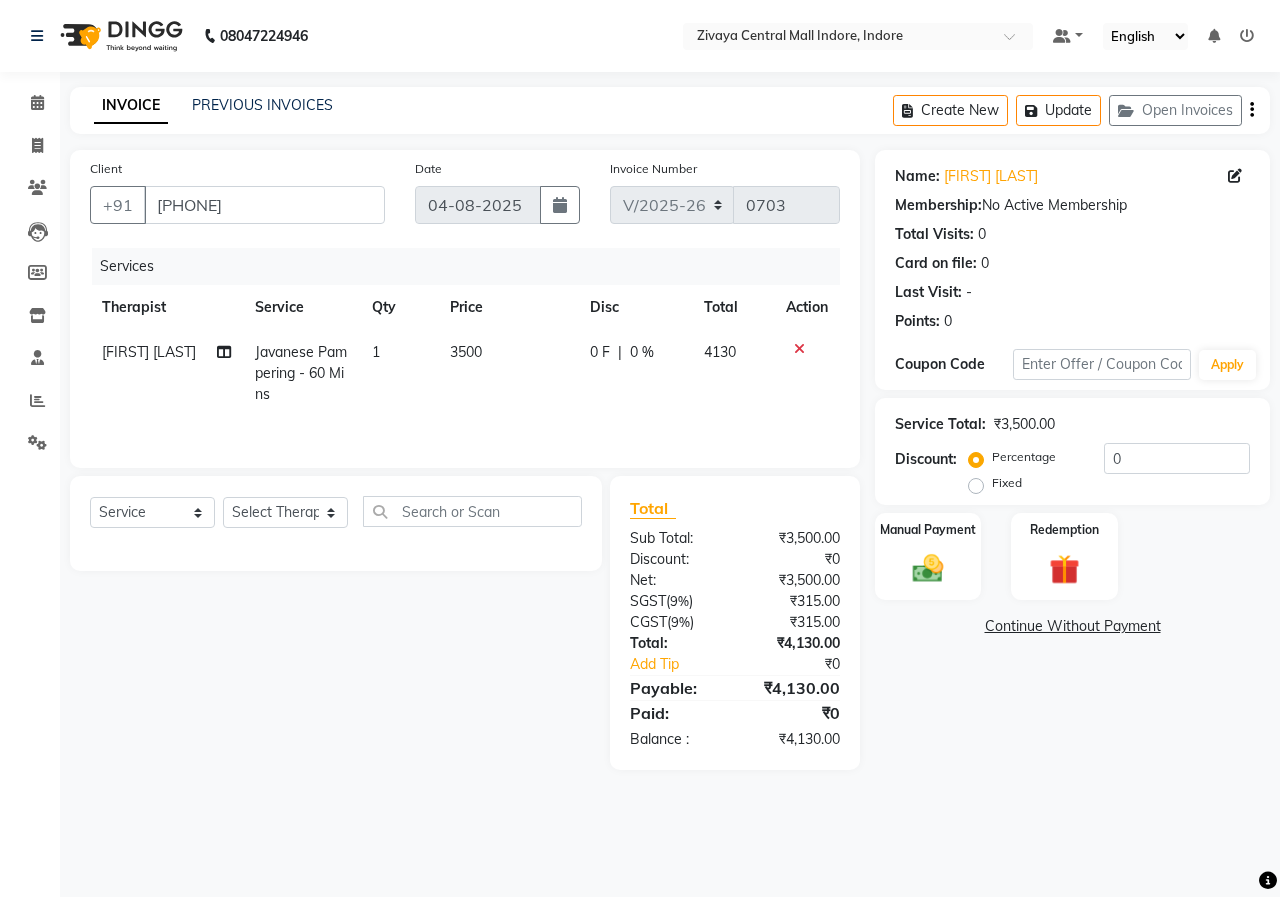 click 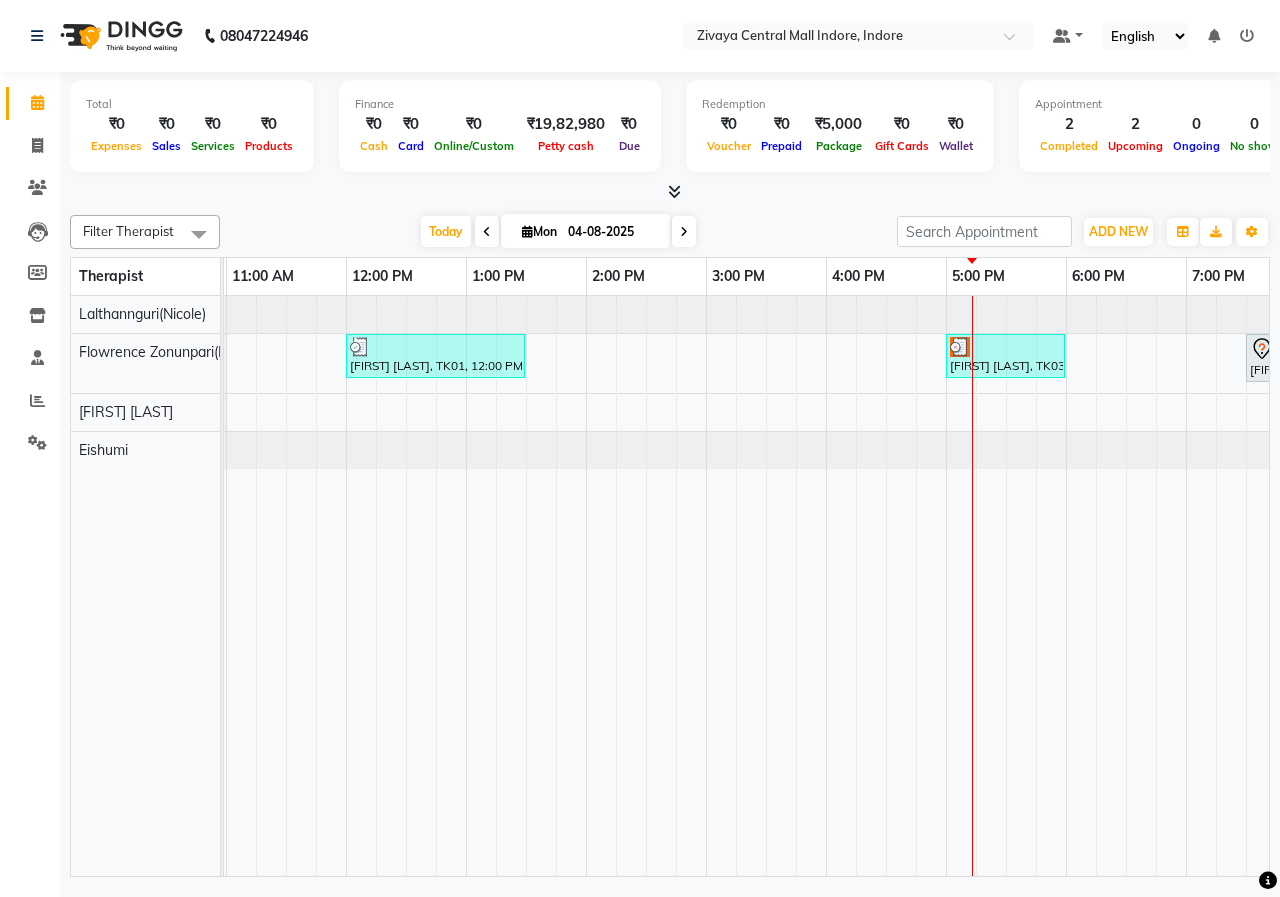 scroll, scrollTop: 0, scrollLeft: 224, axis: horizontal 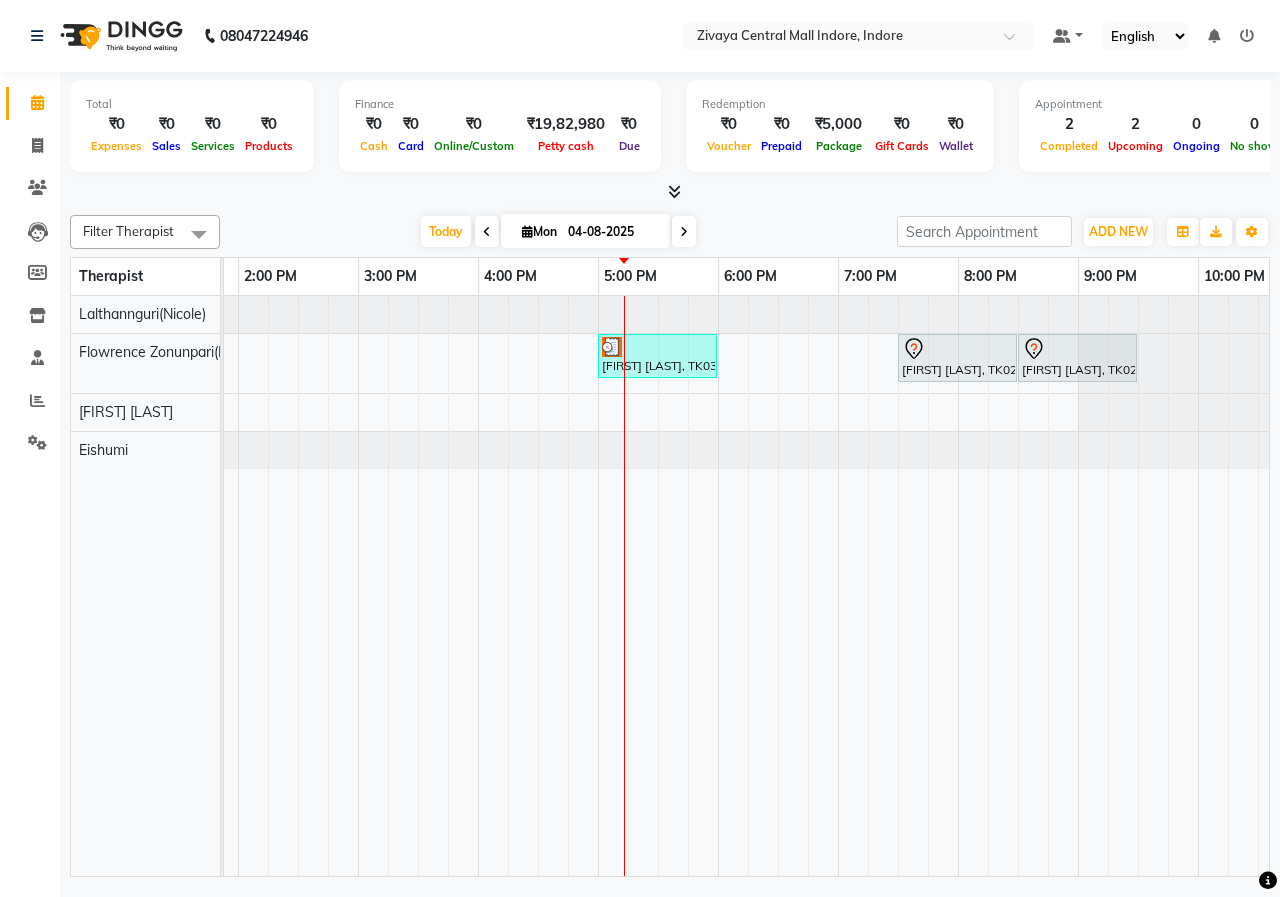 drag, startPoint x: 929, startPoint y: 356, endPoint x: 902, endPoint y: 411, distance: 61.269894 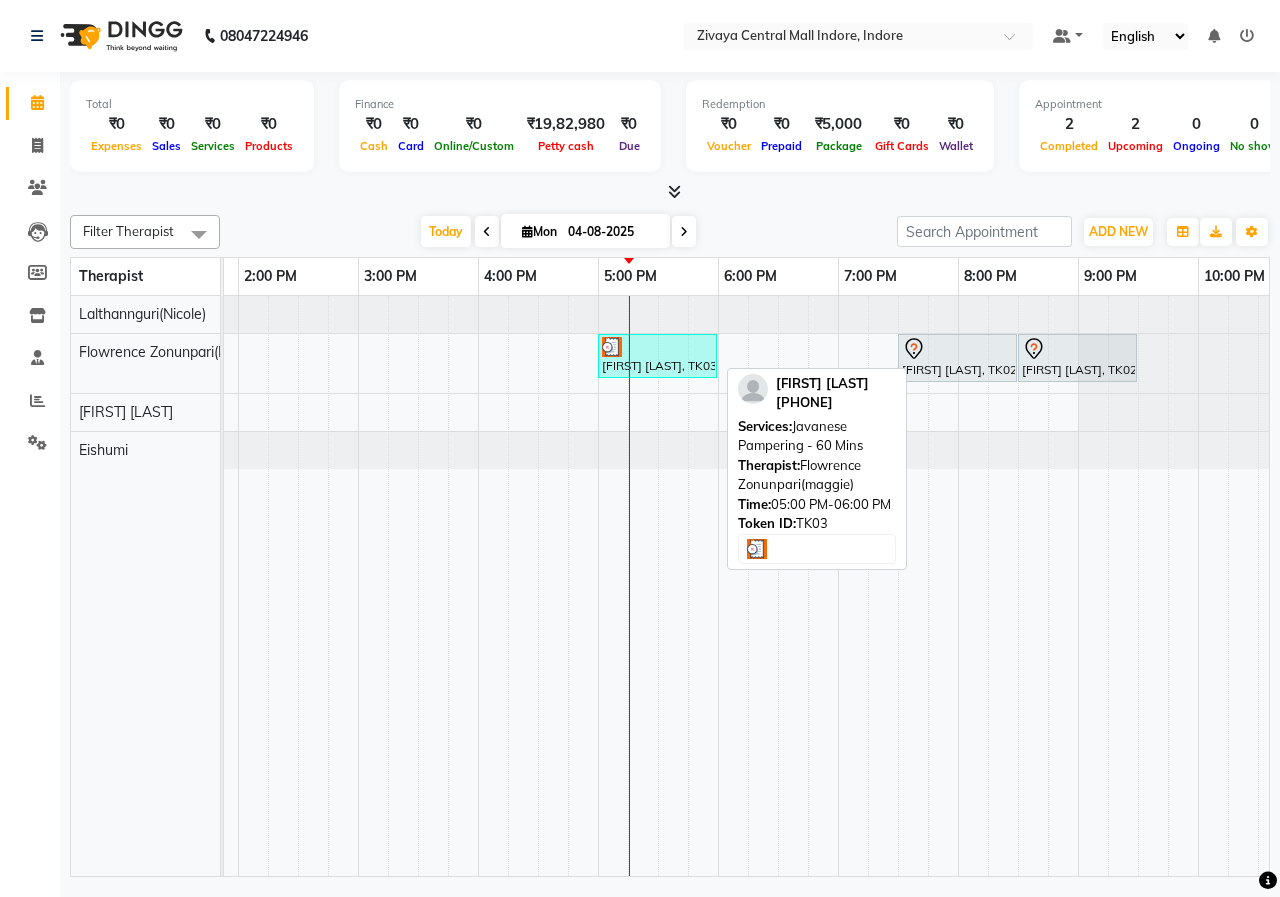 click on "[FIRST] [LAST], TK03, 05:00 PM-06:00 PM, Javanese Pampering - 60 Mins" at bounding box center (657, 356) 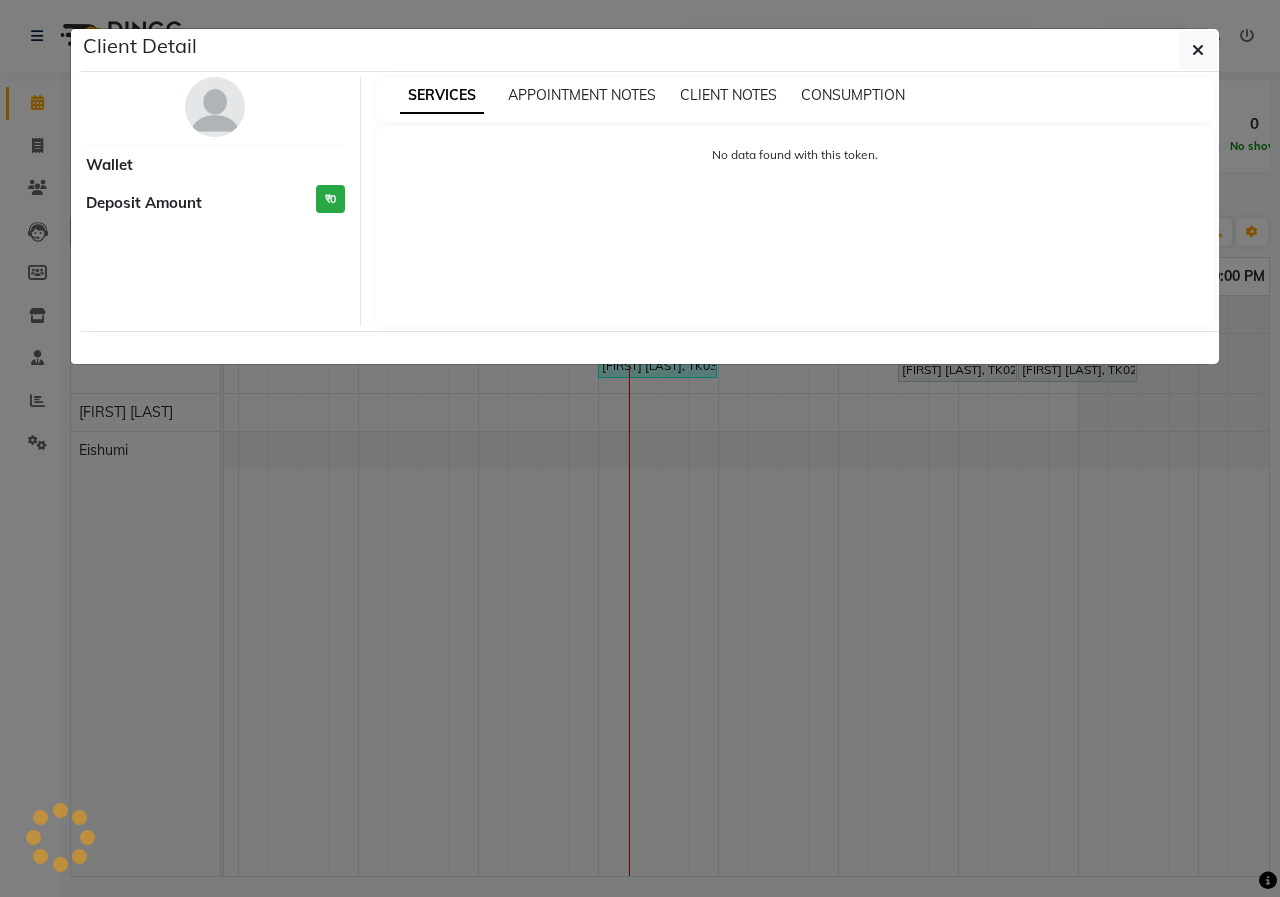 select on "3" 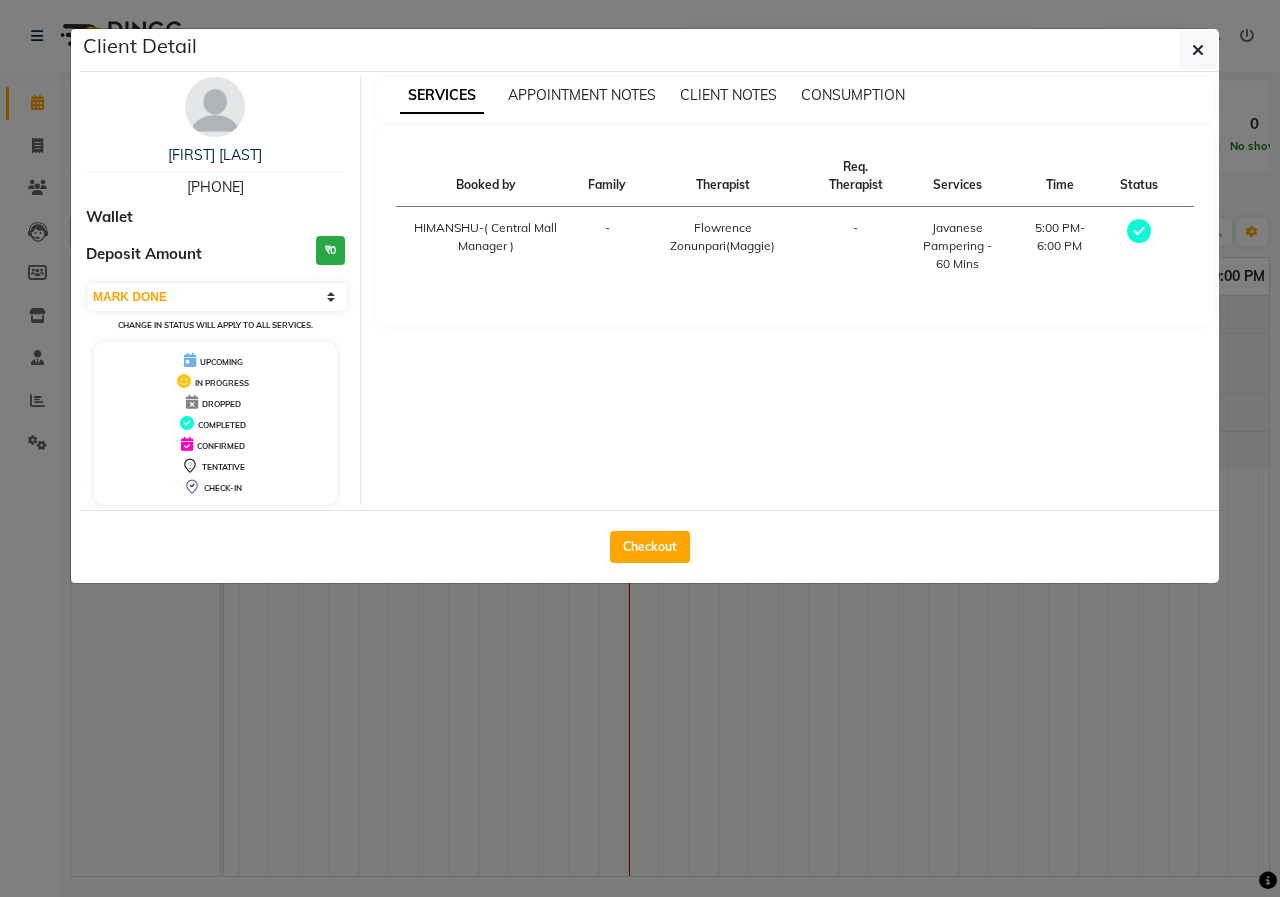 click on "[PHONE]" at bounding box center [215, 187] 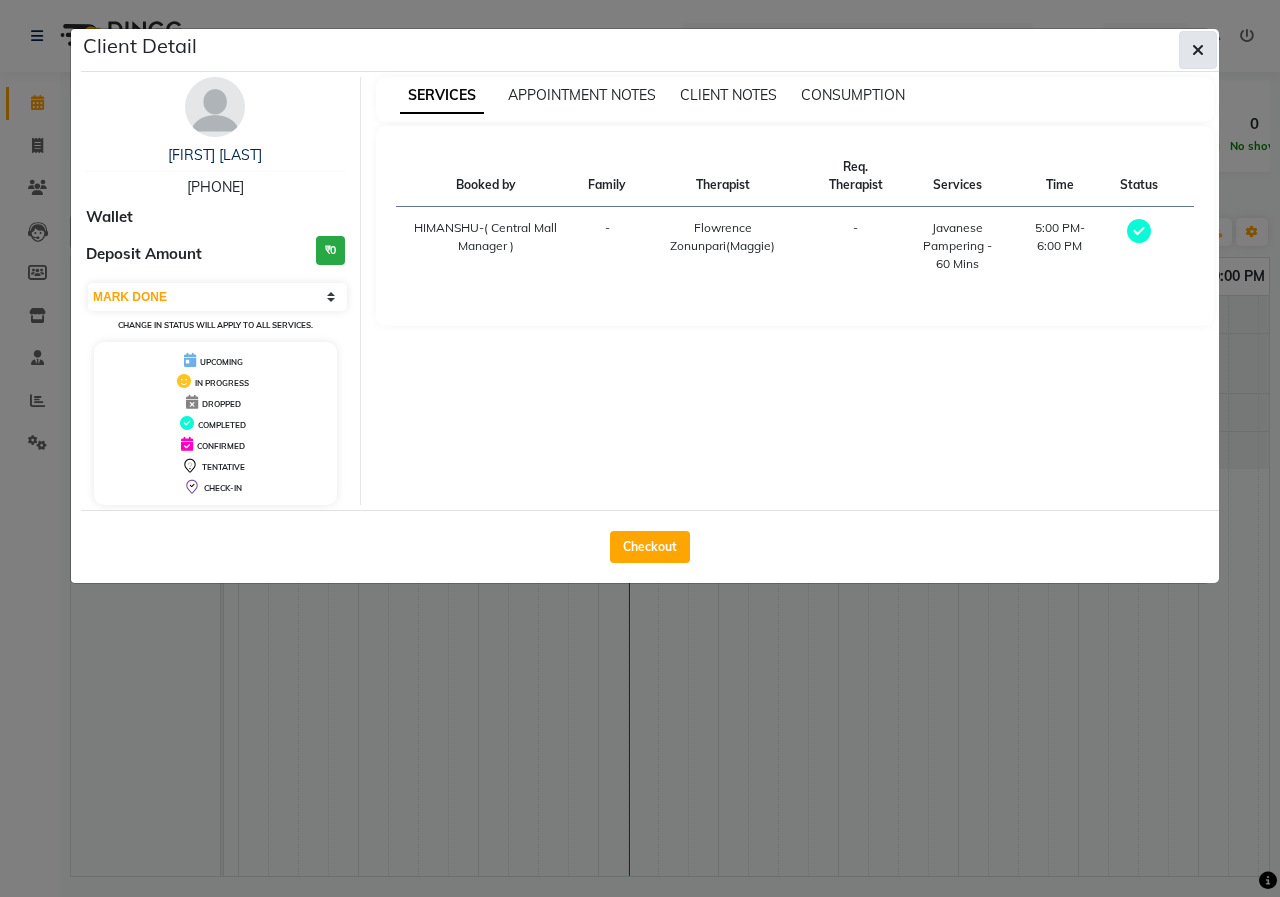 click 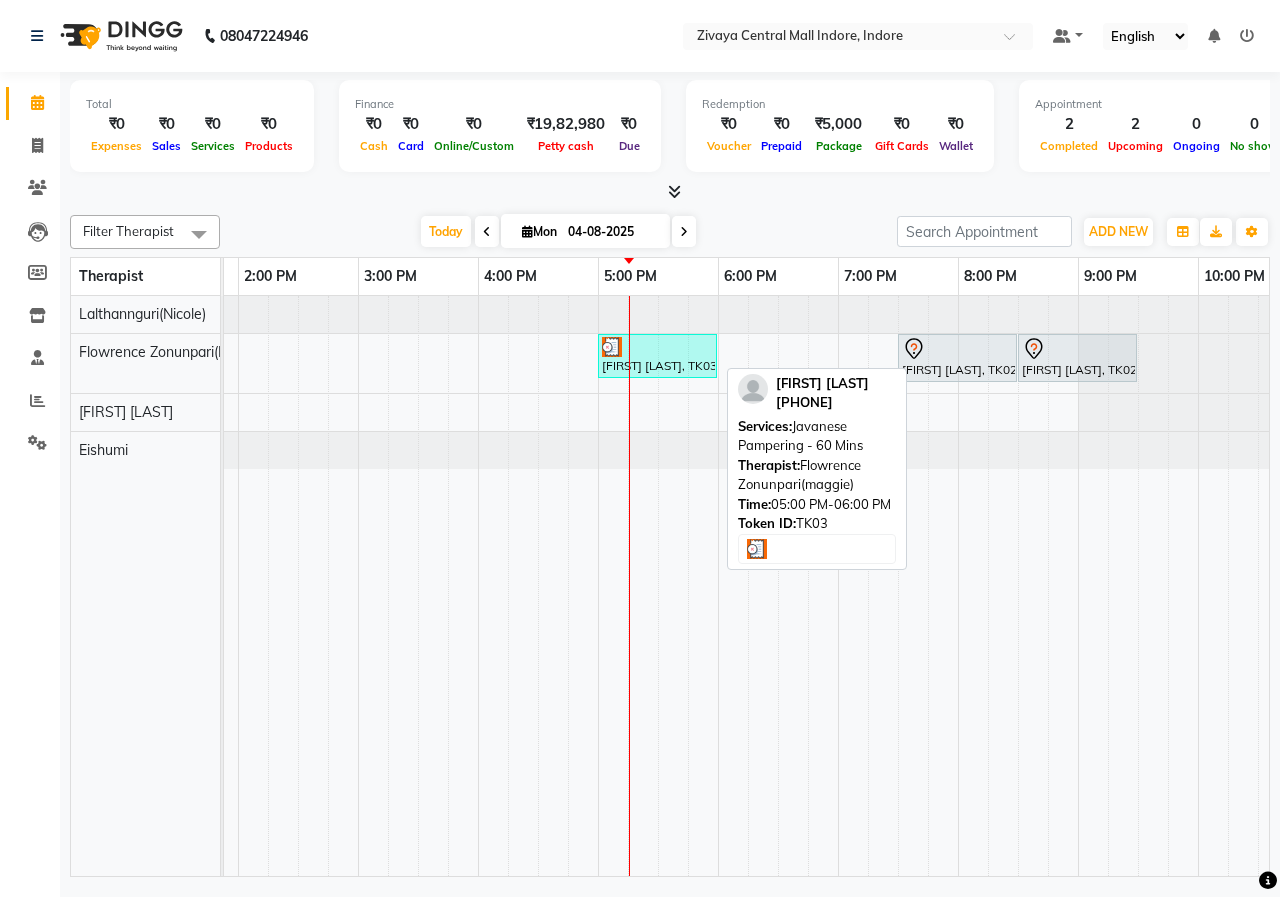 click at bounding box center (657, 347) 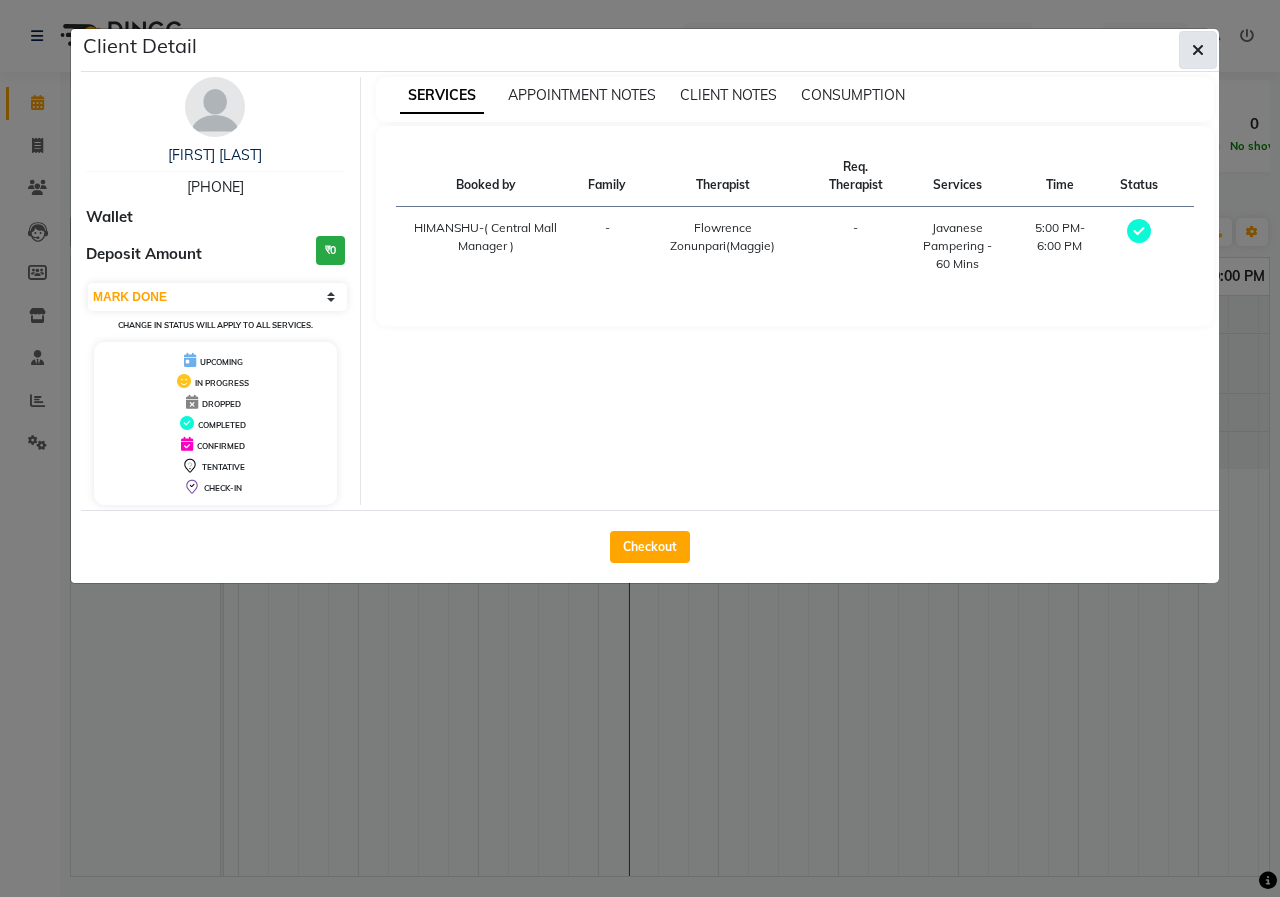 click 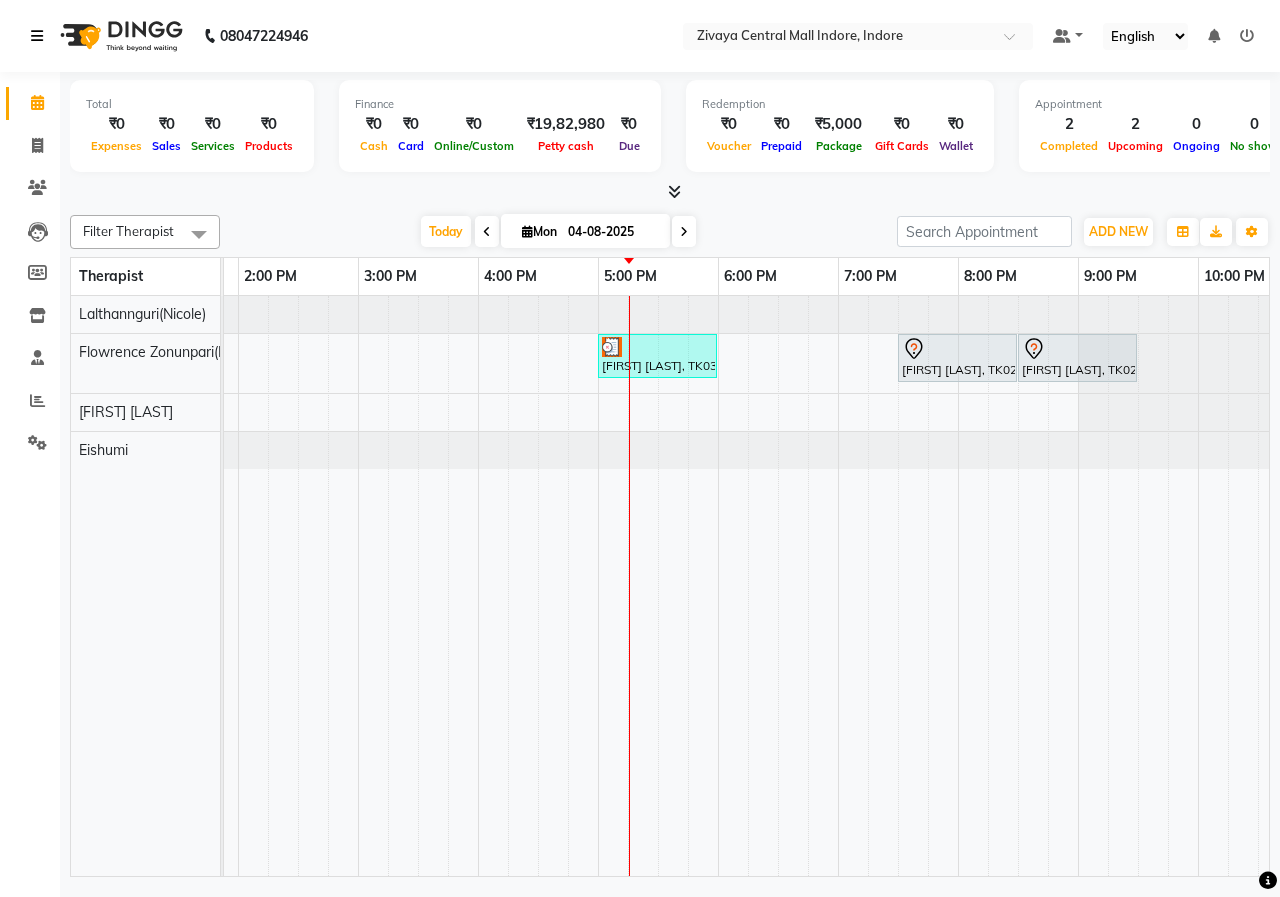 click at bounding box center [37, 36] 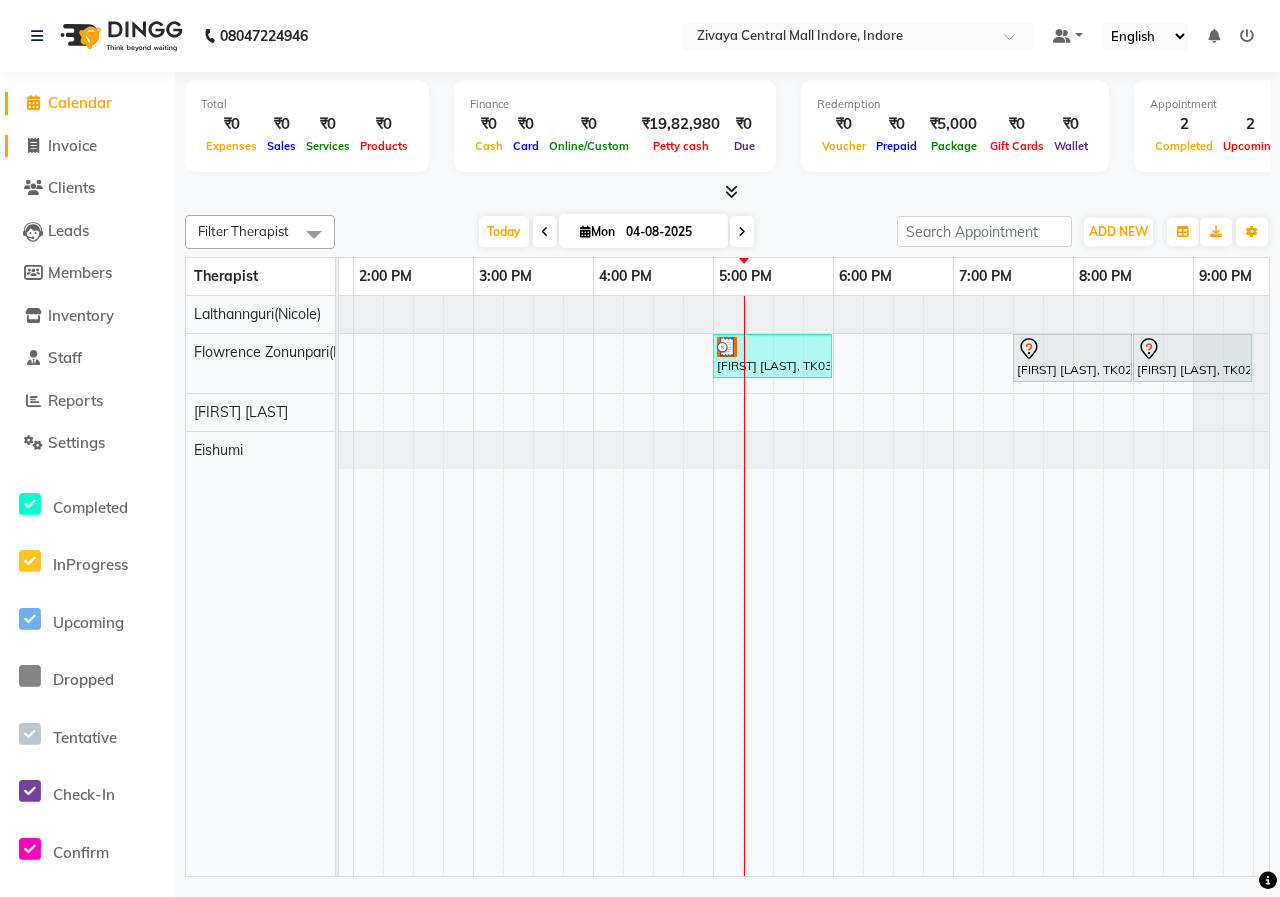 click on "Invoice" 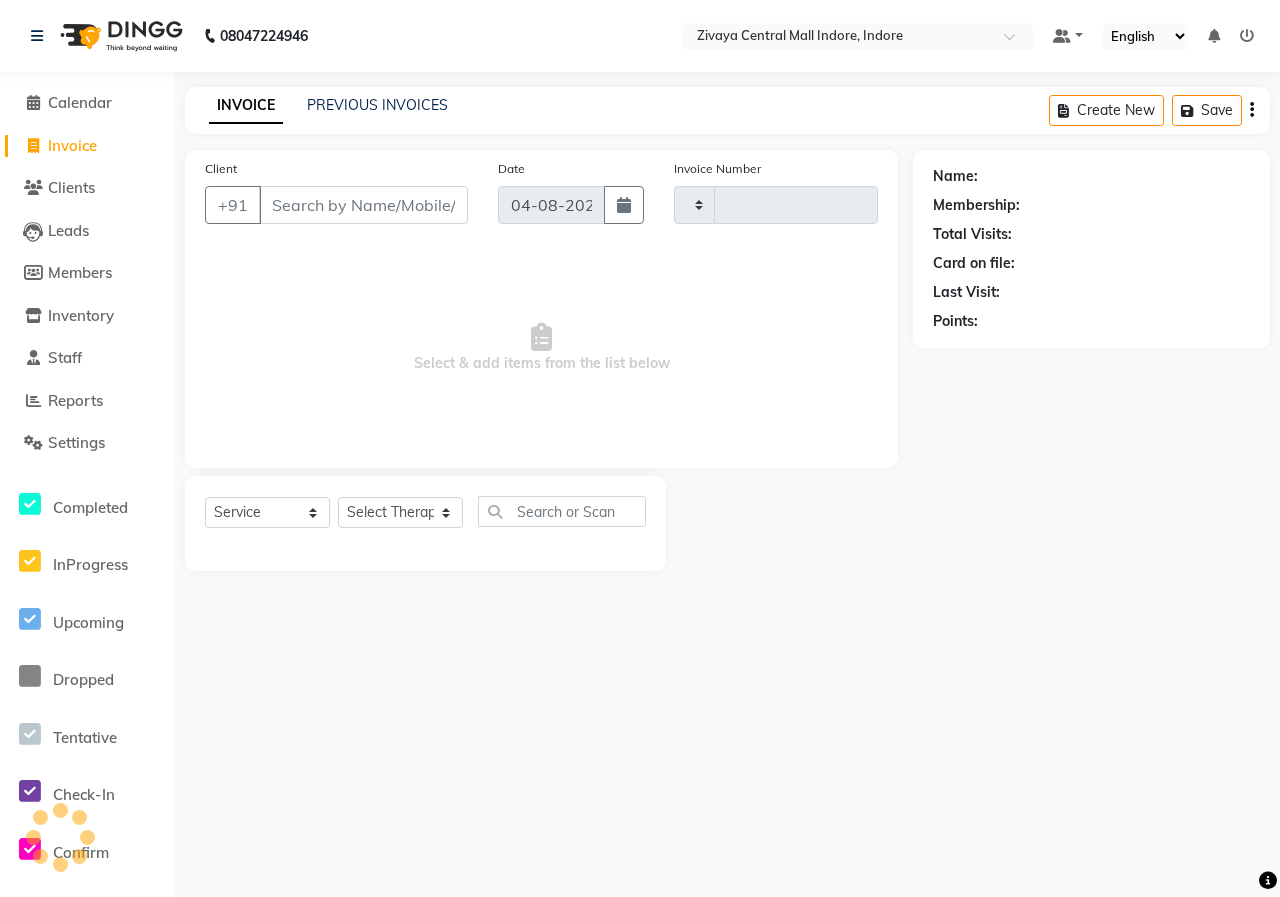 type on "0703" 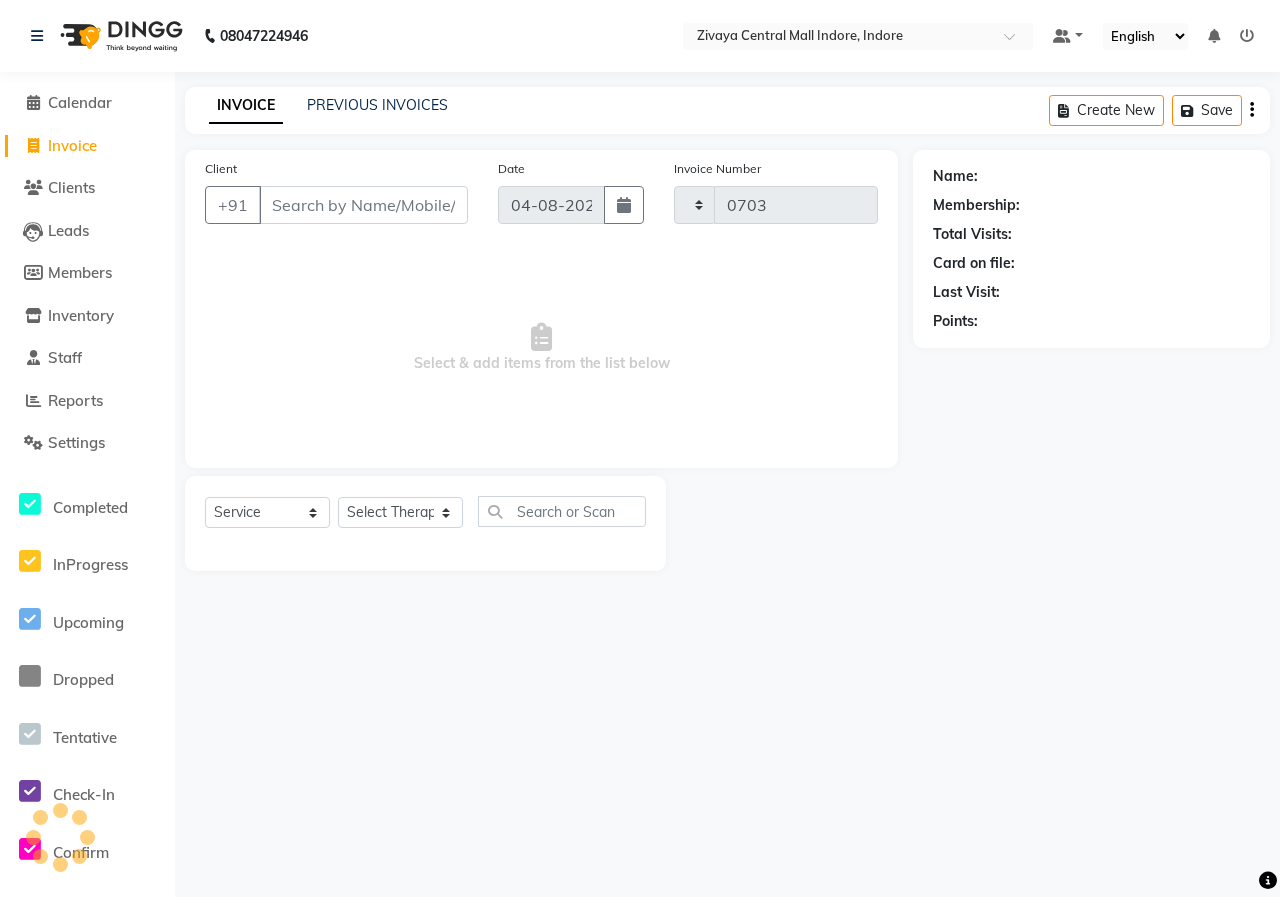 select on "6509" 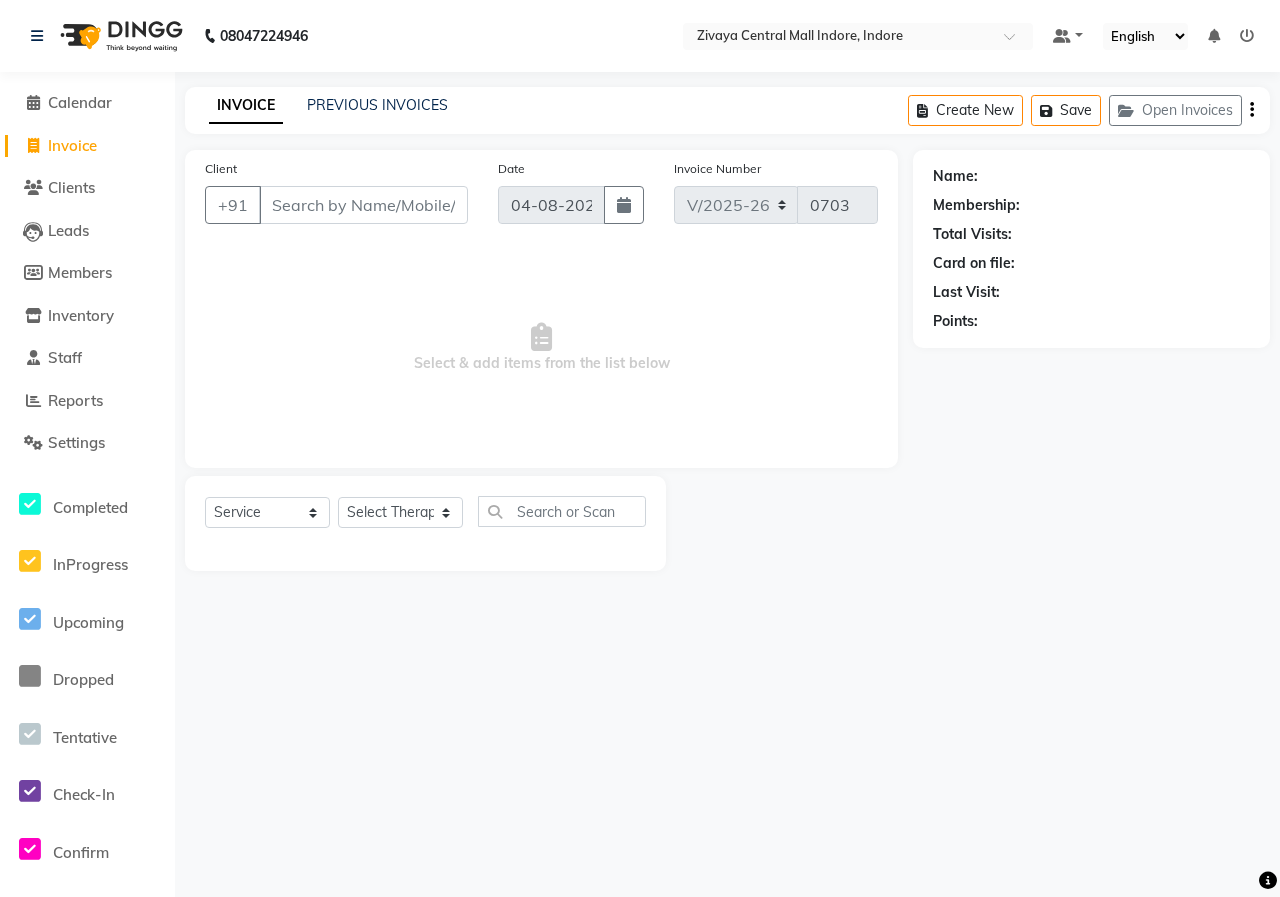 click on "Client" at bounding box center (363, 205) 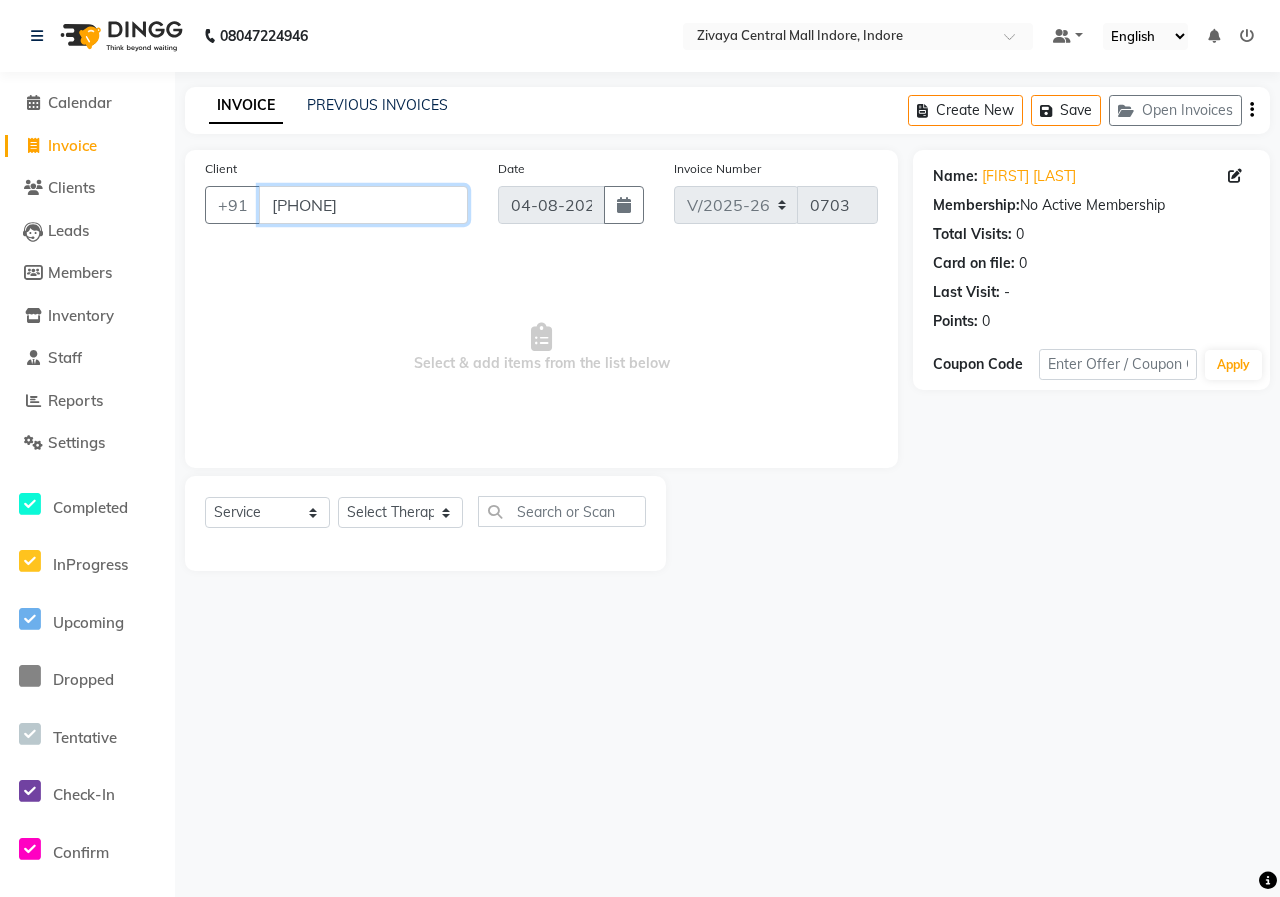 click on "[PHONE]" at bounding box center [363, 205] 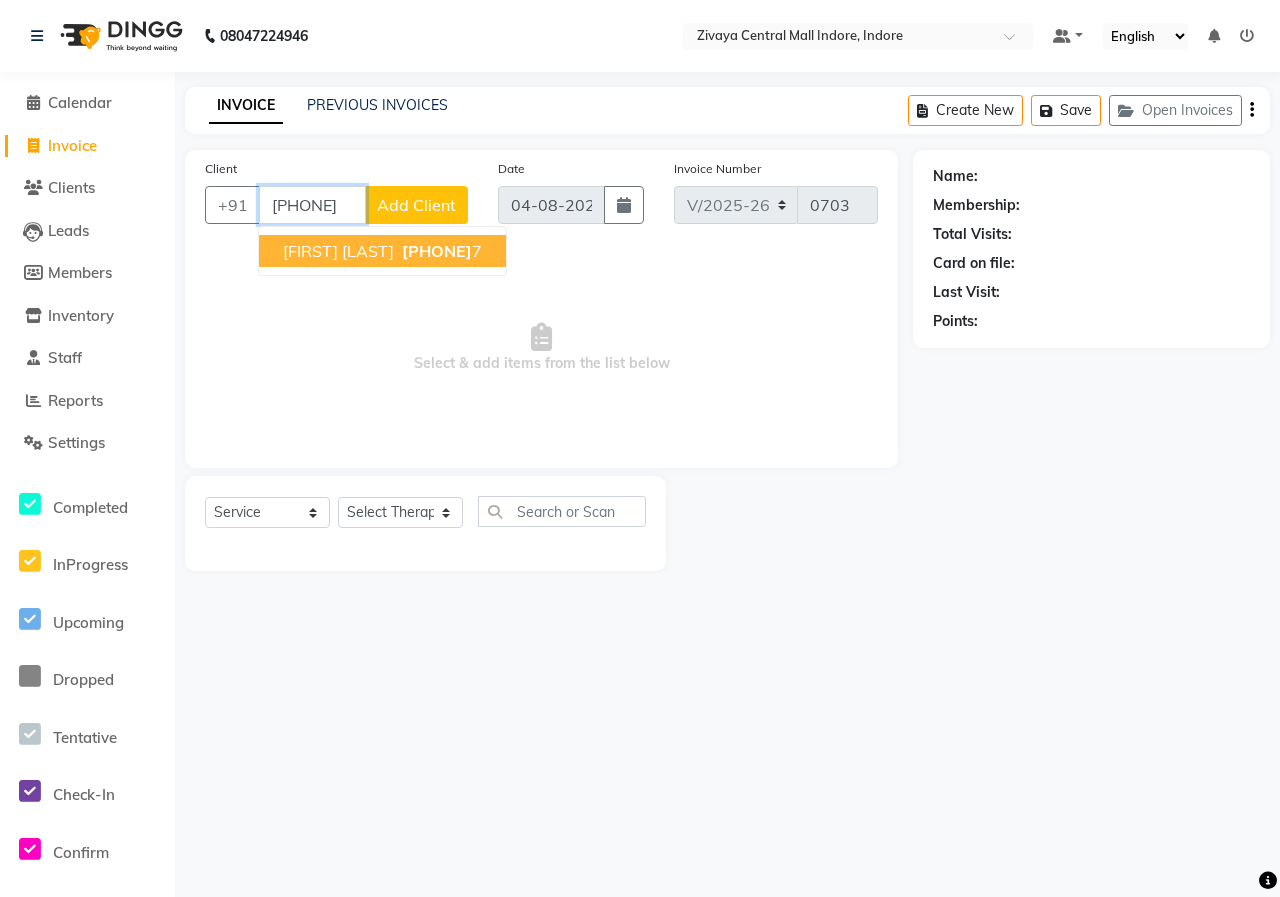 click on "[FIRST] [LAST]" at bounding box center [338, 251] 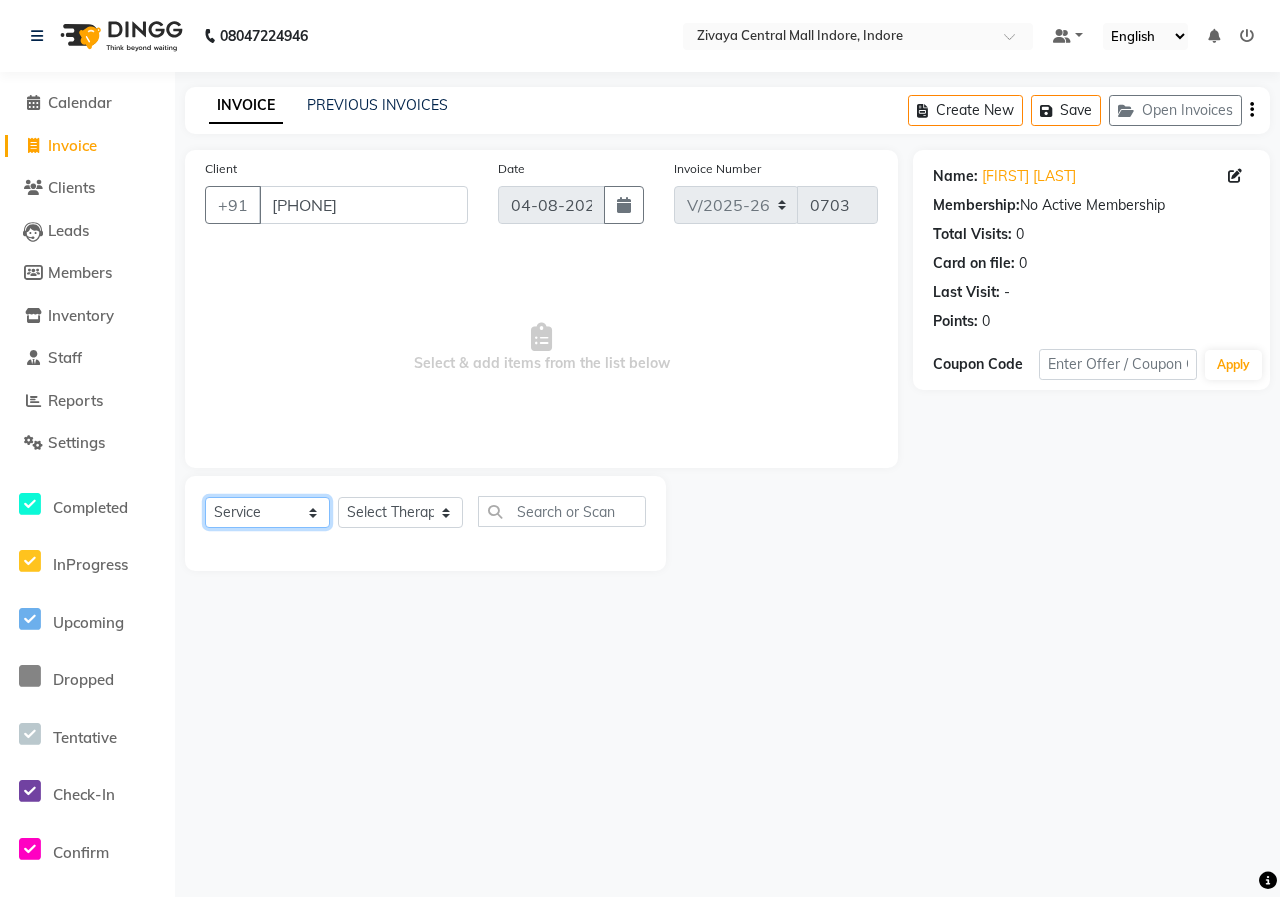click on "Select  Service  Product  Membership  Package Voucher Prepaid Gift Card" 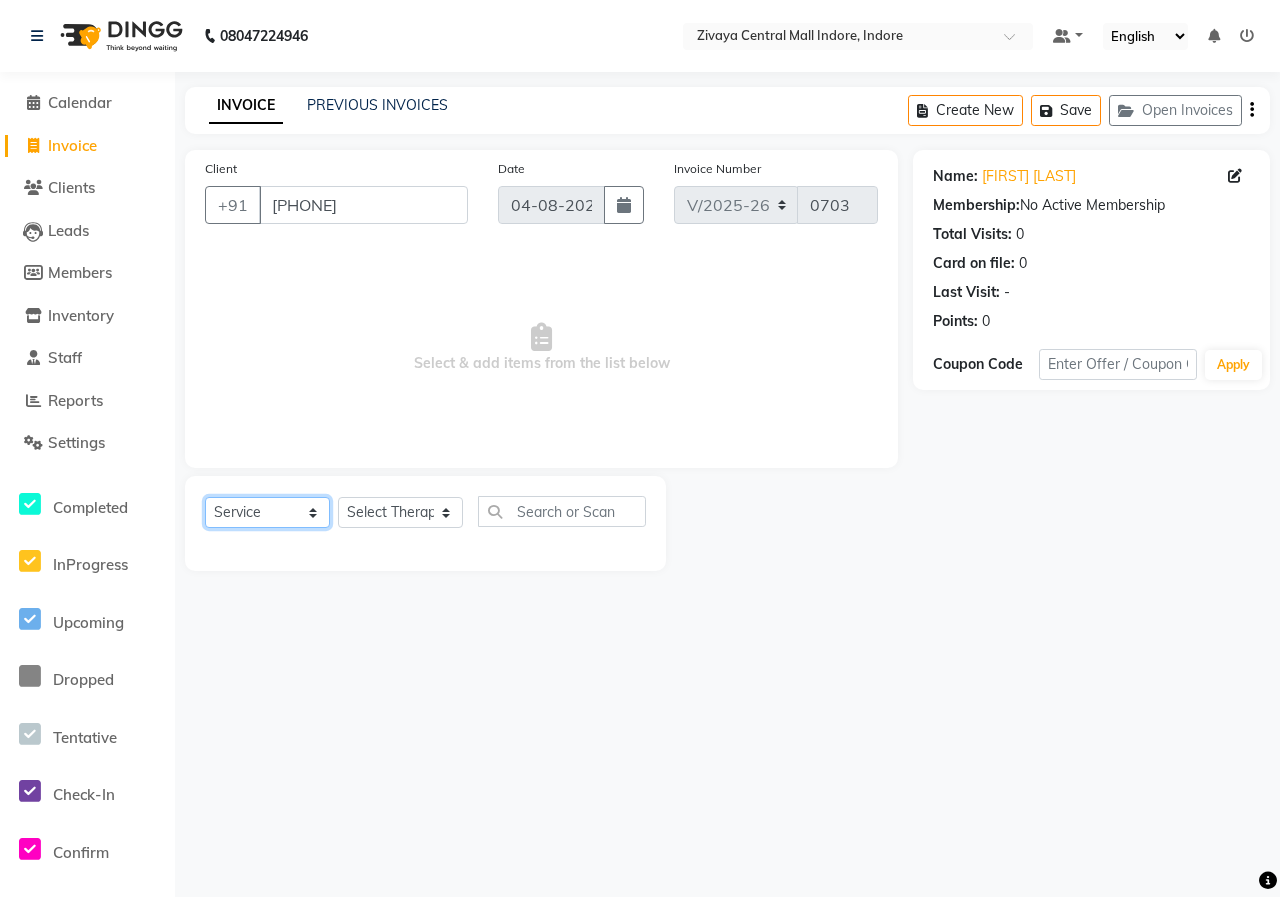 select on "package" 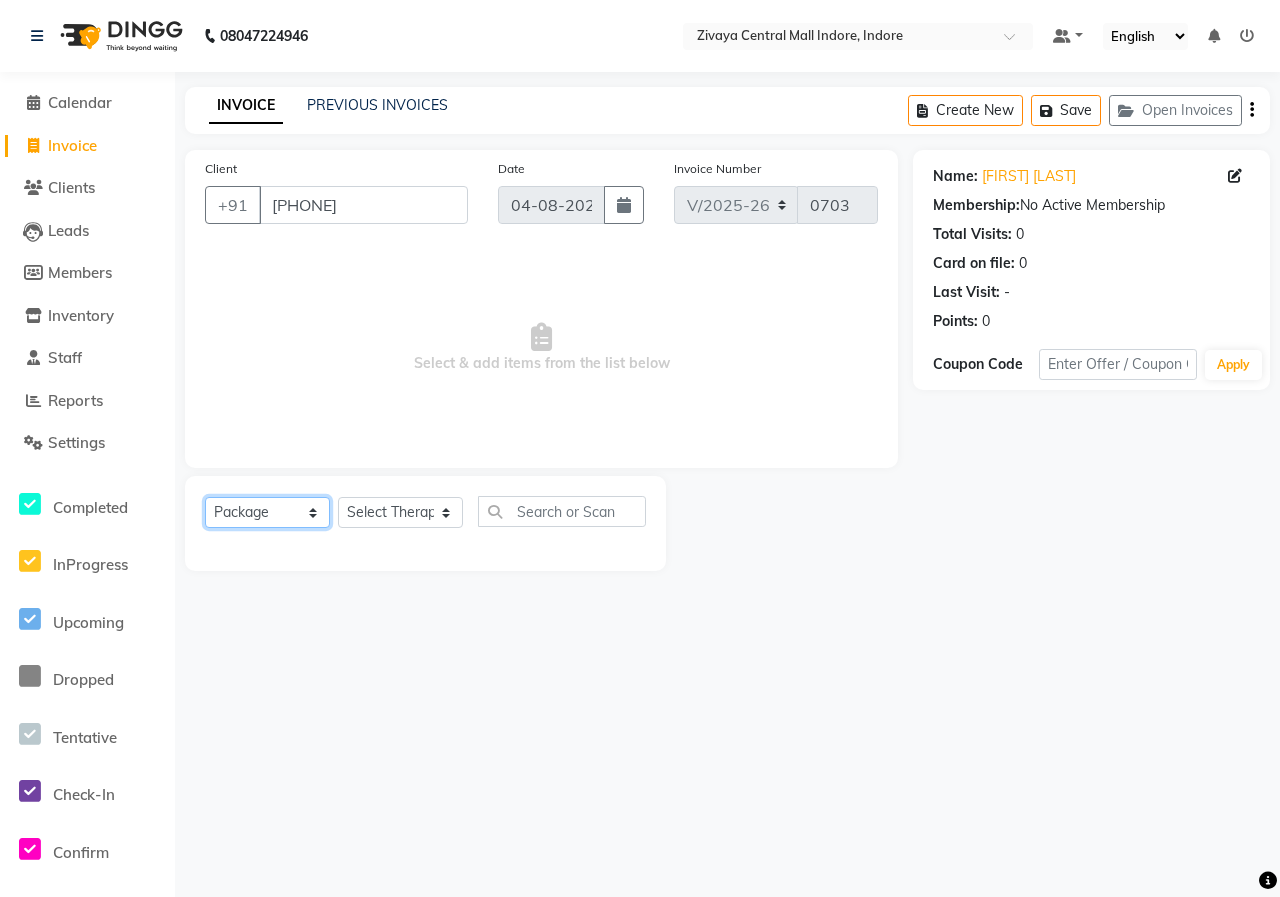 click on "Select  Service  Product  Membership  Package Voucher Prepaid Gift Card" 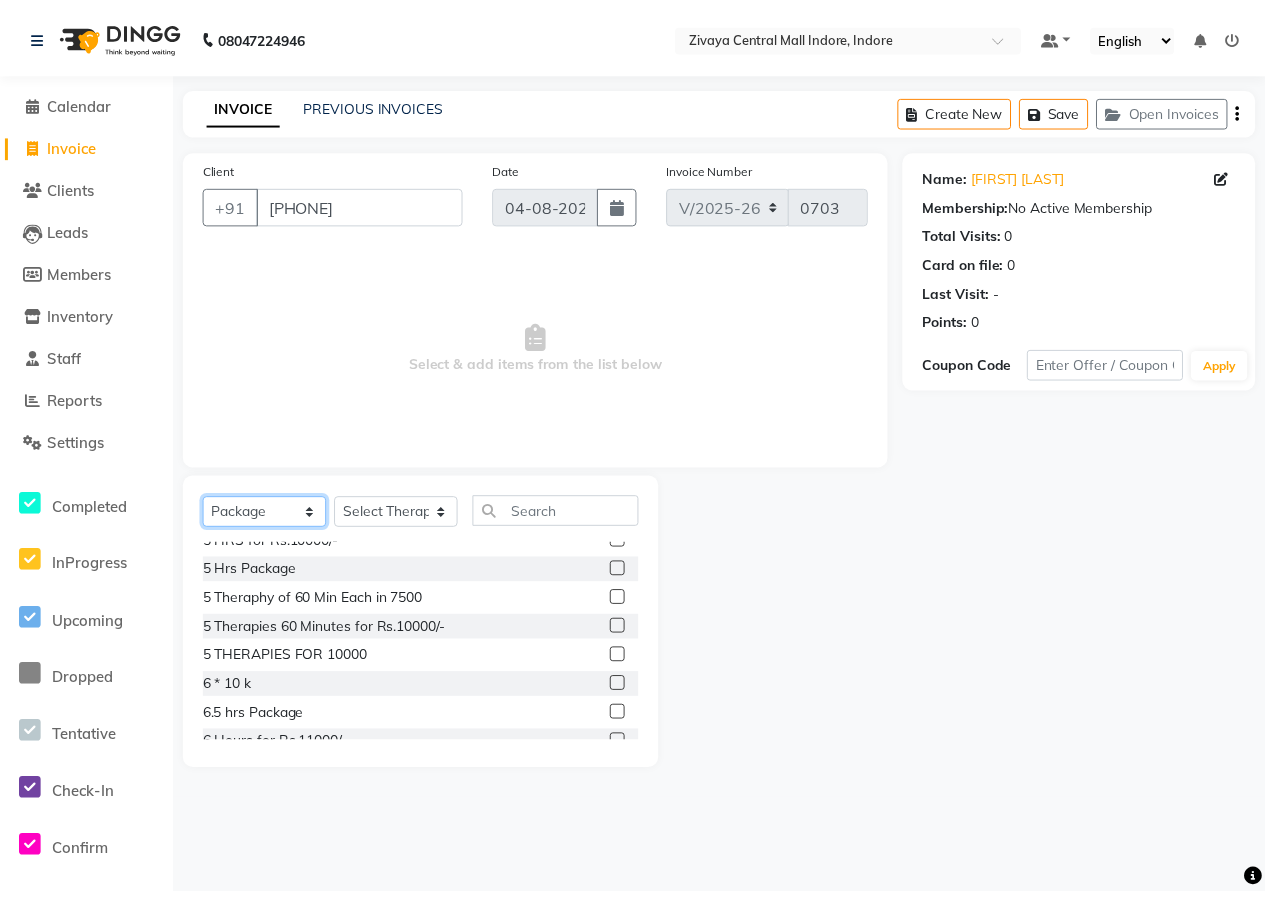 scroll, scrollTop: 900, scrollLeft: 0, axis: vertical 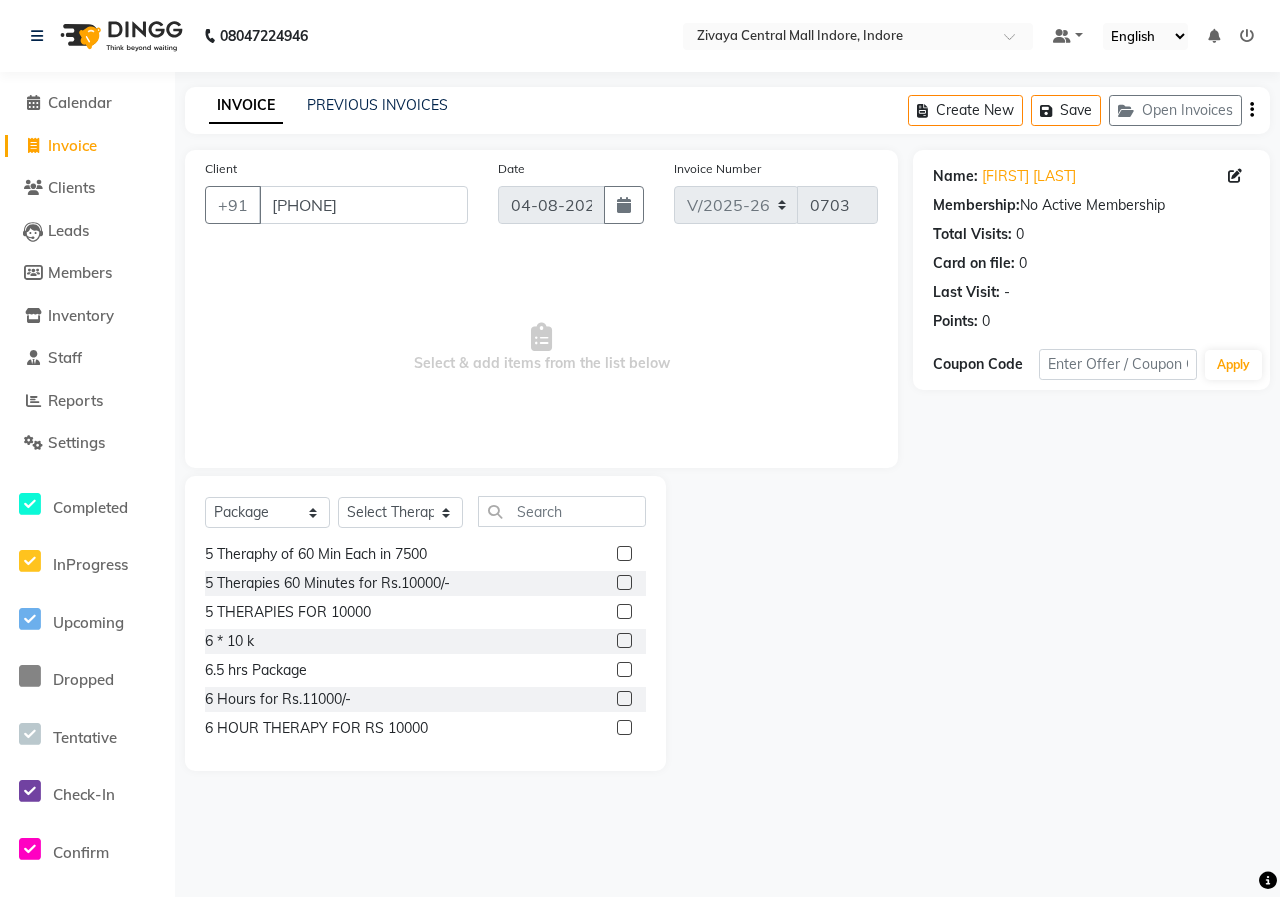 click 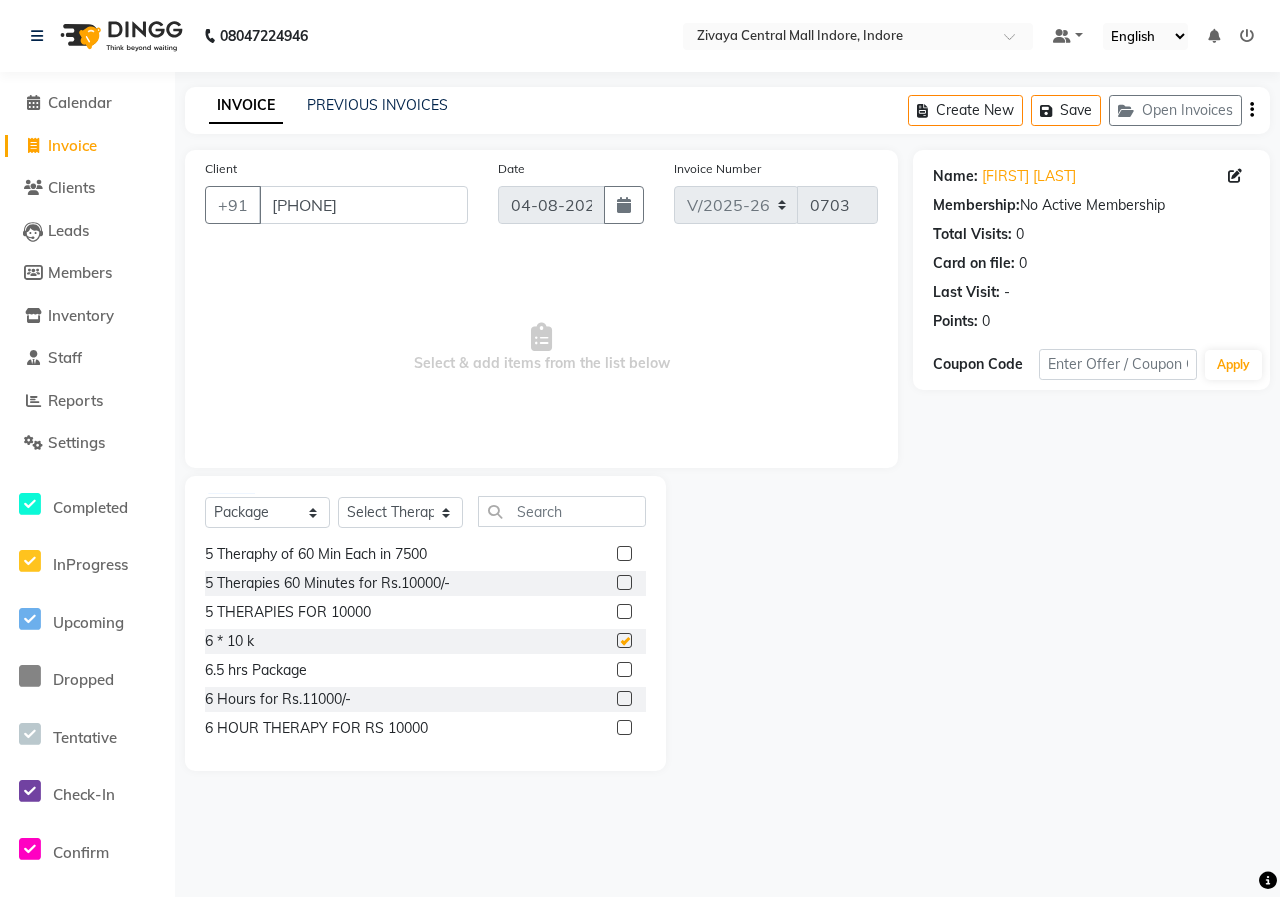 checkbox on "false" 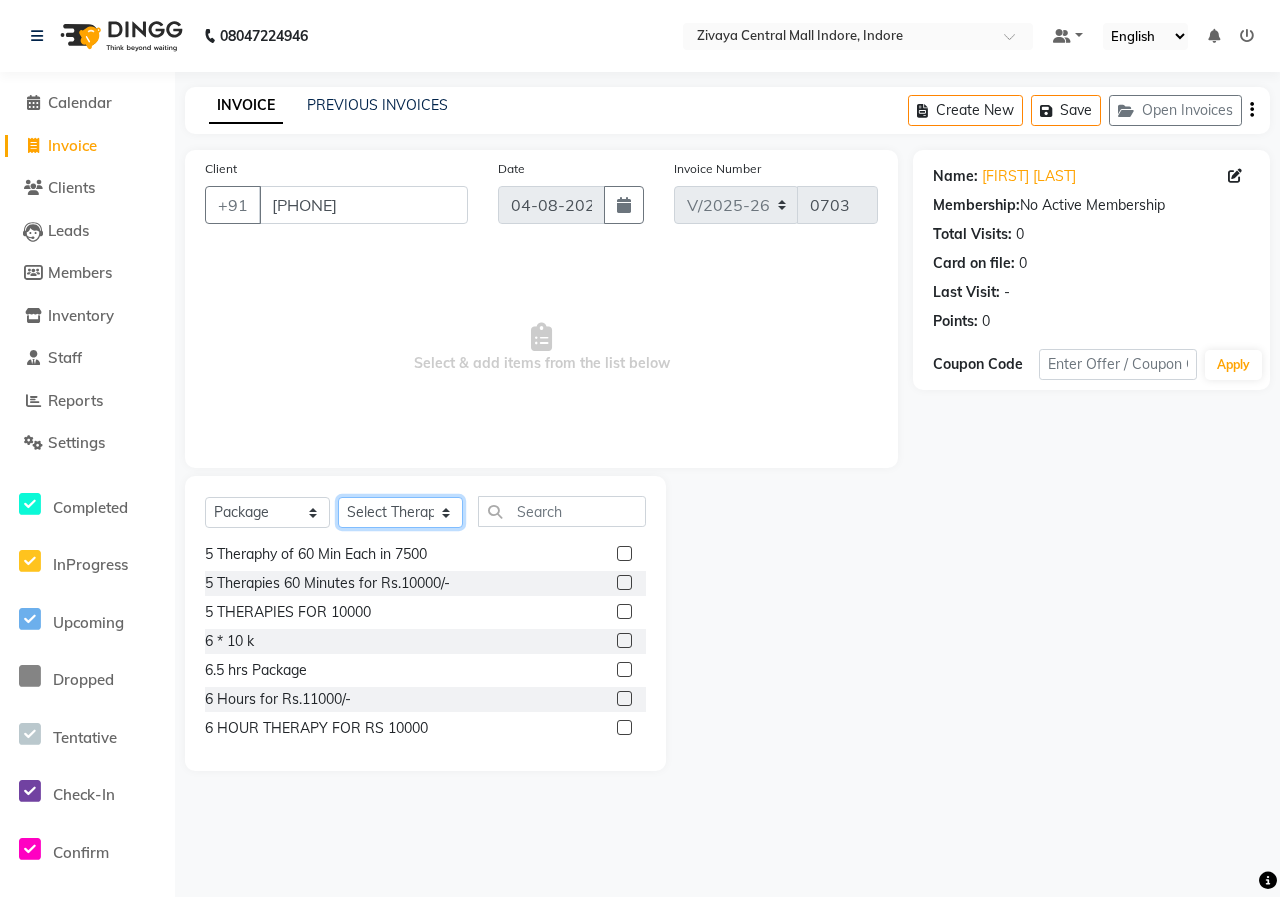 click on "Select Therapist aakash  Bella Eishumi Eli Flowrence Zonunpari(Maggie) [FIRST] [LAST] Lalhruaitluangi (Eva) Lalthannguri(Nicole) sandragrecia sna" 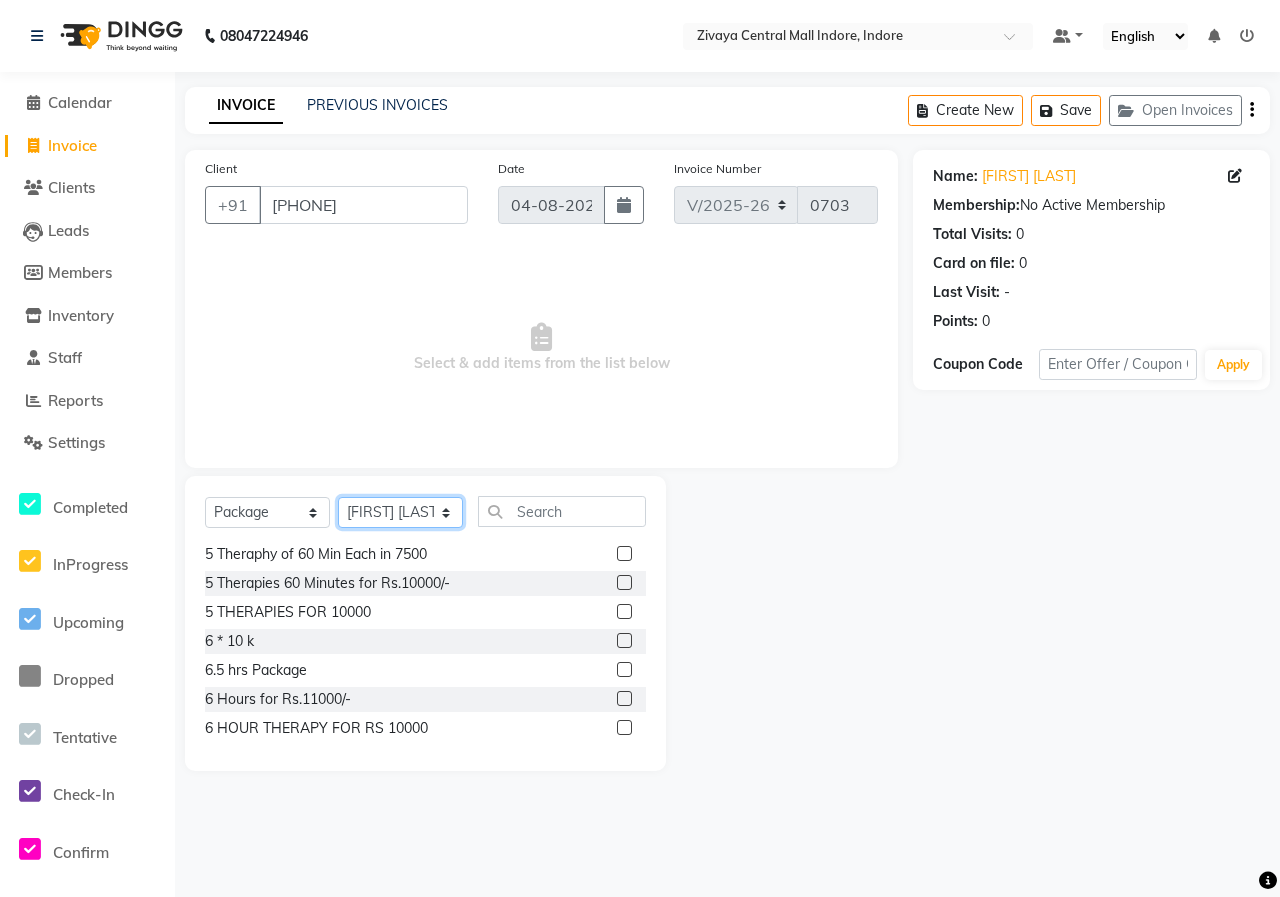 click on "Select Therapist aakash  Bella Eishumi Eli Flowrence Zonunpari(Maggie) [FIRST] [LAST] Lalhruaitluangi (Eva) Lalthannguri(Nicole) sandragrecia sna" 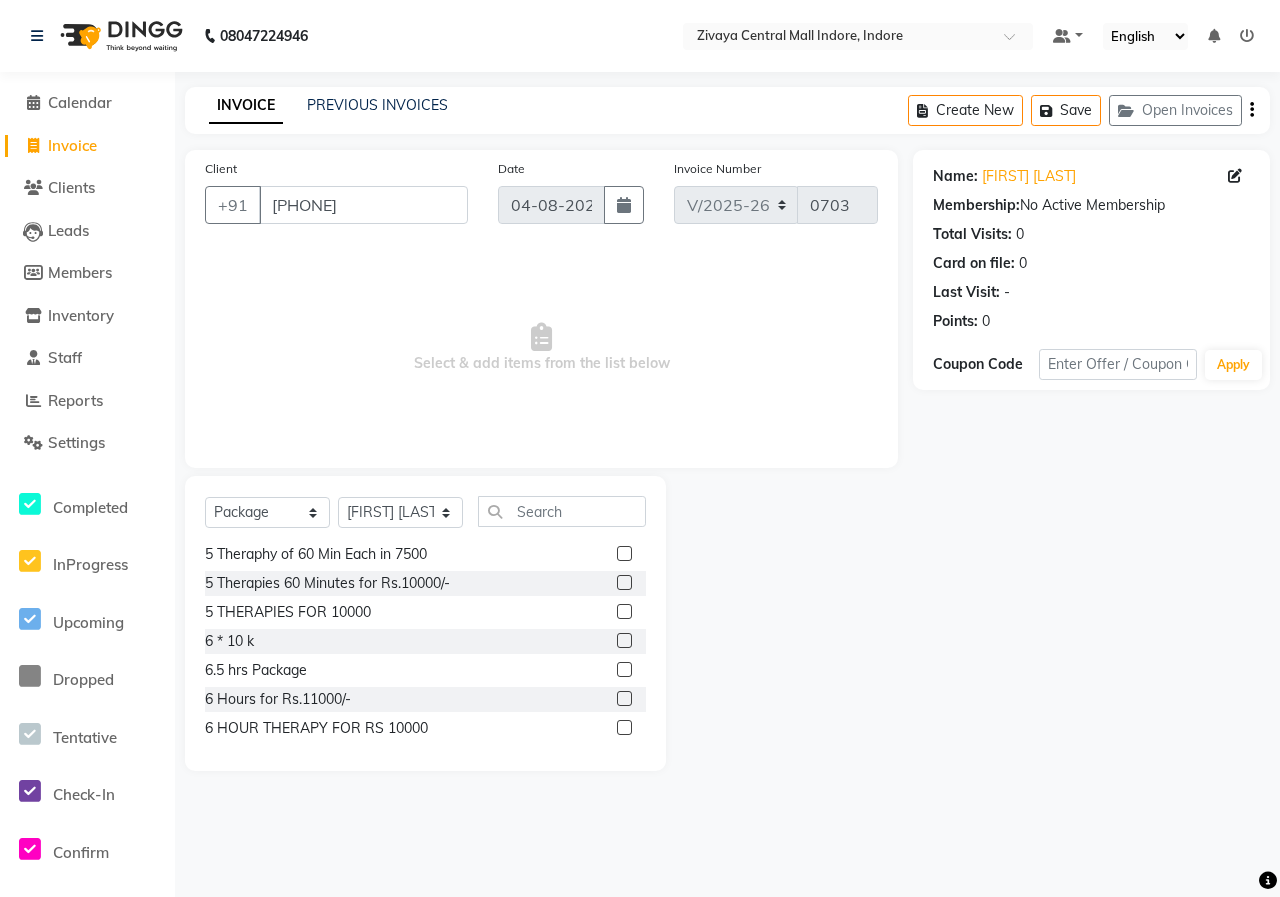 click 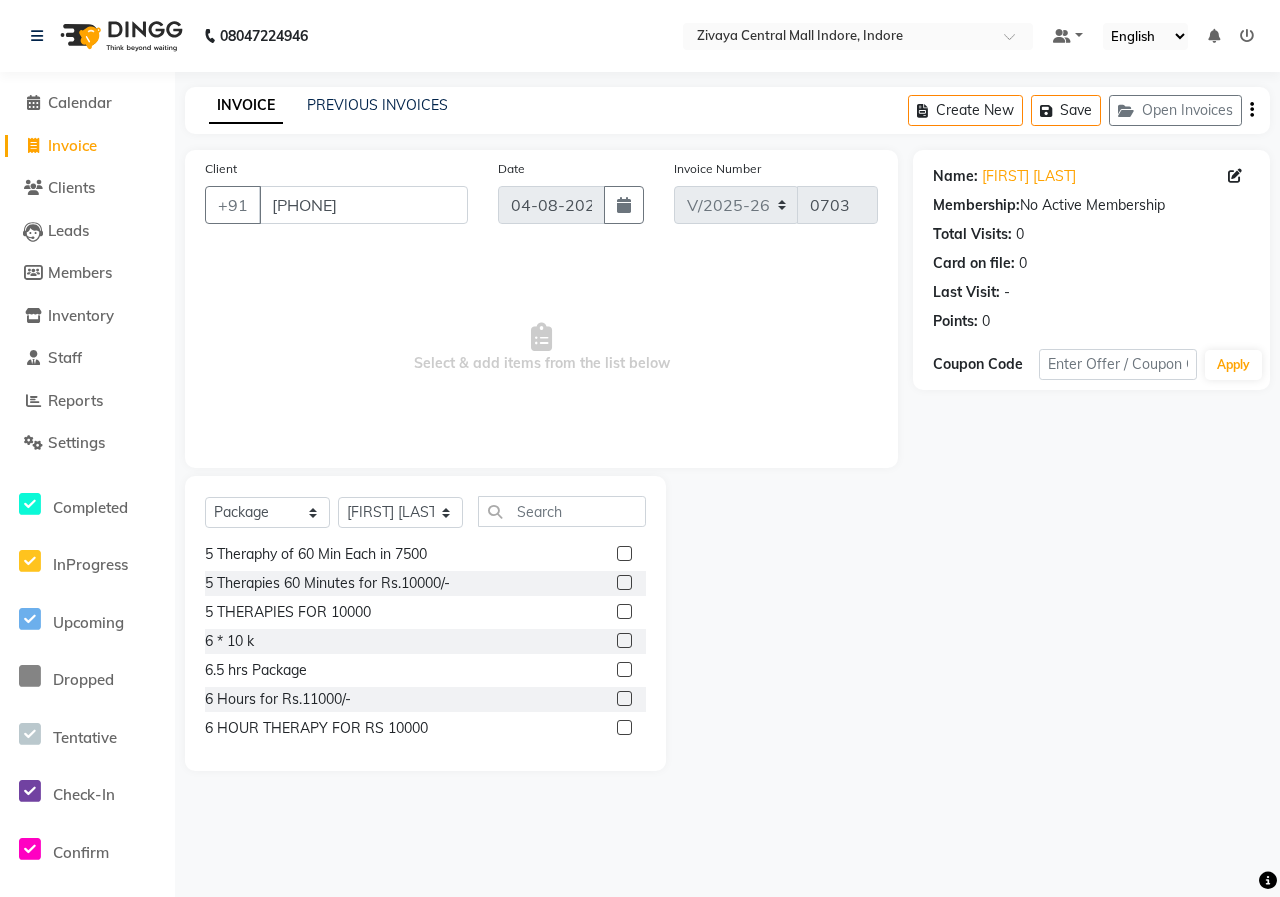 click at bounding box center (623, 641) 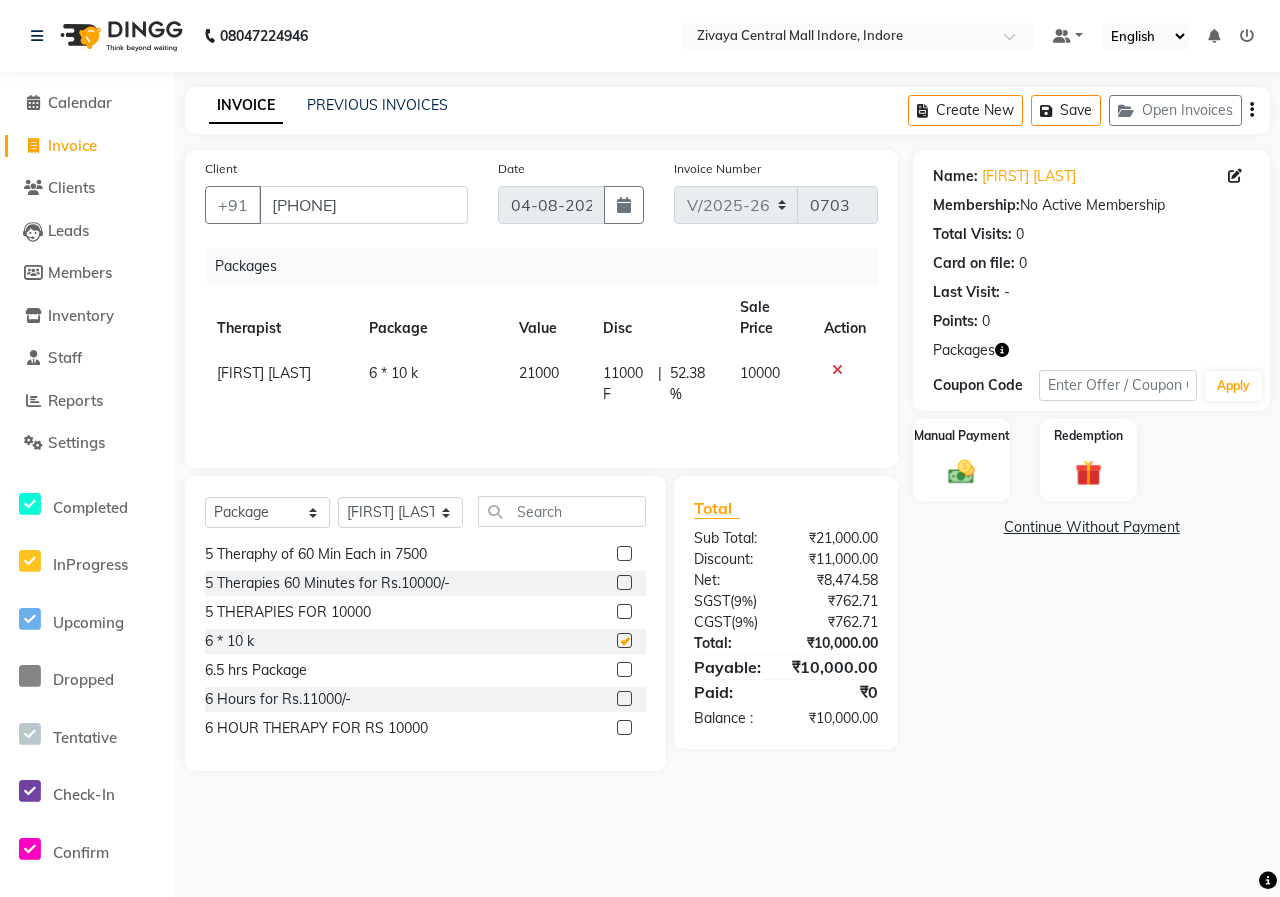 checkbox on "false" 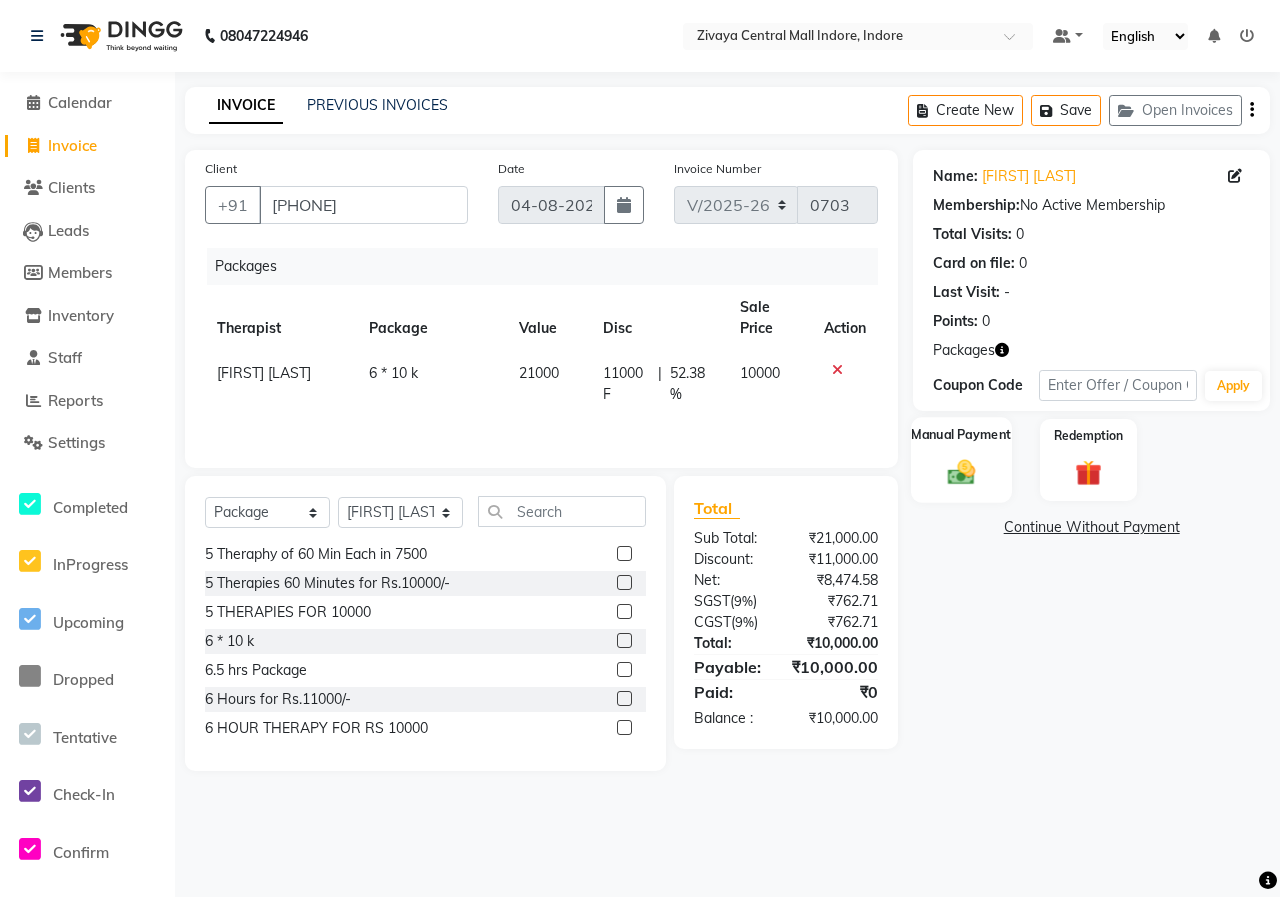 click 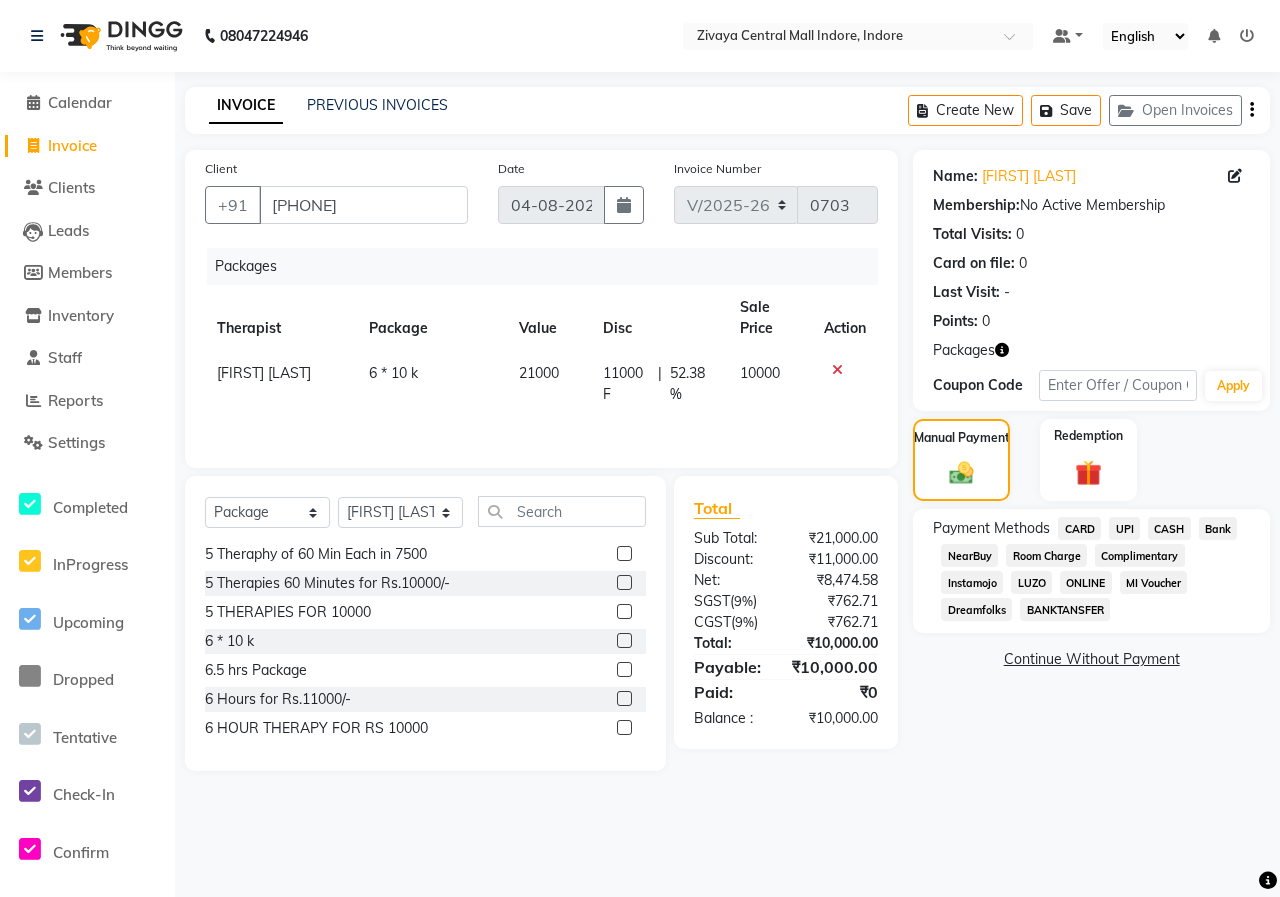 click on "CASH" 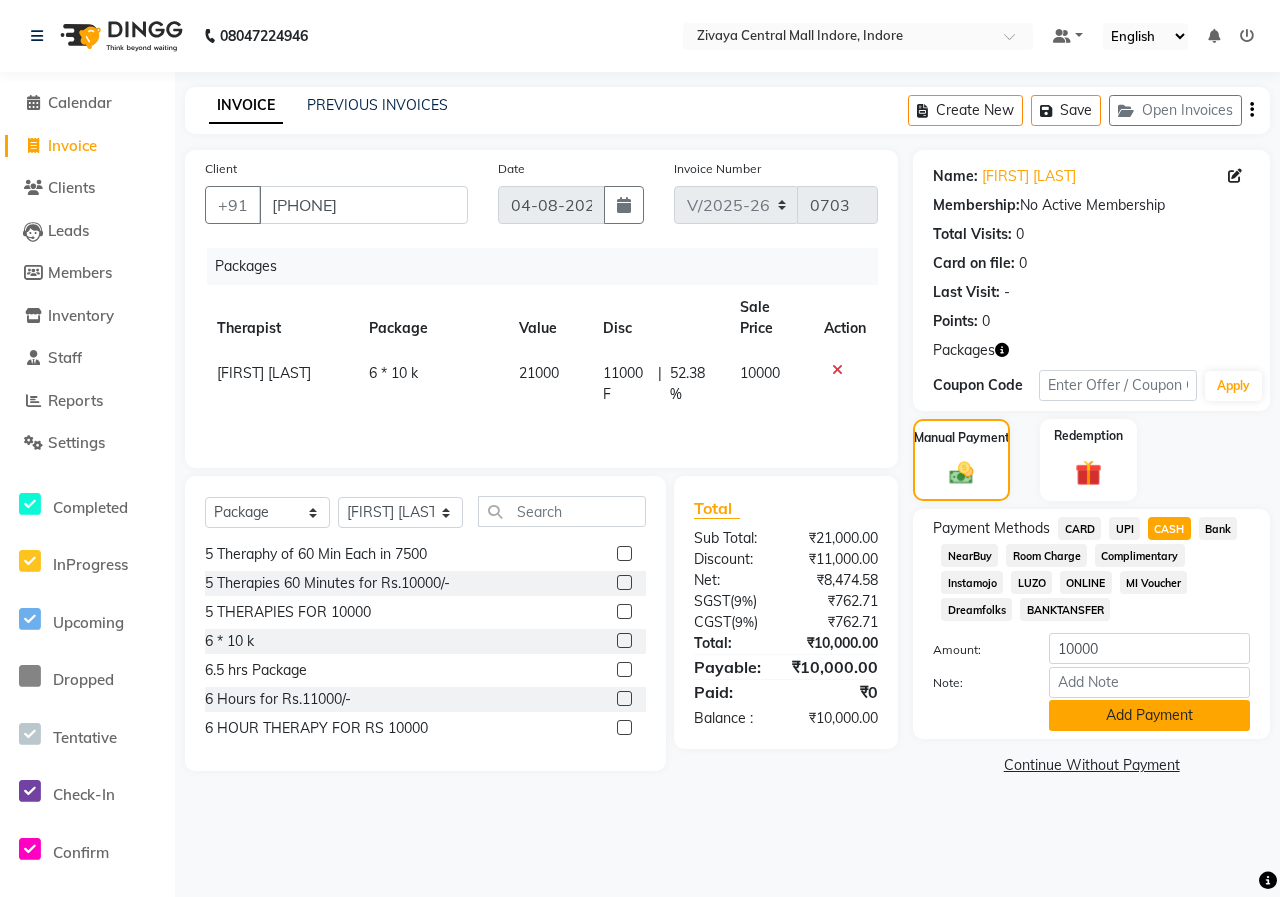 click on "Add Payment" 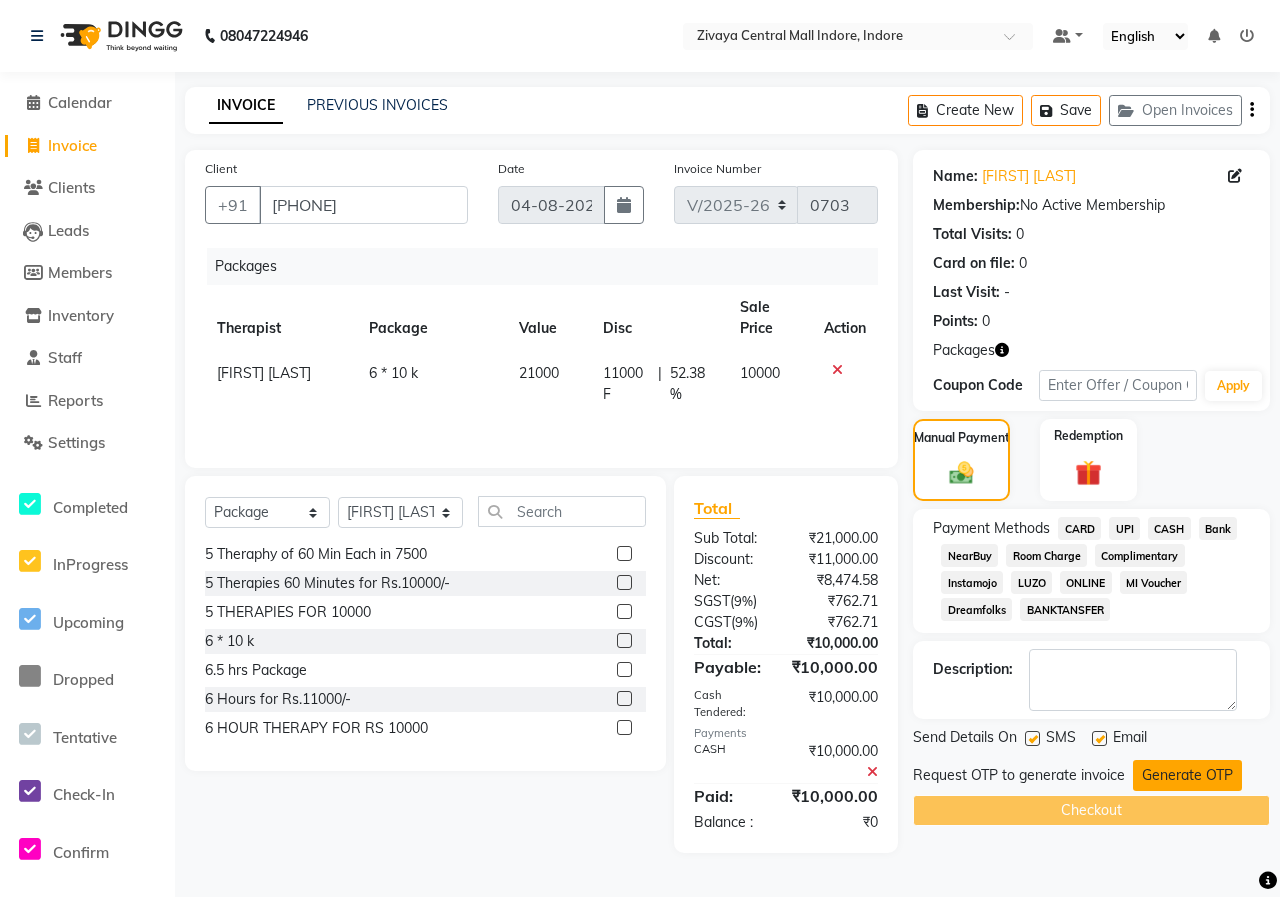 click on "Generate OTP" 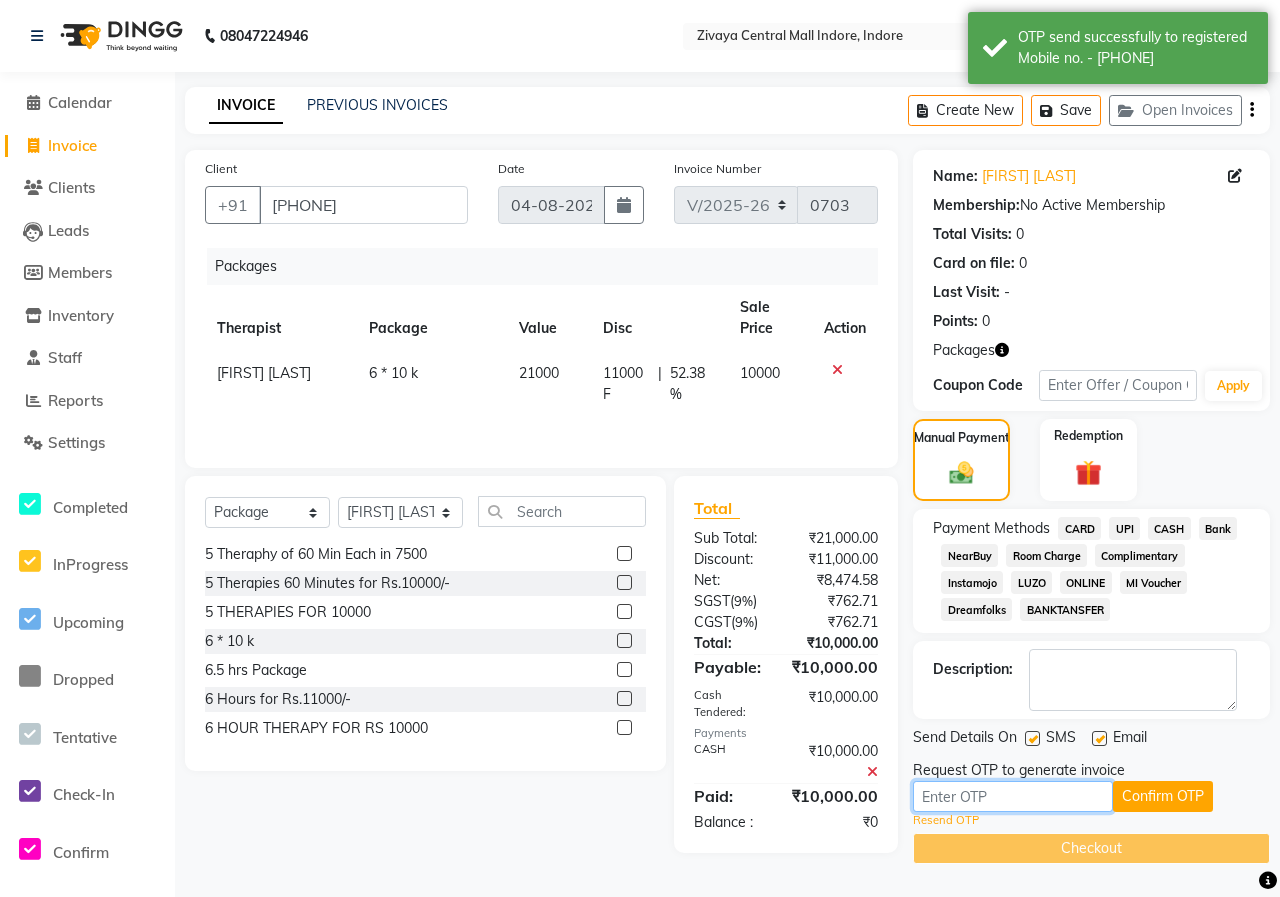 click at bounding box center (1013, 796) 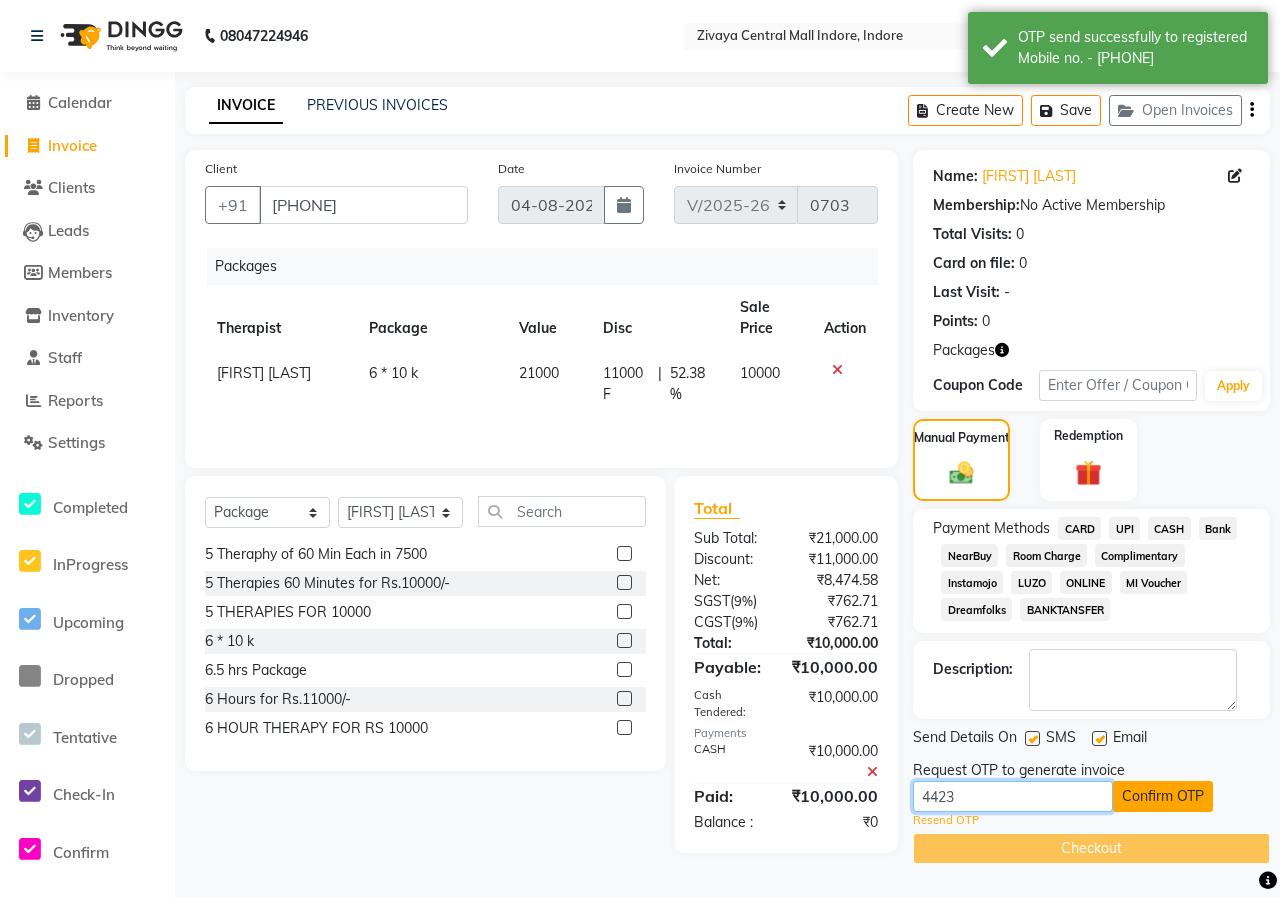 type on "4423" 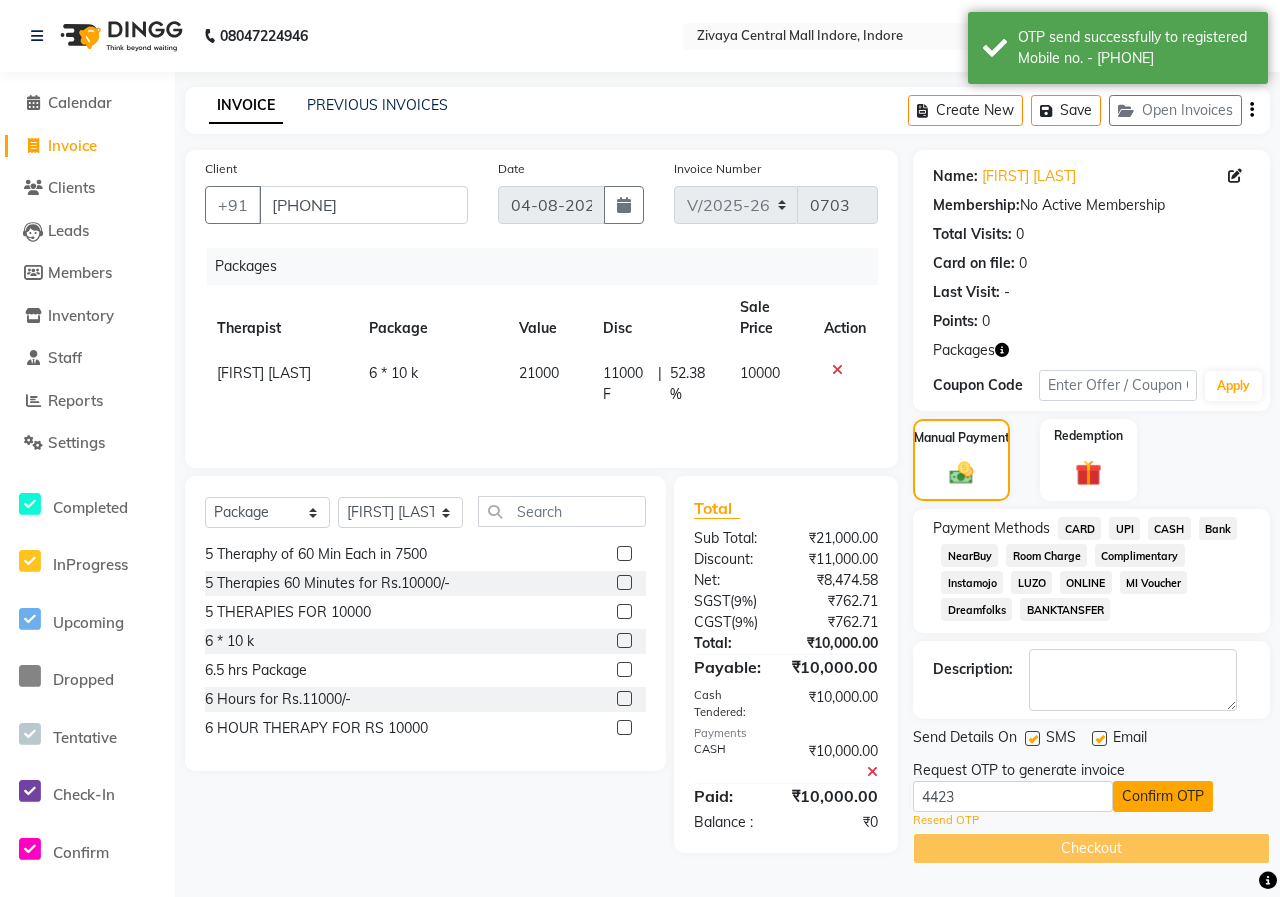 click on "Confirm OTP" 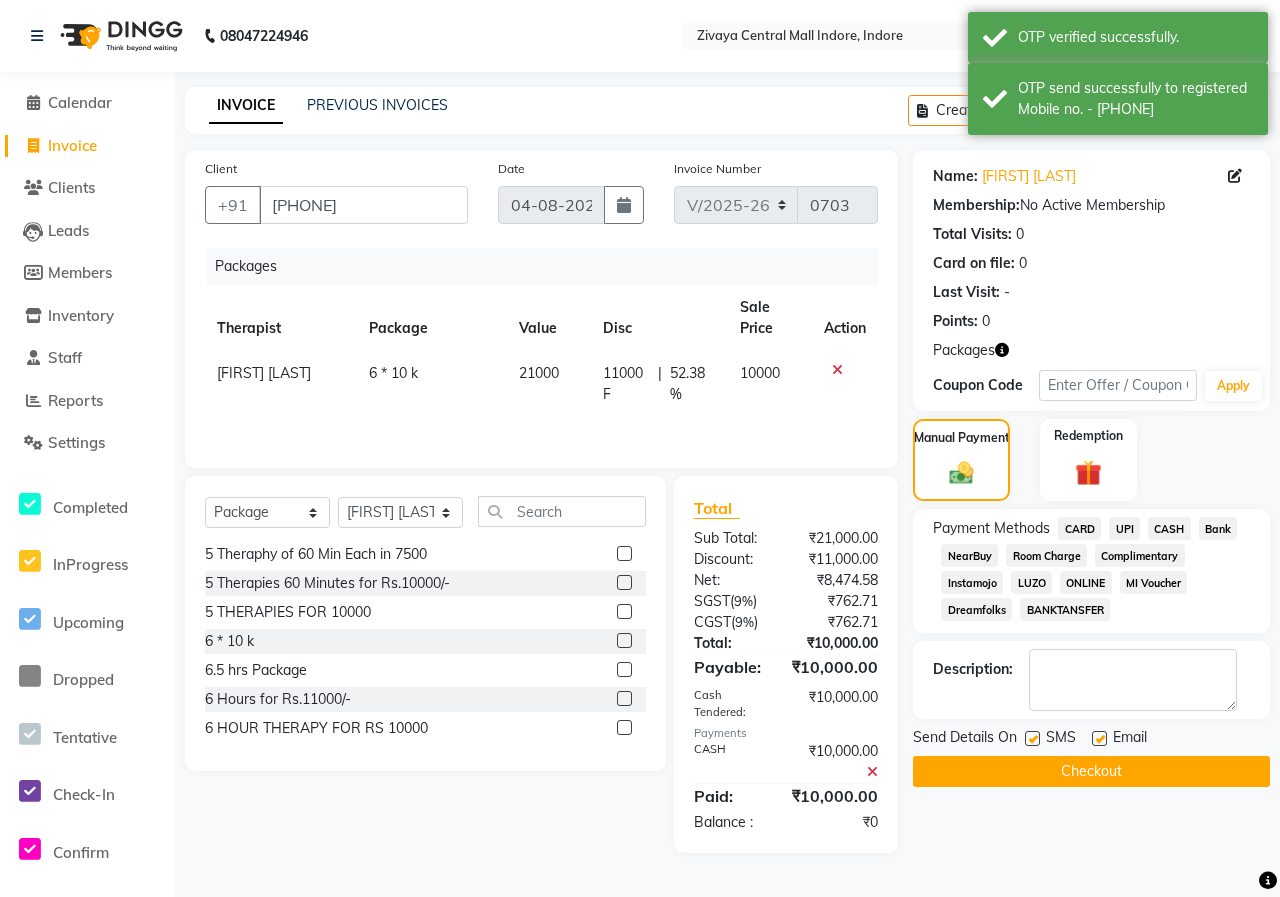 click on "Checkout" 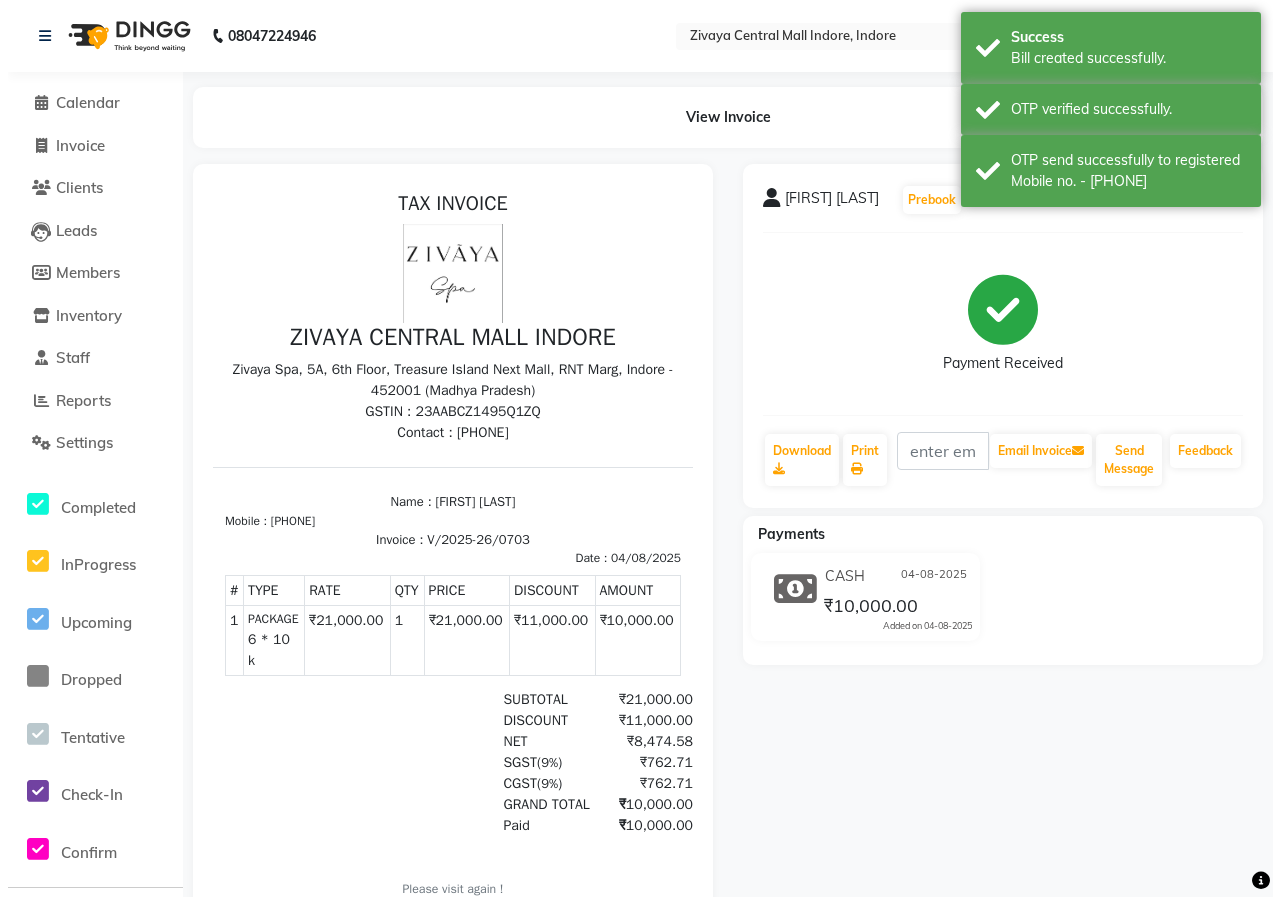 scroll, scrollTop: 0, scrollLeft: 0, axis: both 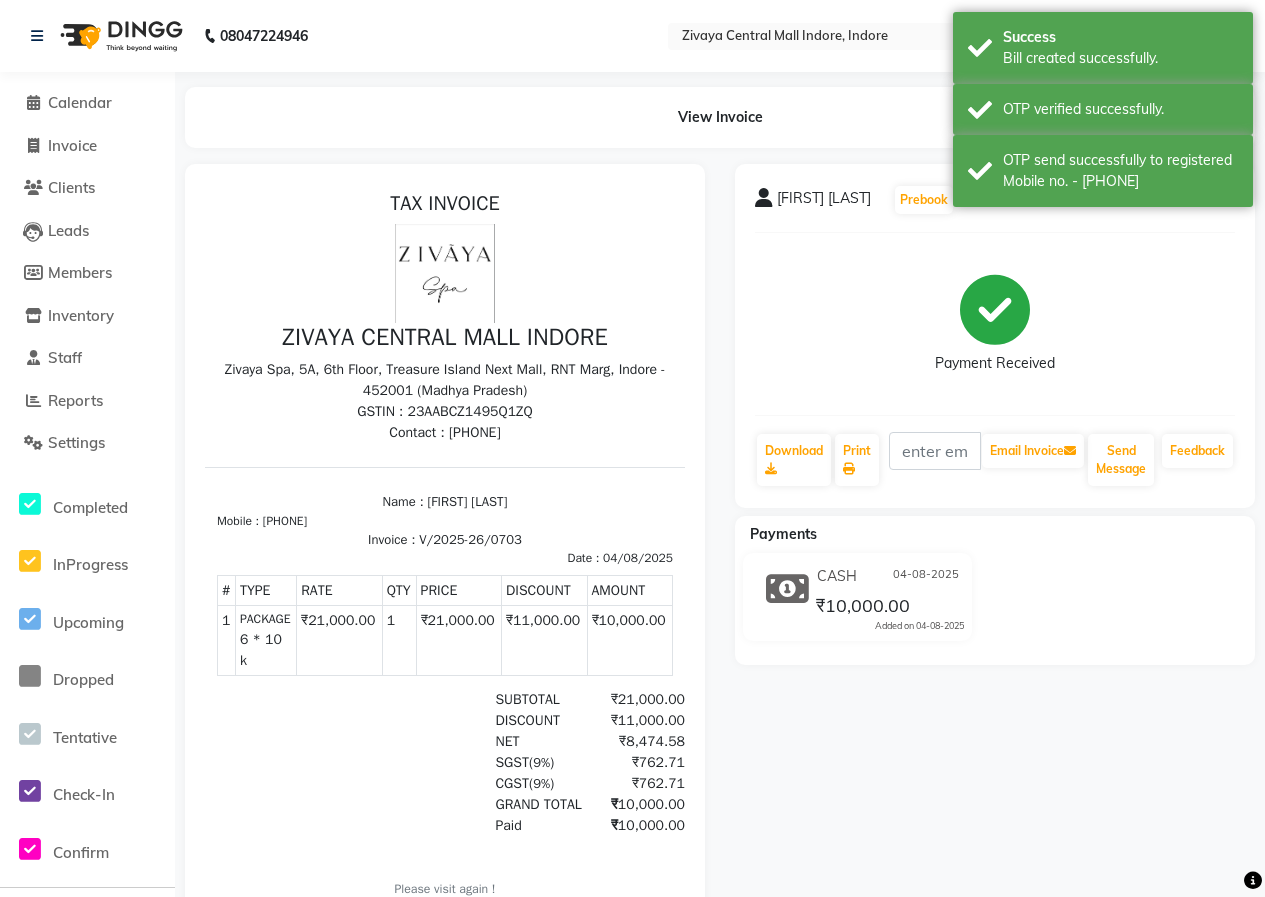 click 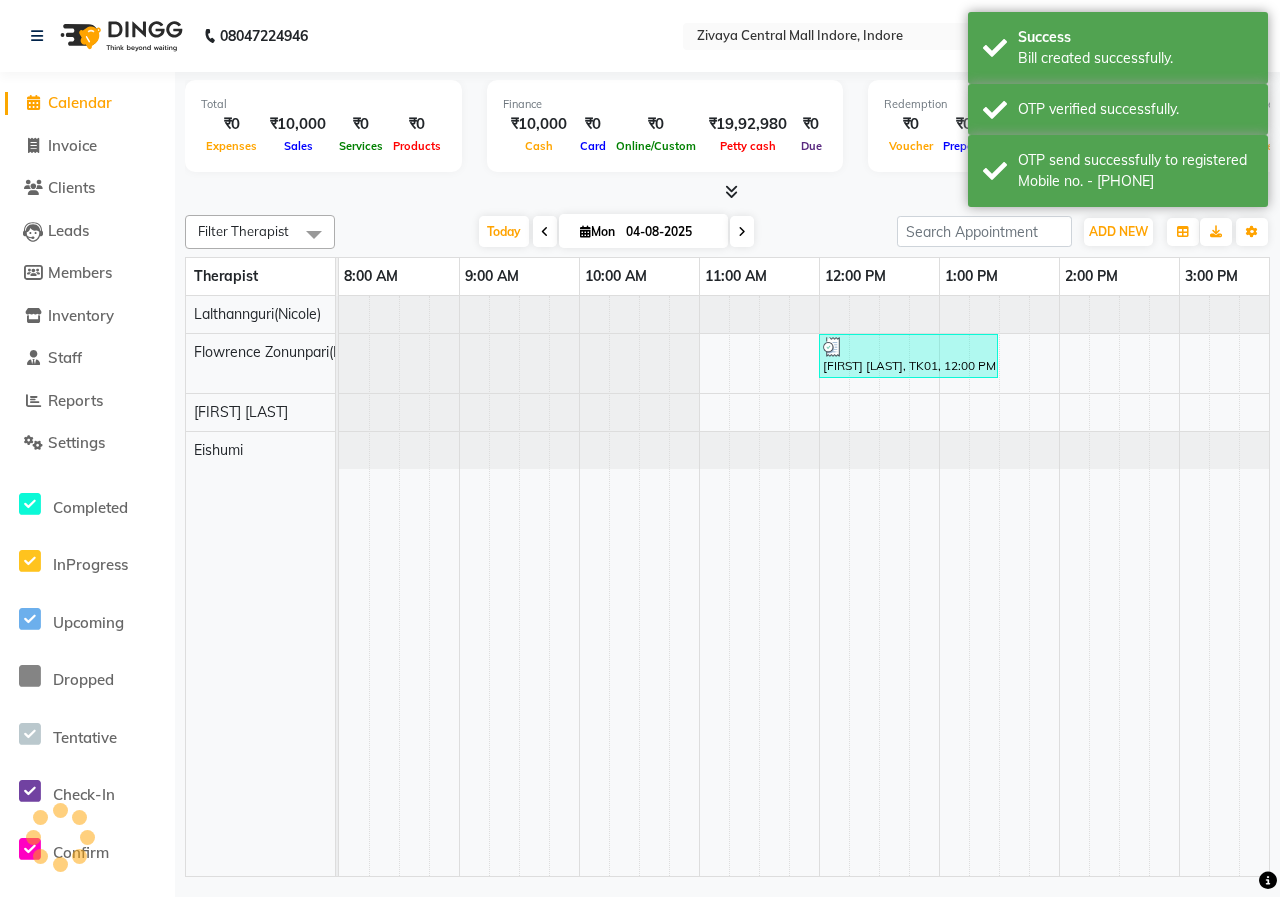 scroll, scrollTop: 0, scrollLeft: 990, axis: horizontal 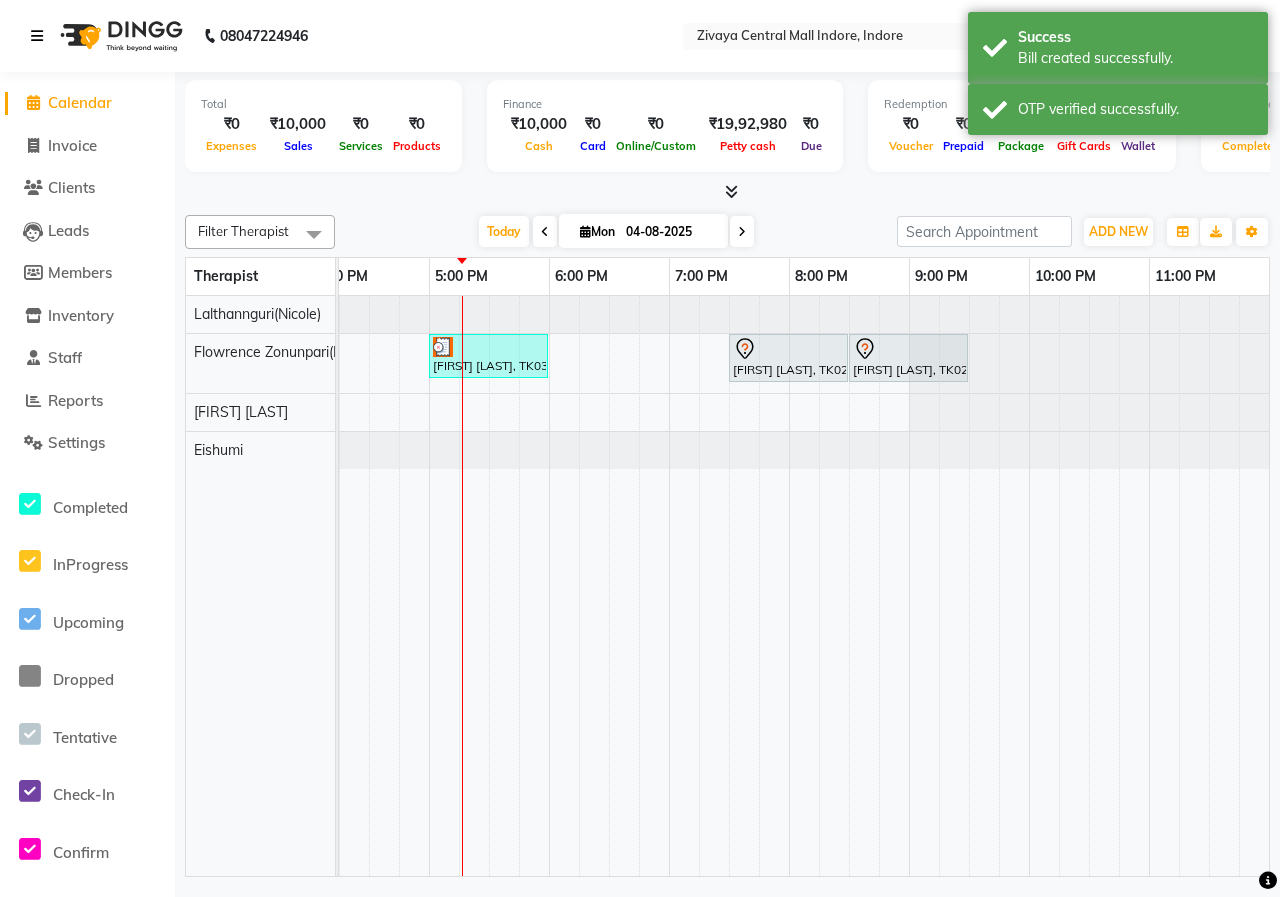 click at bounding box center [37, 36] 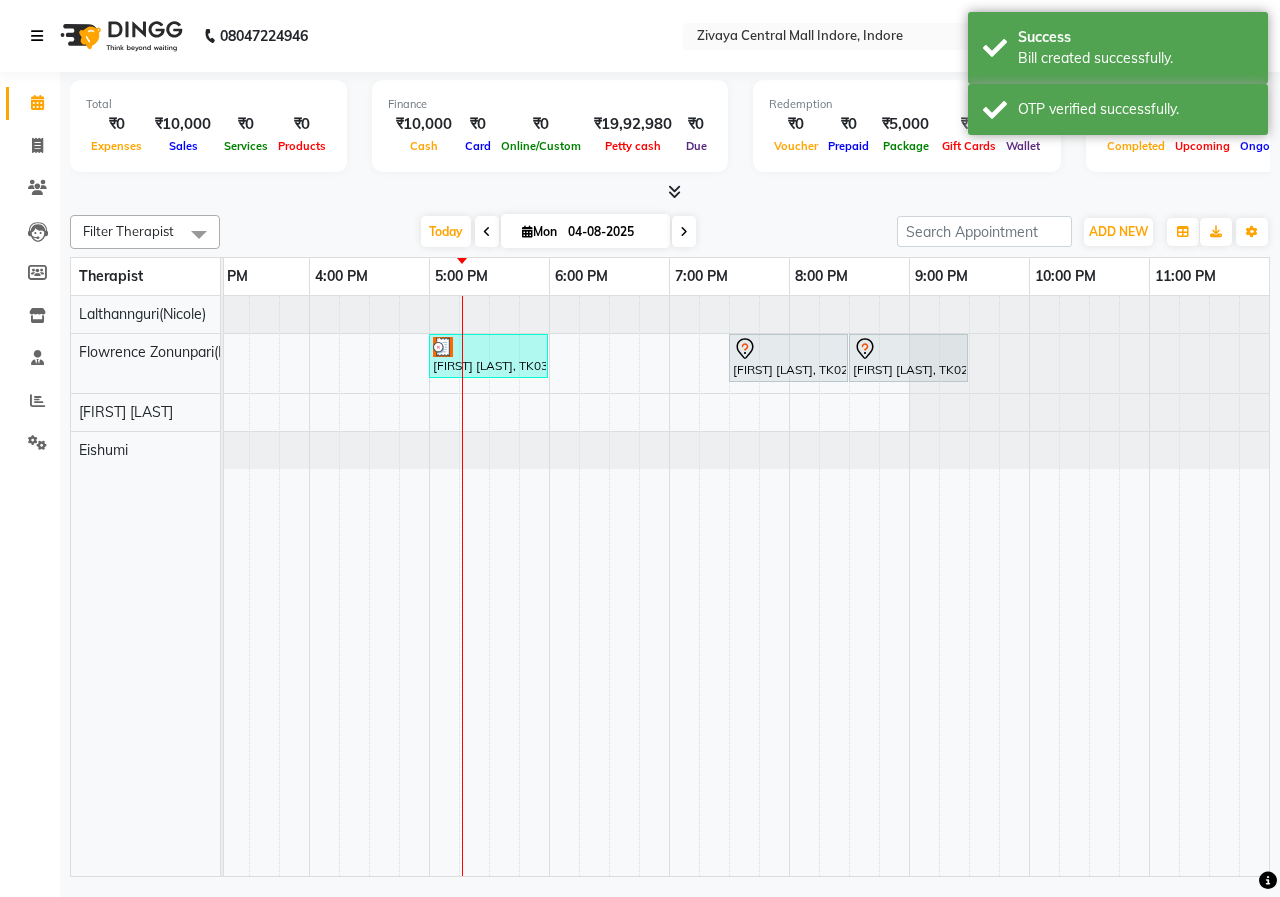 scroll, scrollTop: 0, scrollLeft: 913, axis: horizontal 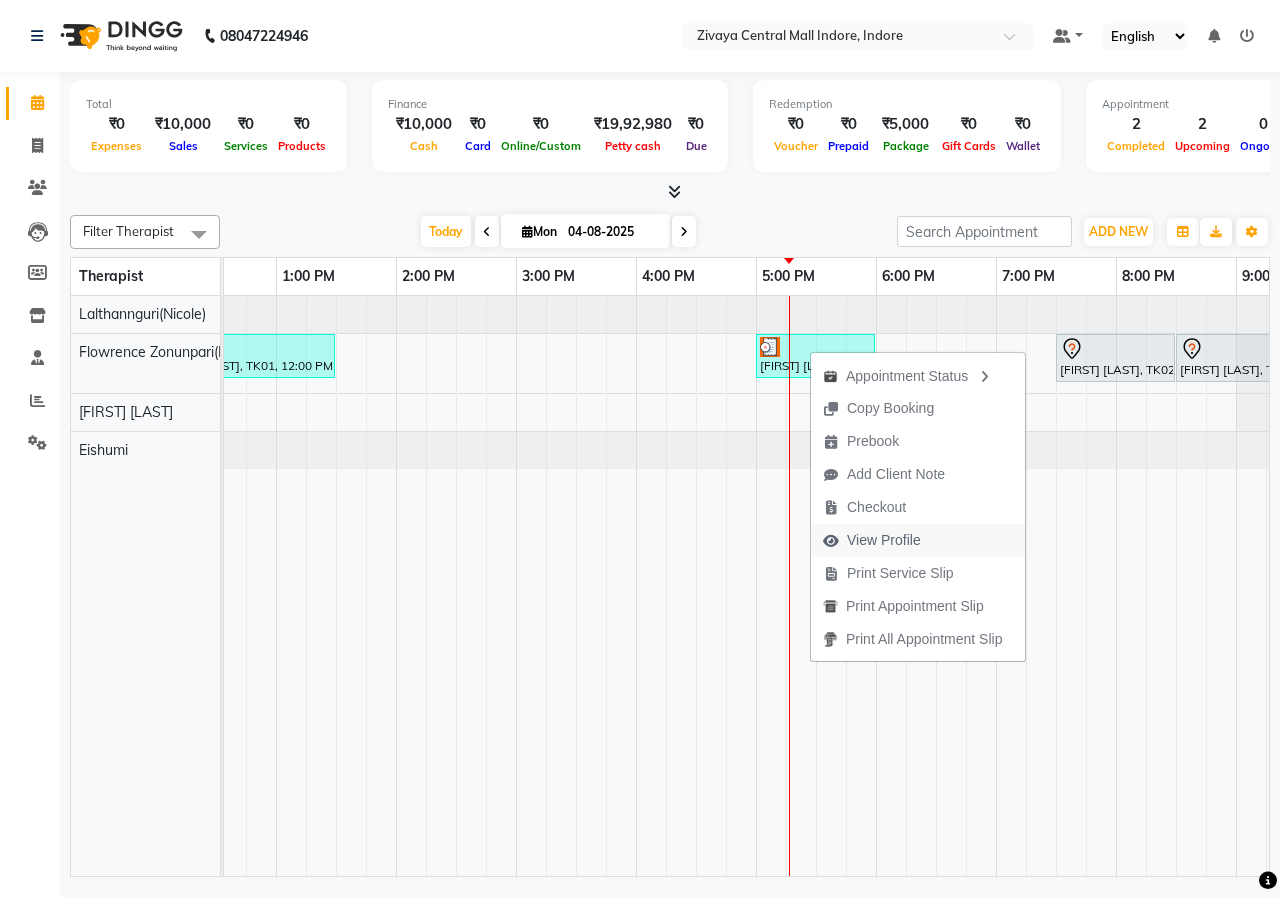 click on "View Profile" at bounding box center [884, 540] 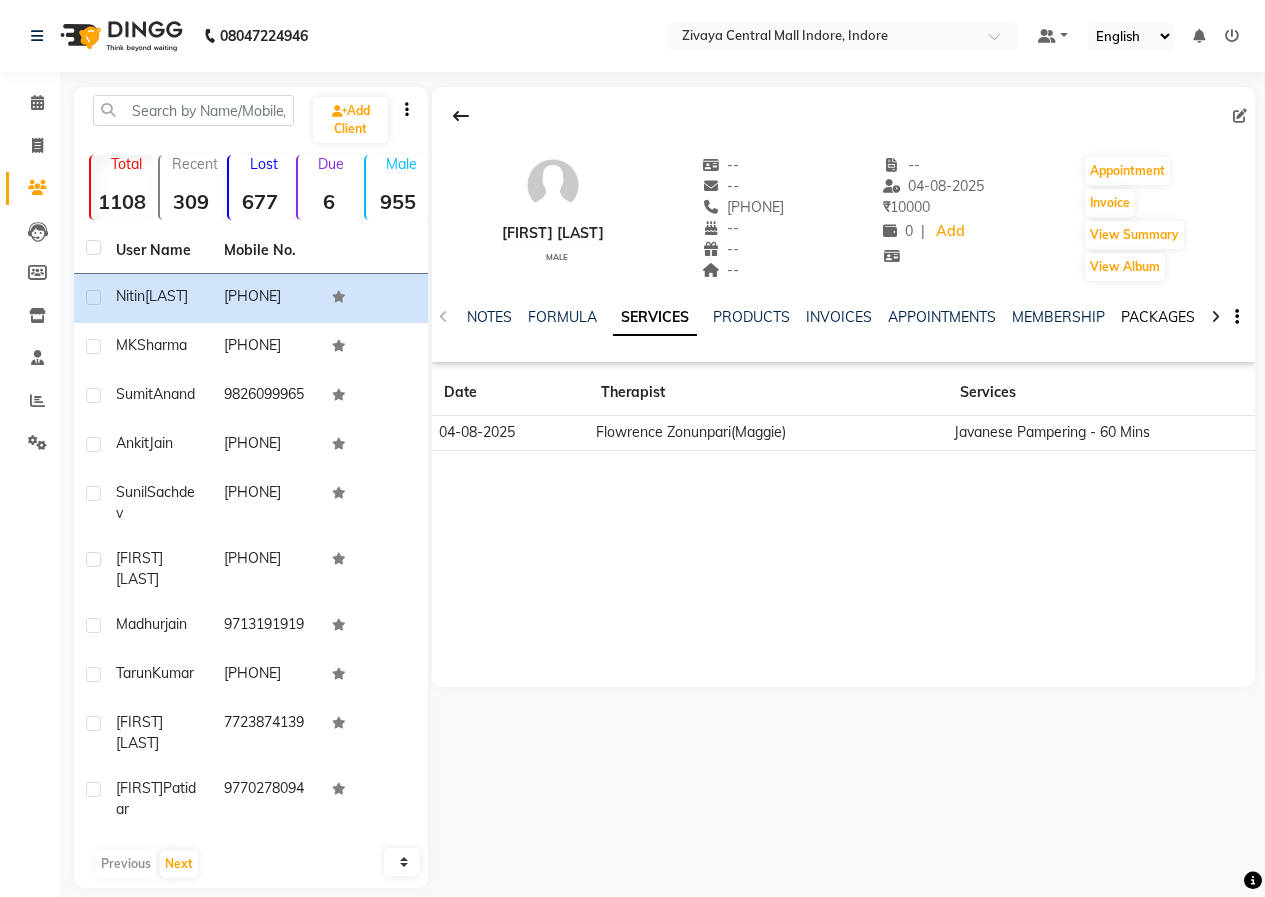 click on "PACKAGES" 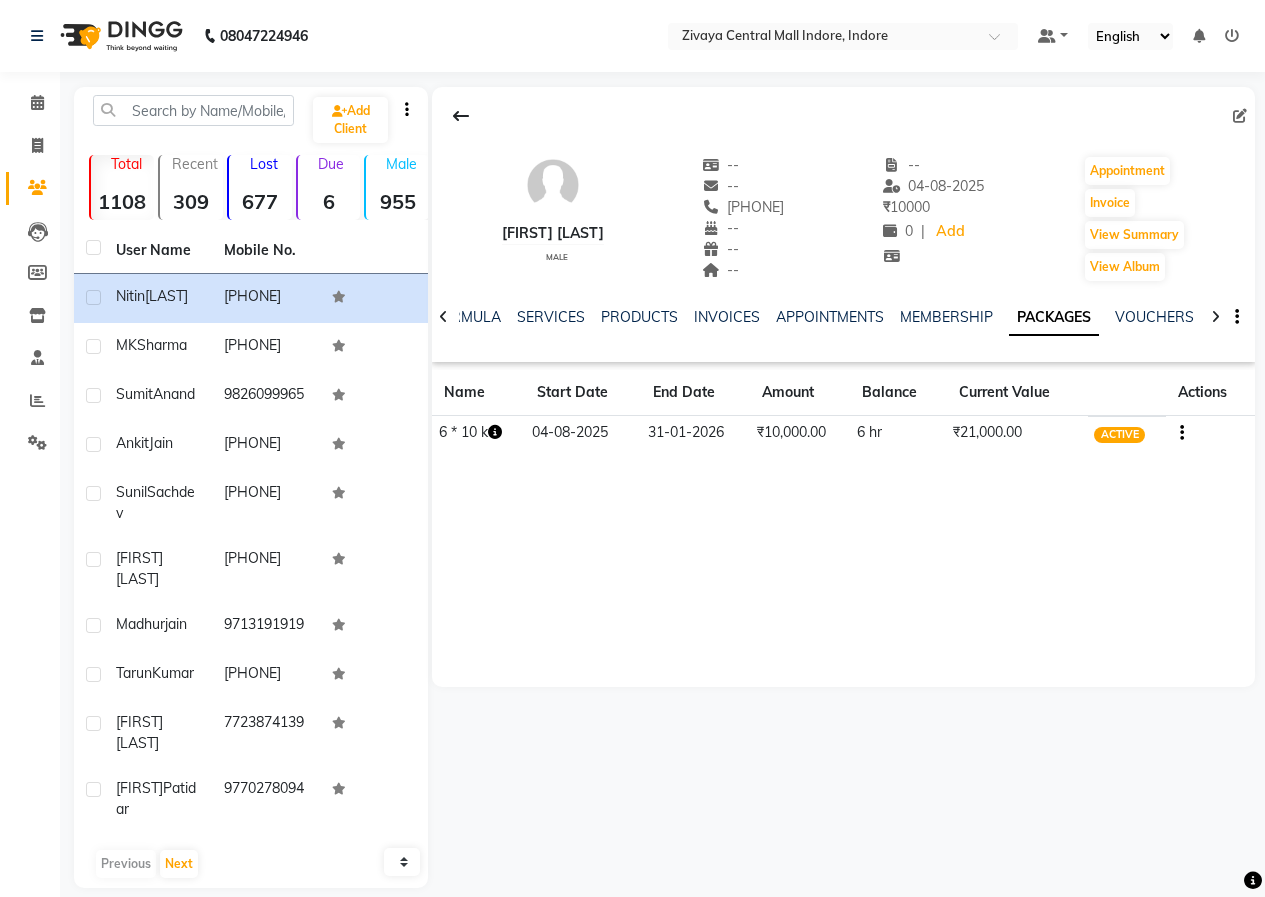 click 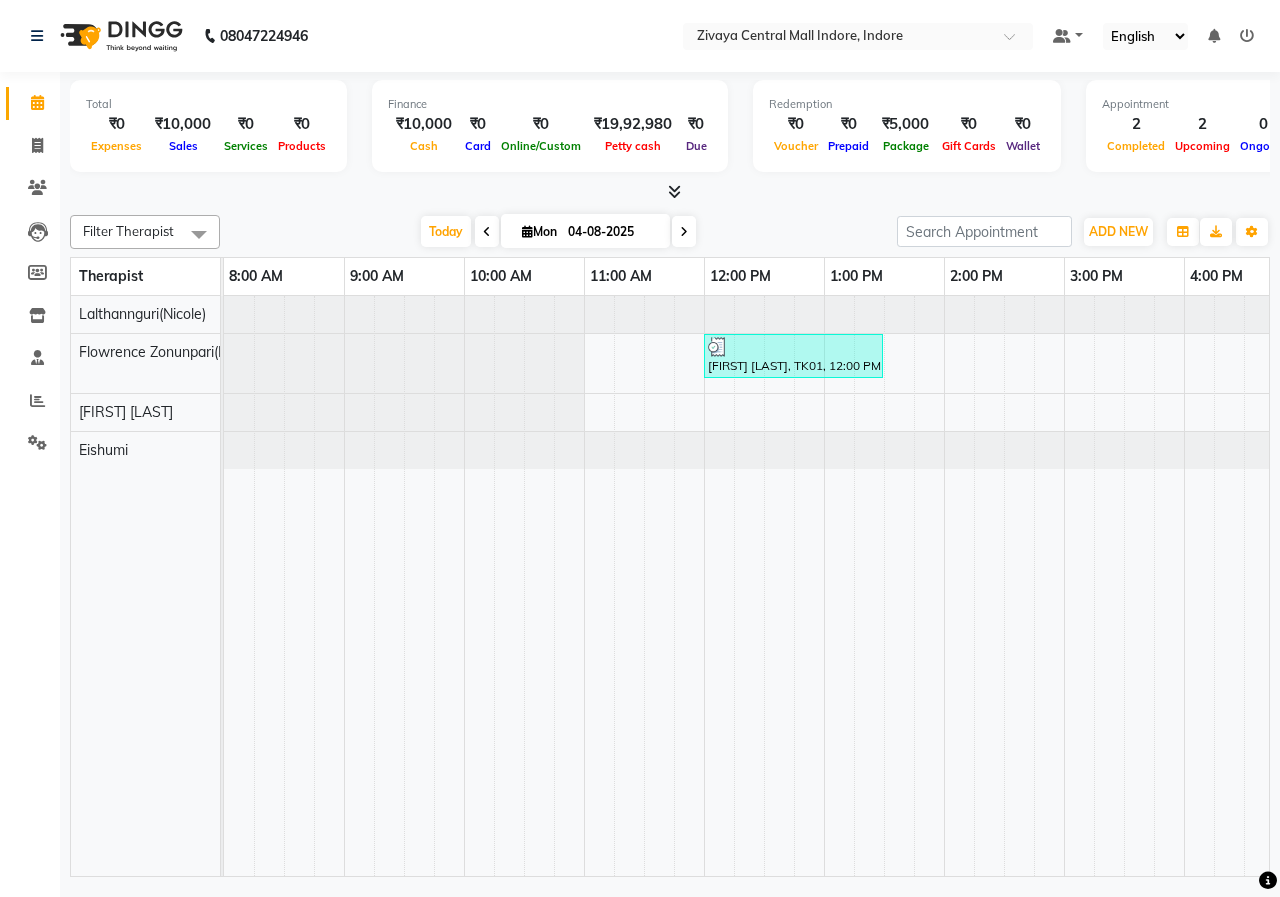 scroll, scrollTop: 0, scrollLeft: 363, axis: horizontal 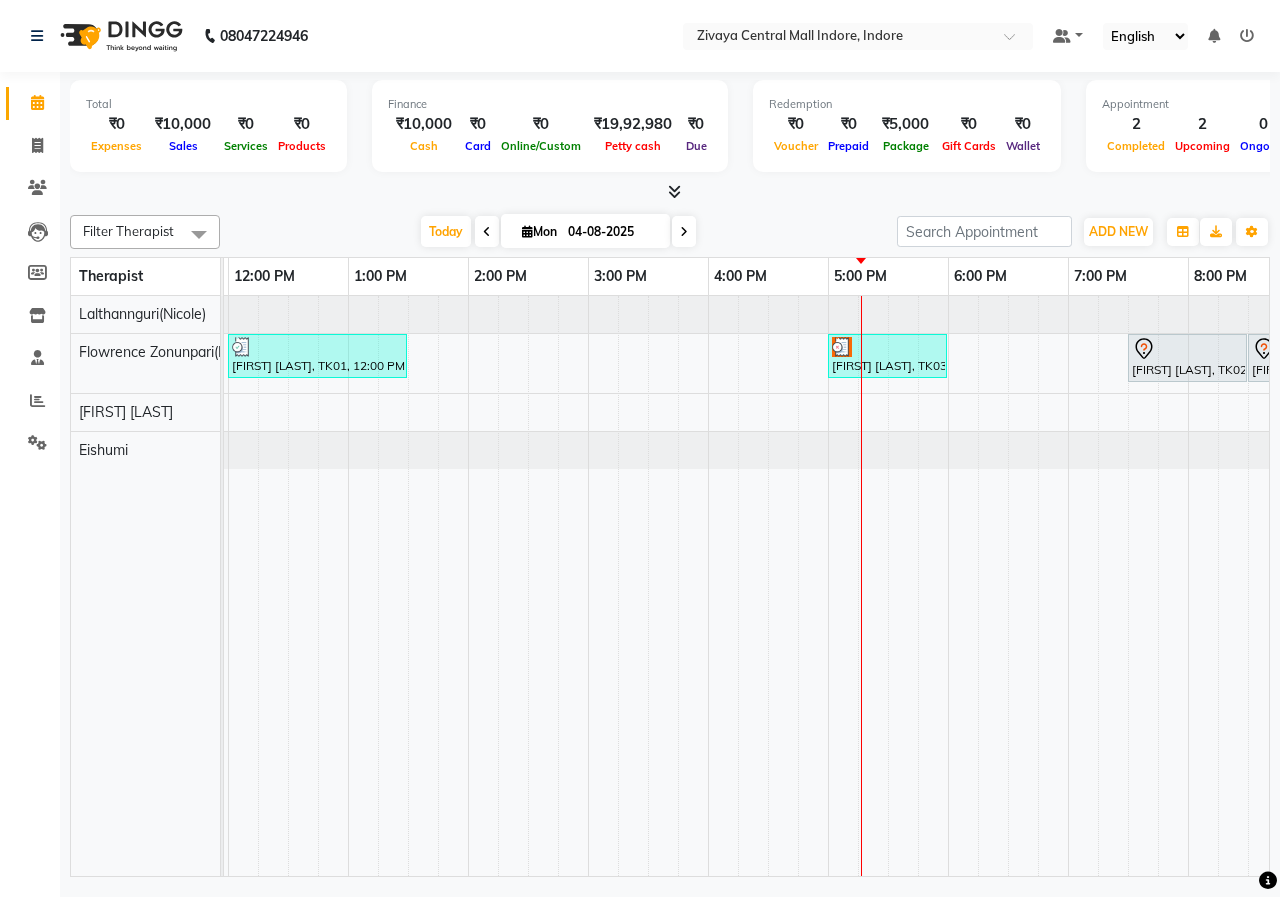 drag, startPoint x: 898, startPoint y: 356, endPoint x: 898, endPoint y: 436, distance: 80 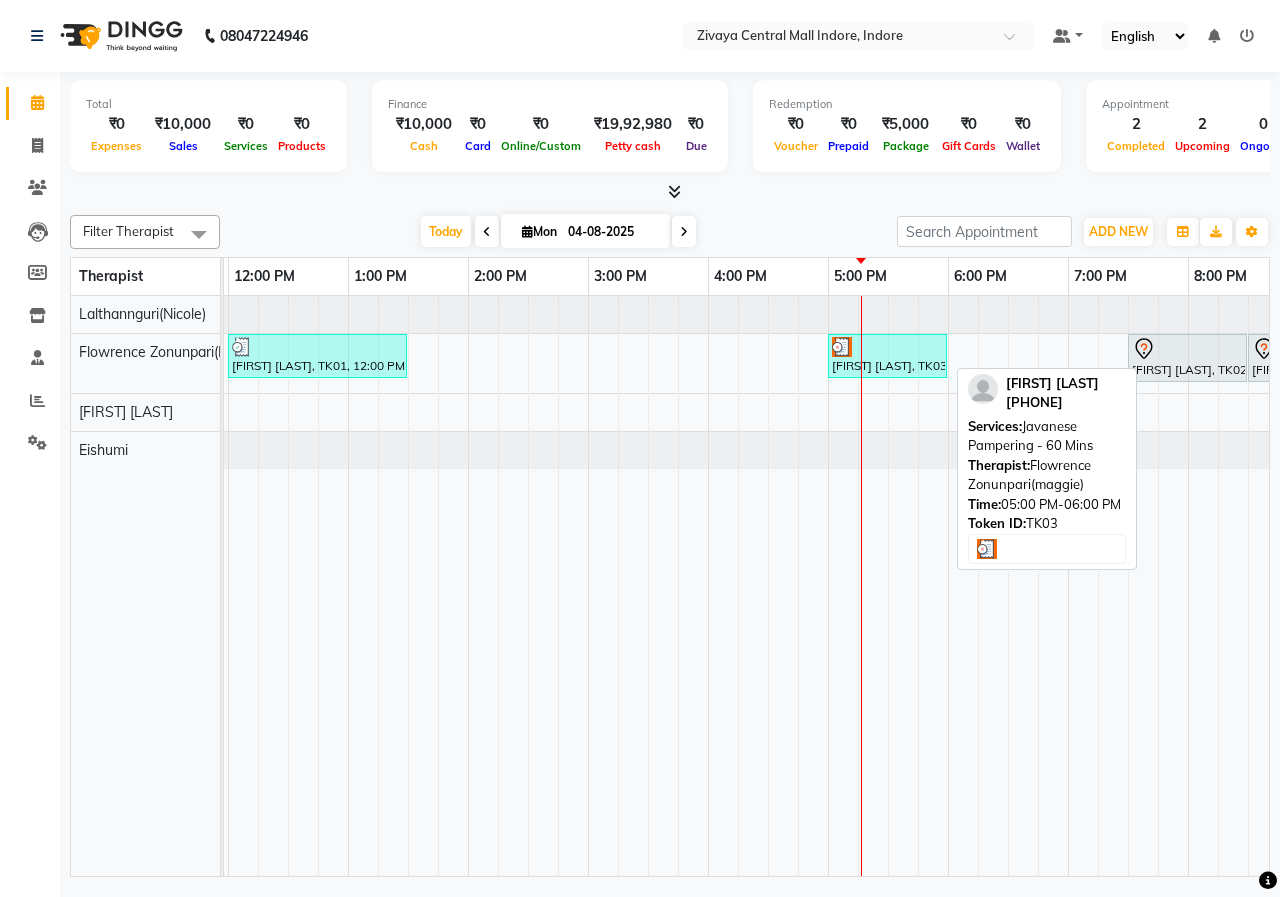click on "[FIRST] [LAST], TK03, 05:00 PM-06:00 PM, Javanese Pampering - 60 Mins" at bounding box center [887, 356] 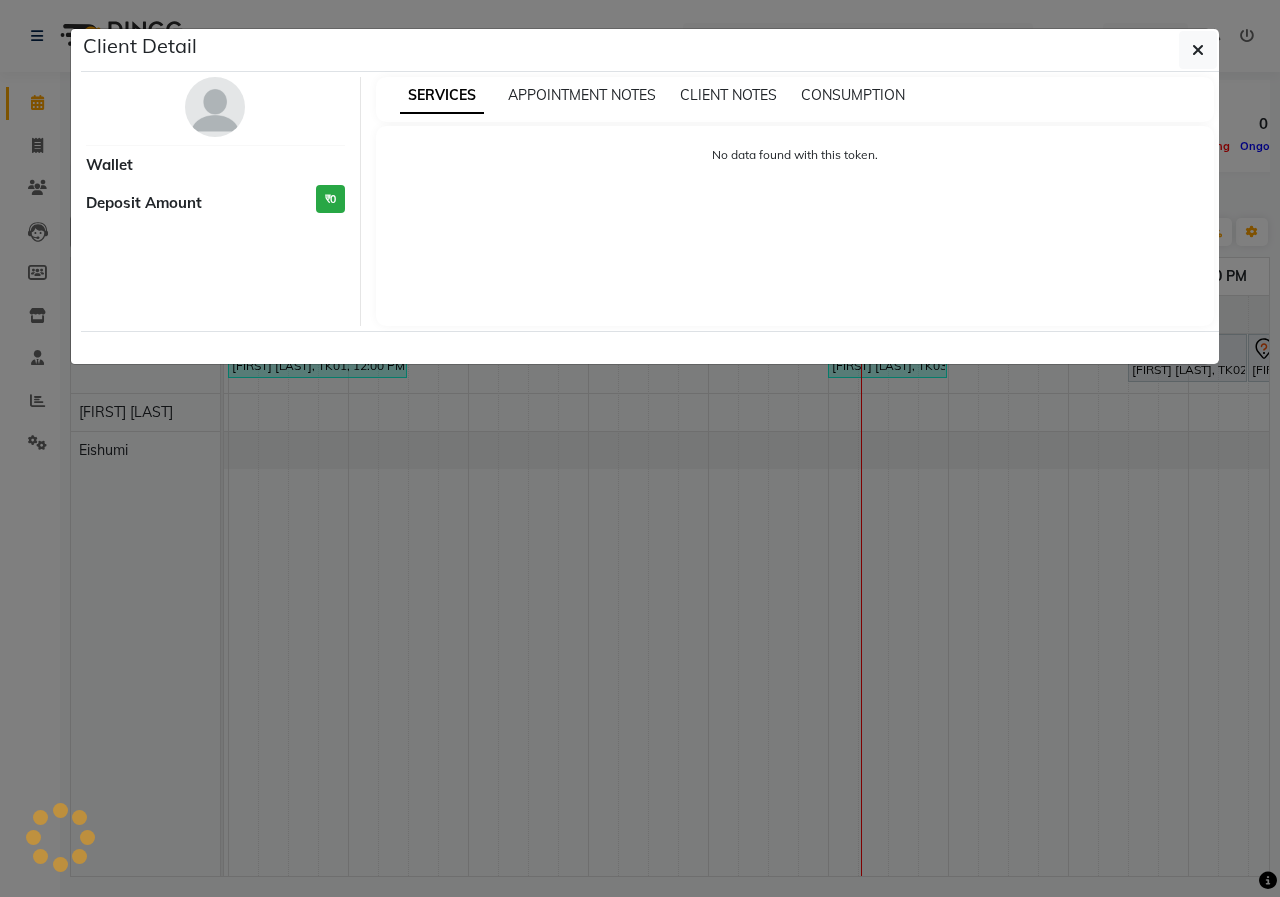 select on "3" 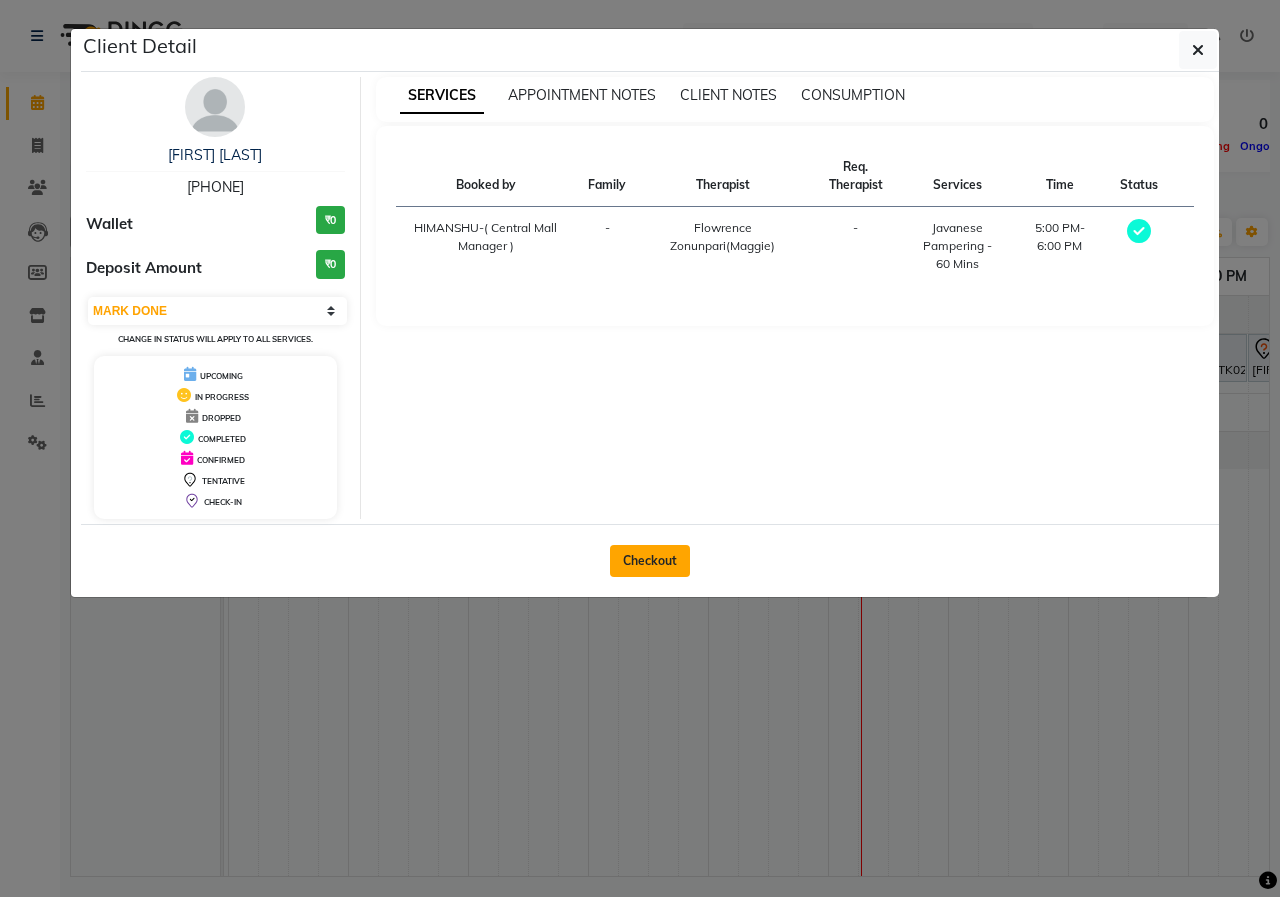click on "Checkout" 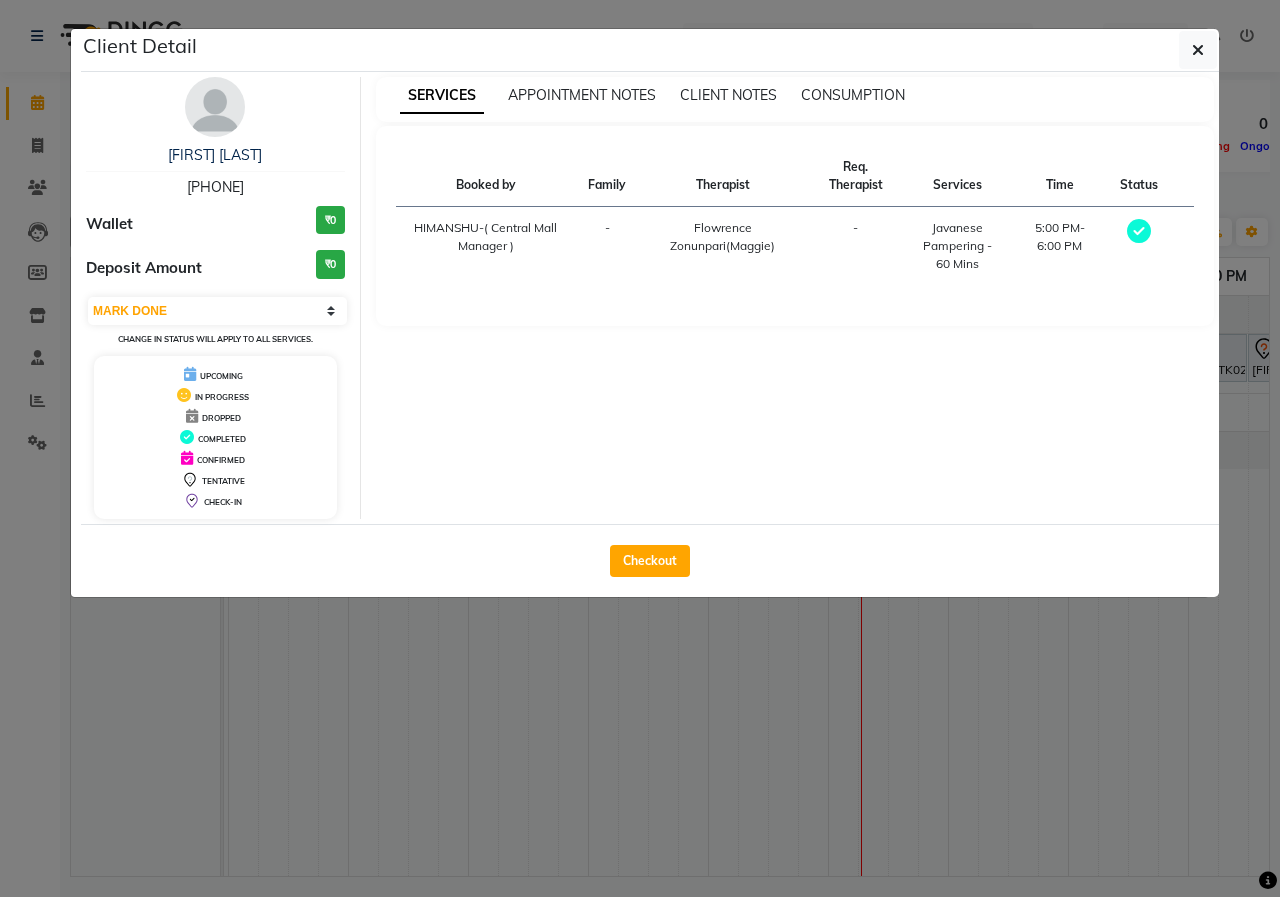 select on "service" 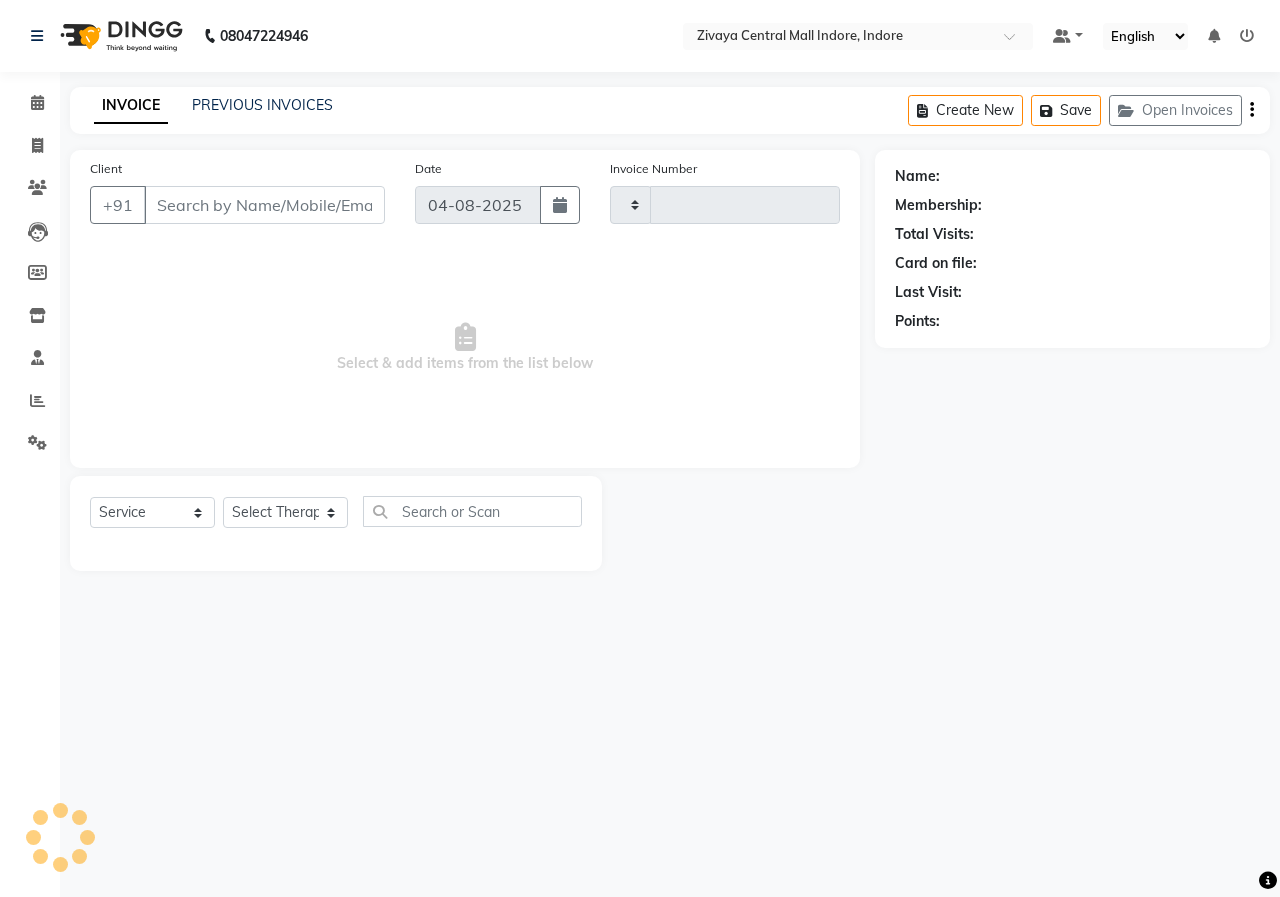 type on "0704" 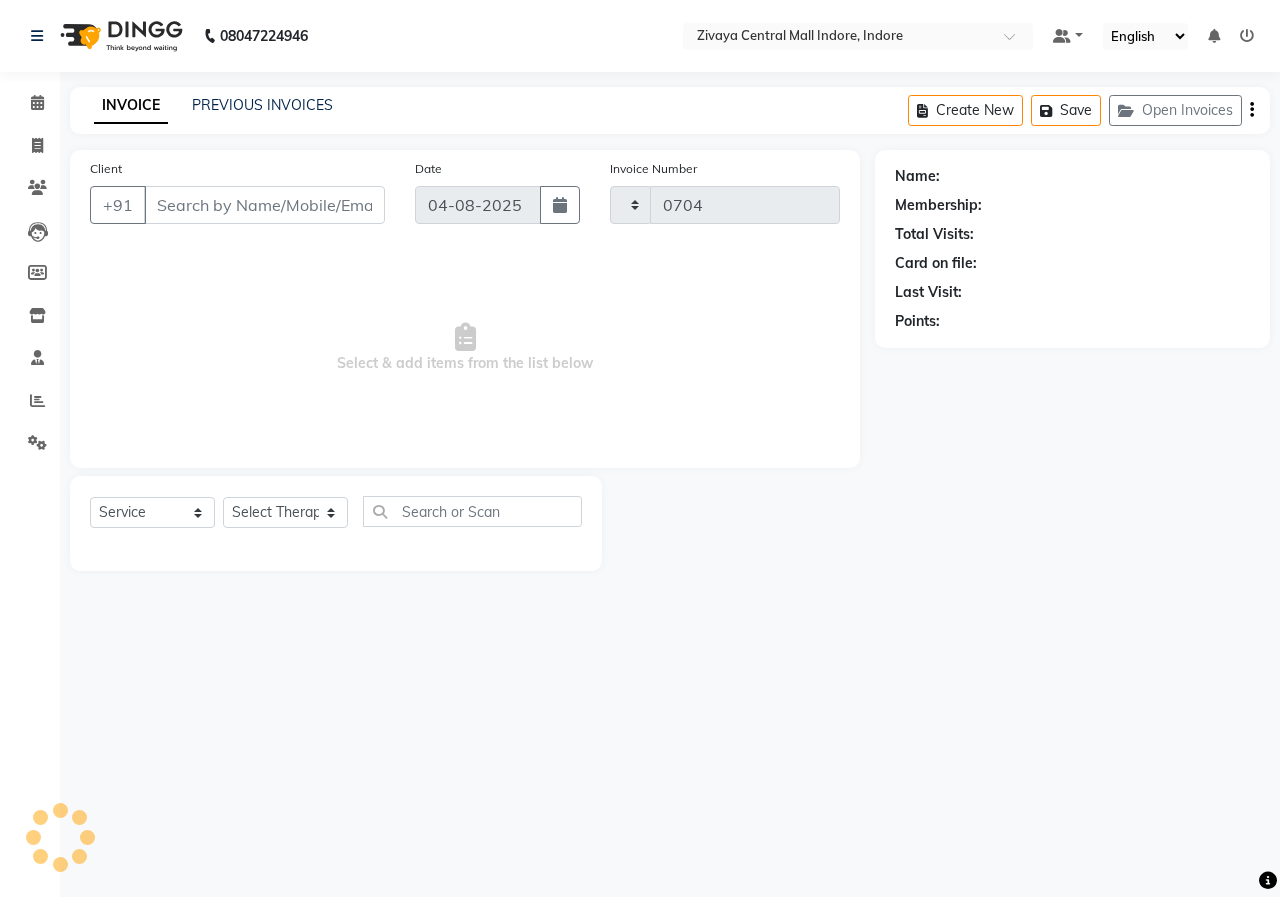 select on "6509" 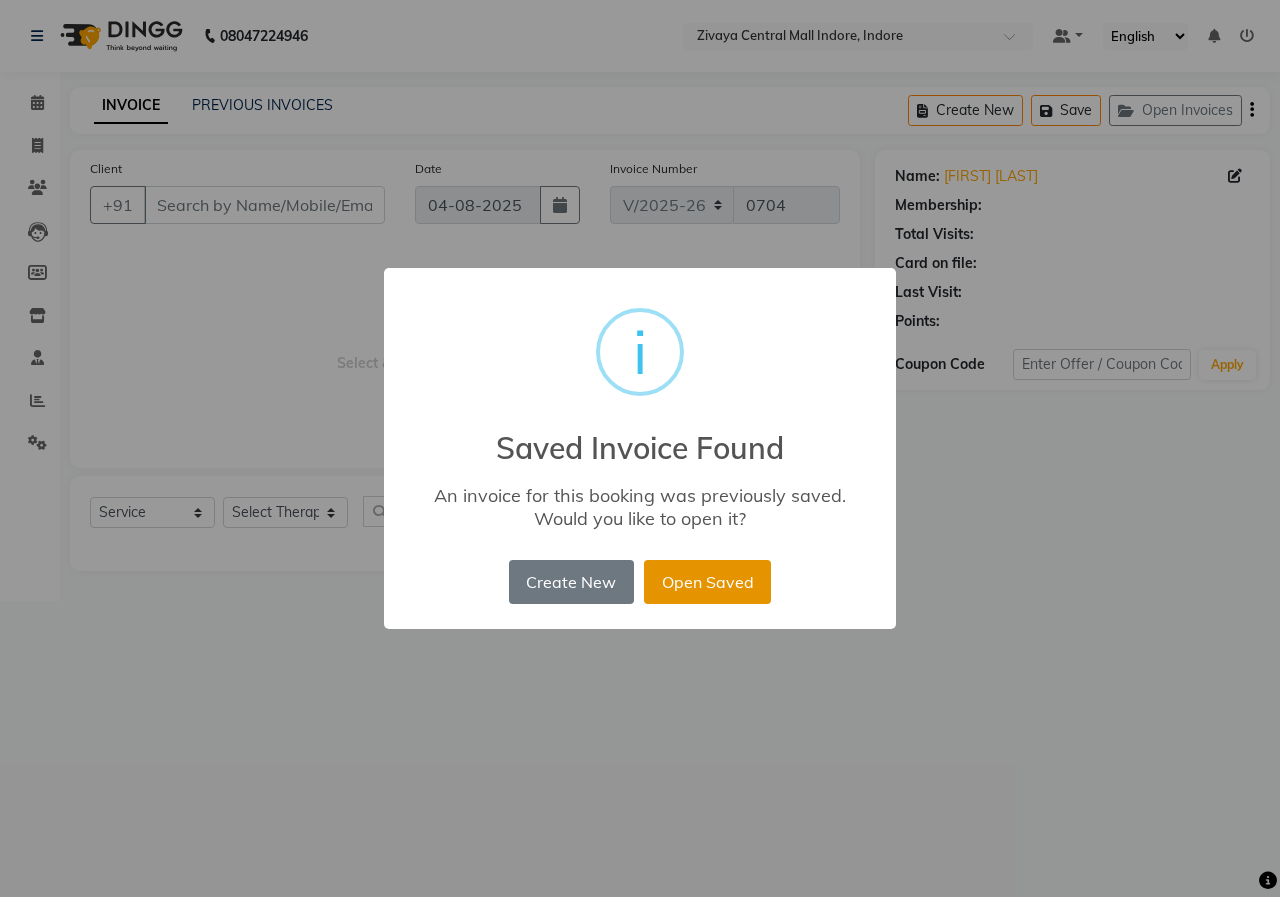click on "Open Saved" at bounding box center [707, 582] 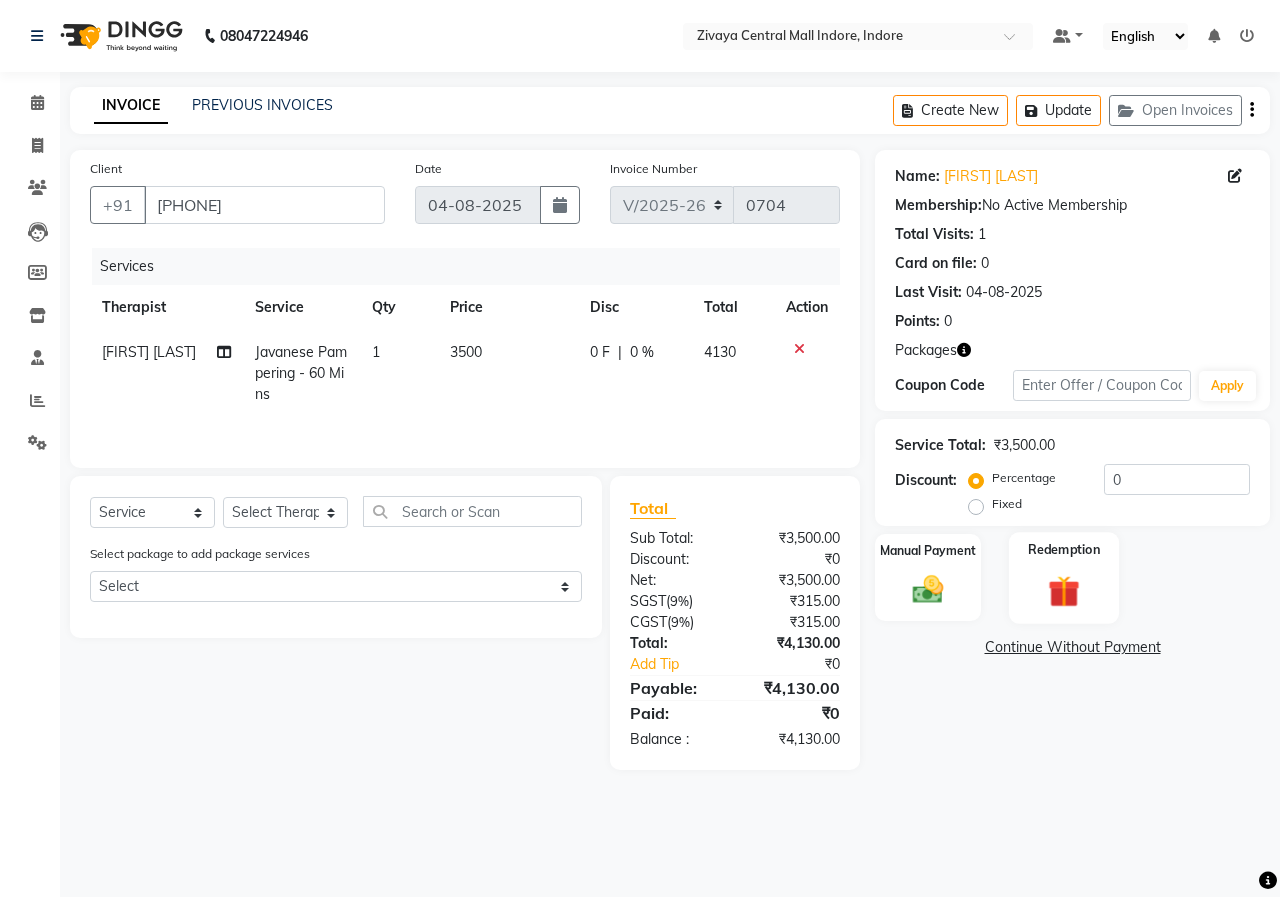 click on "Redemption" 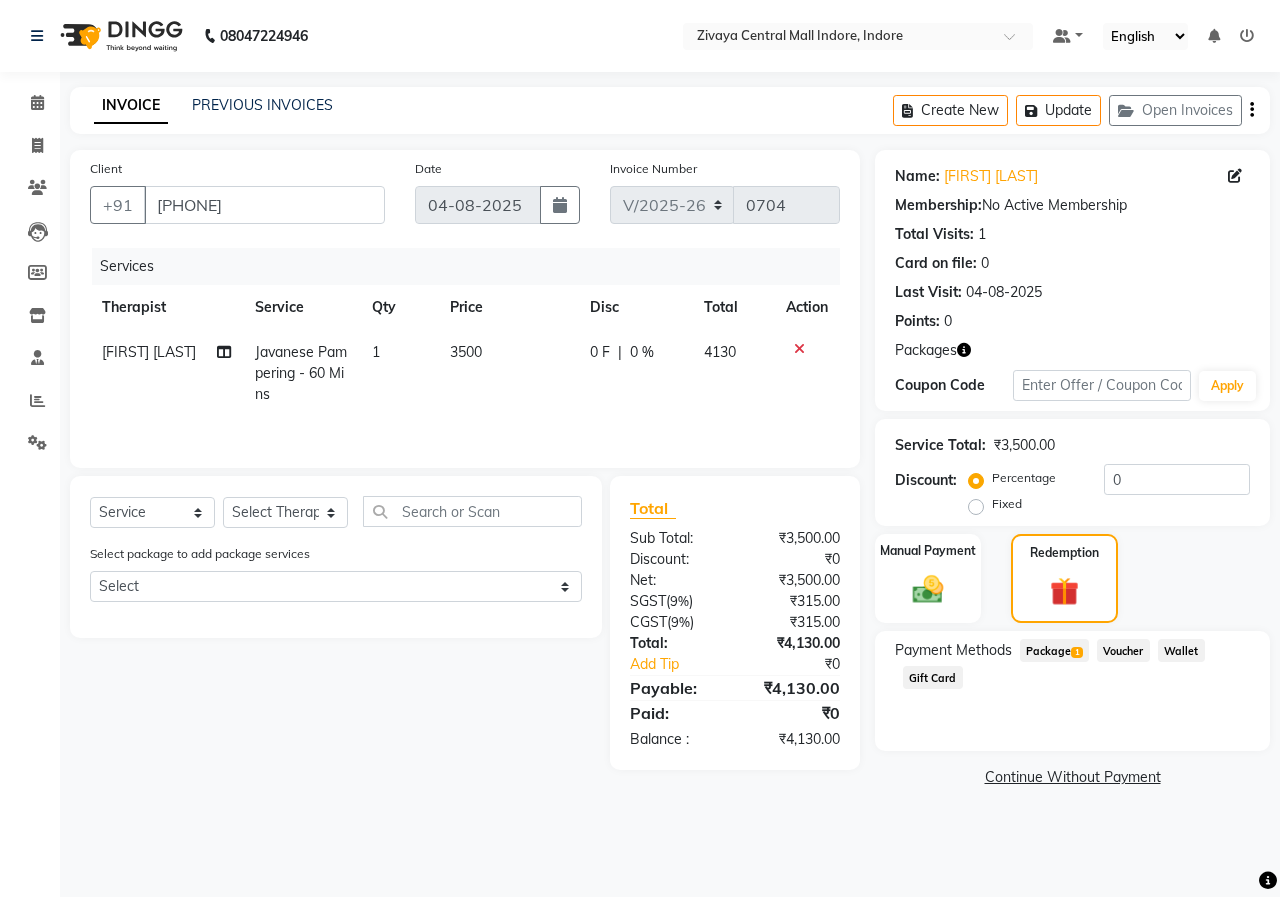 click on "1" 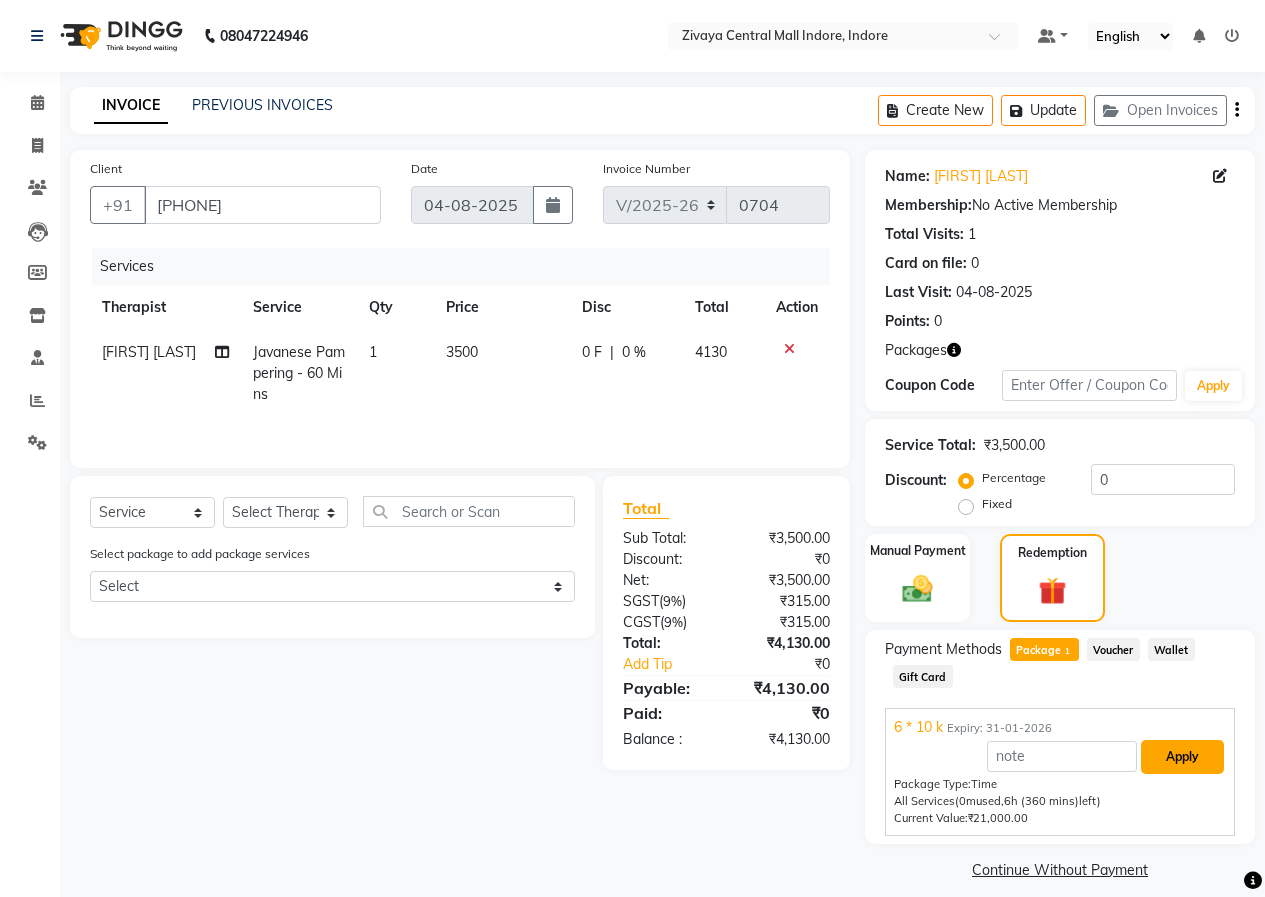 click on "Apply" at bounding box center (1182, 757) 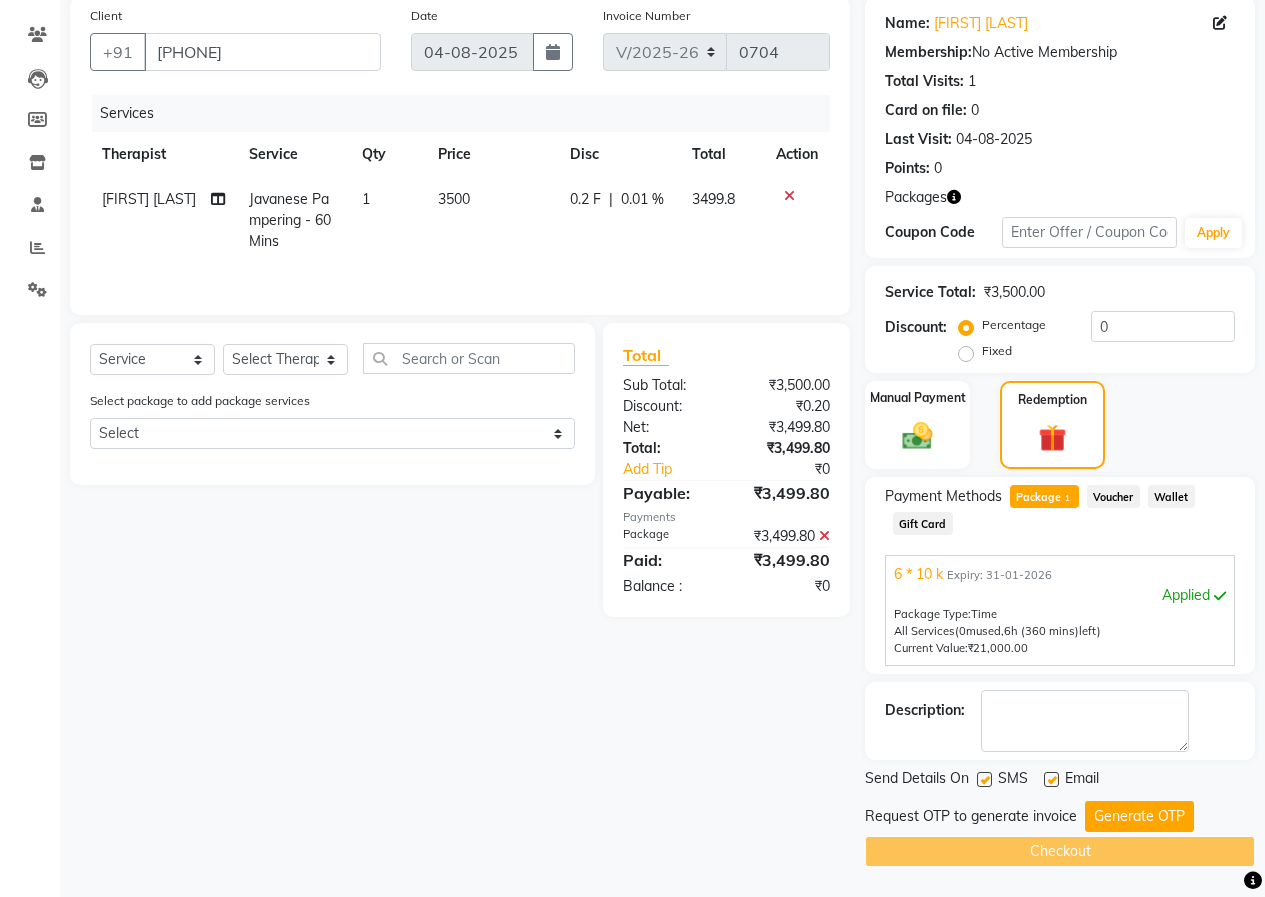 click on "Generate OTP" 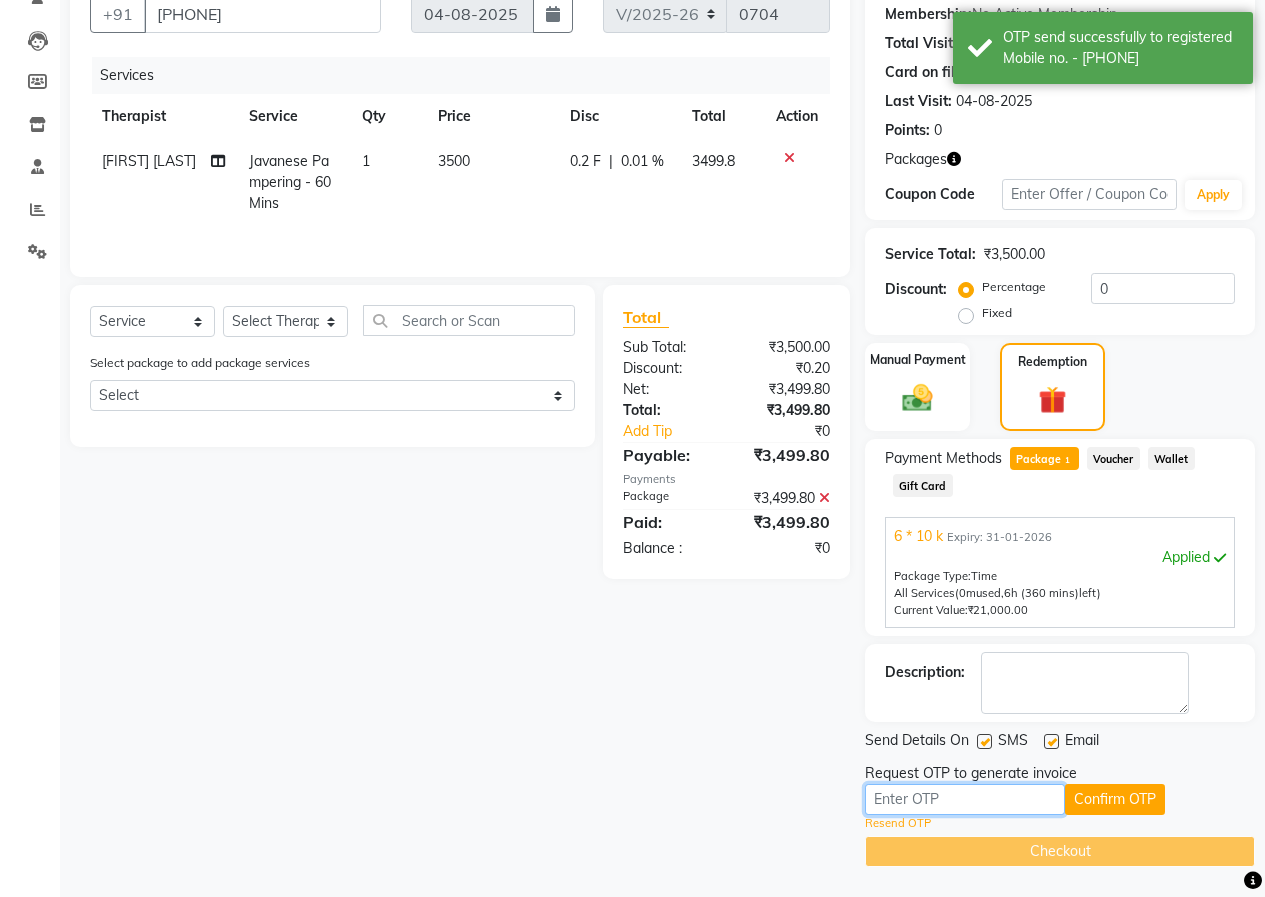 click at bounding box center [965, 799] 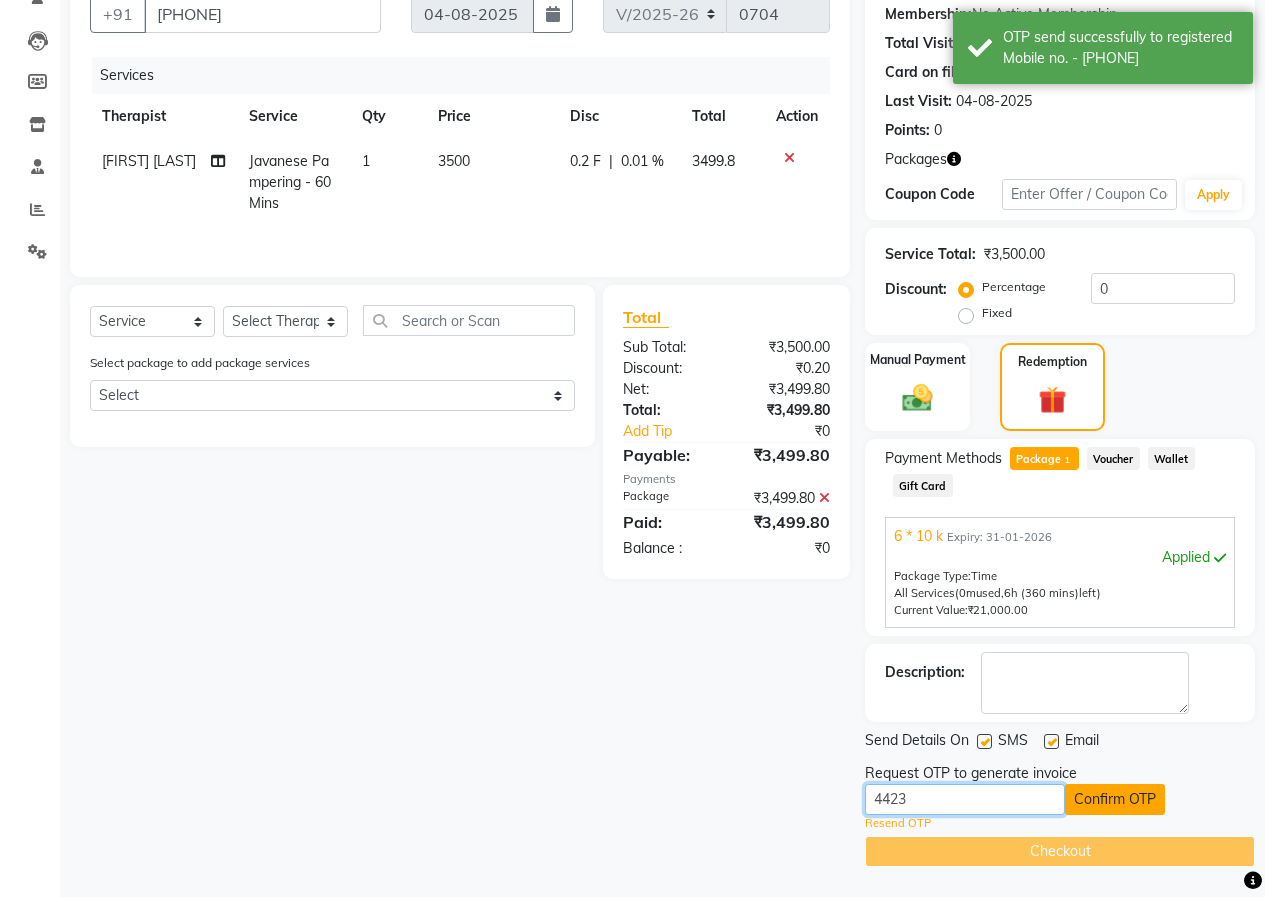 type on "4423" 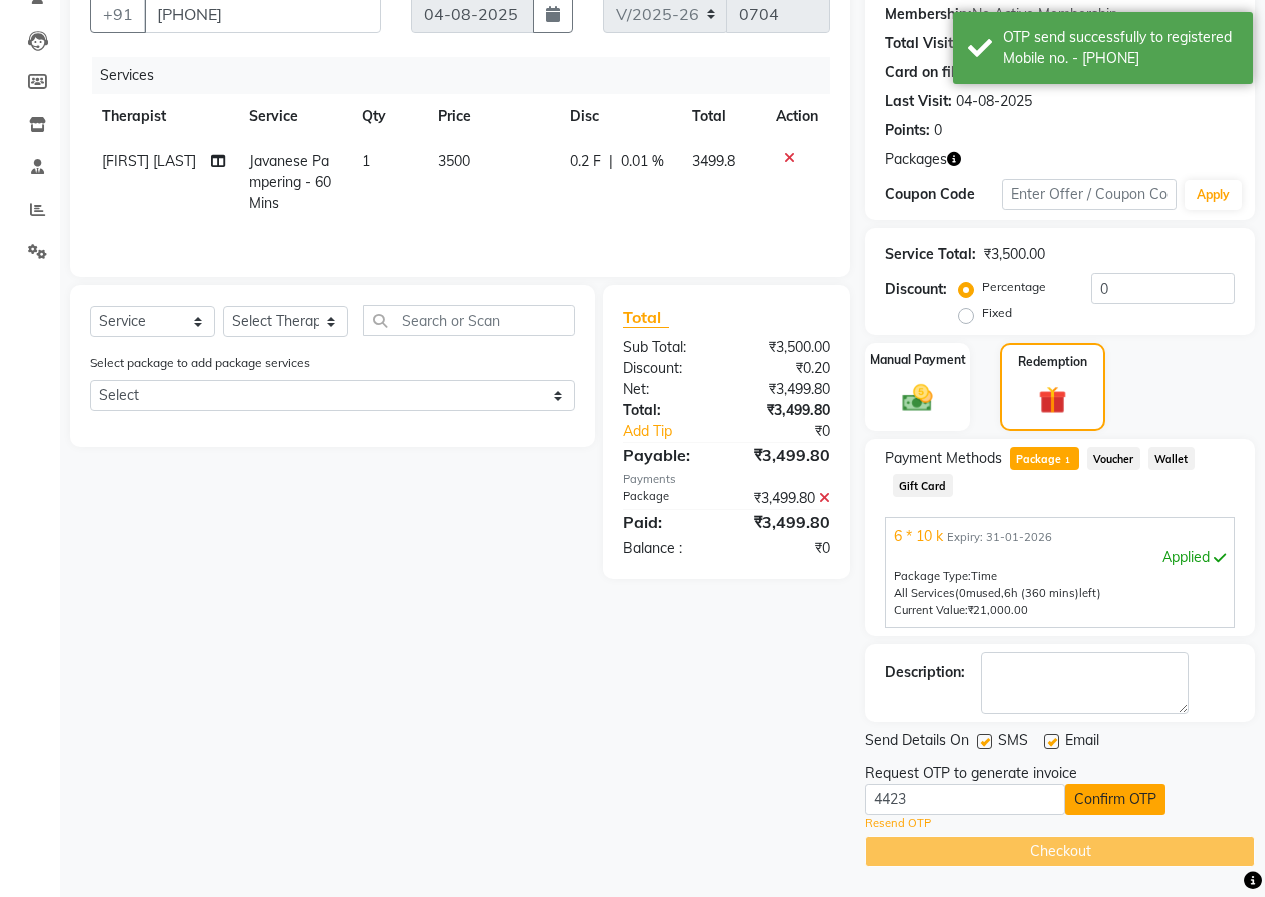 click on "Confirm OTP" 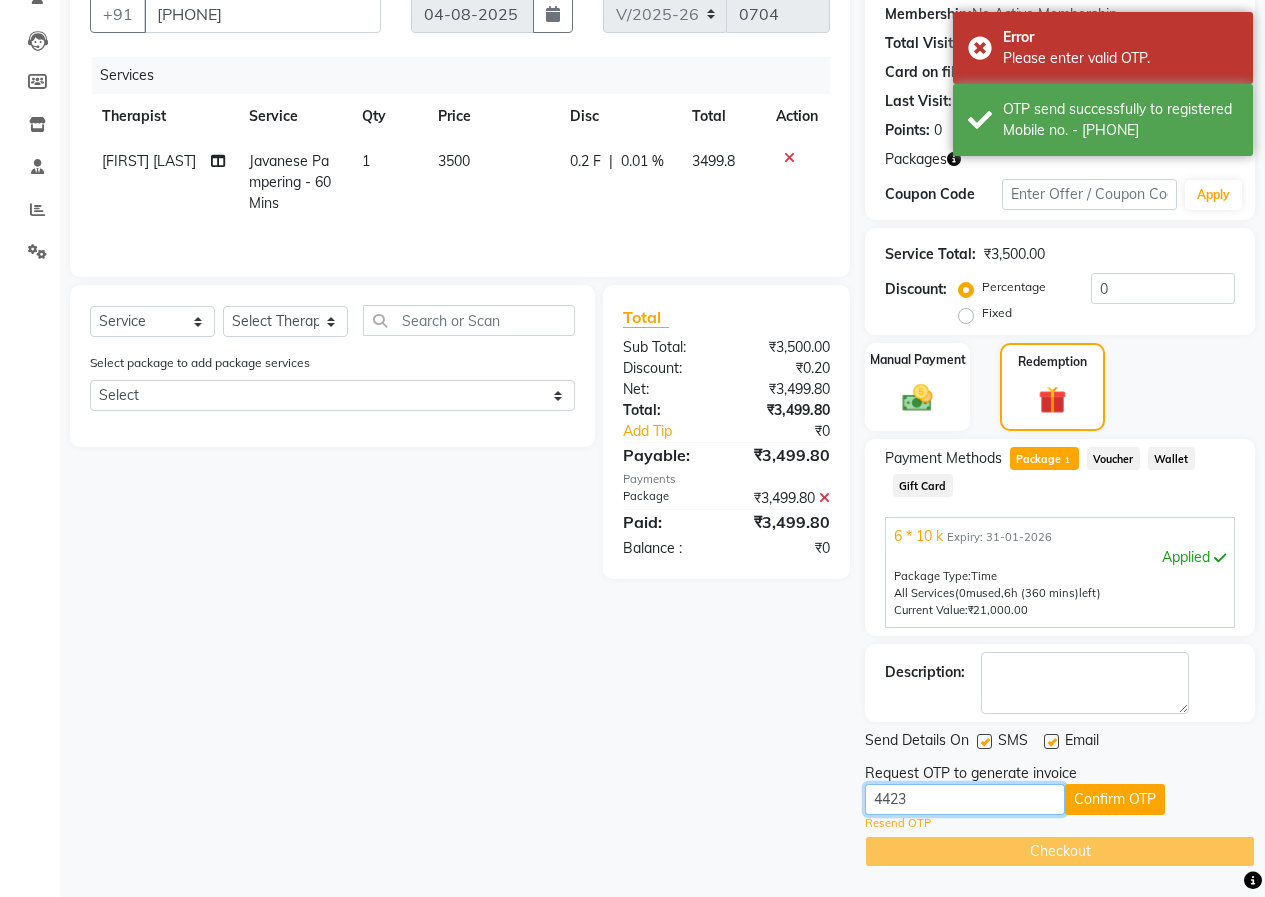 click on "4423" at bounding box center [965, 799] 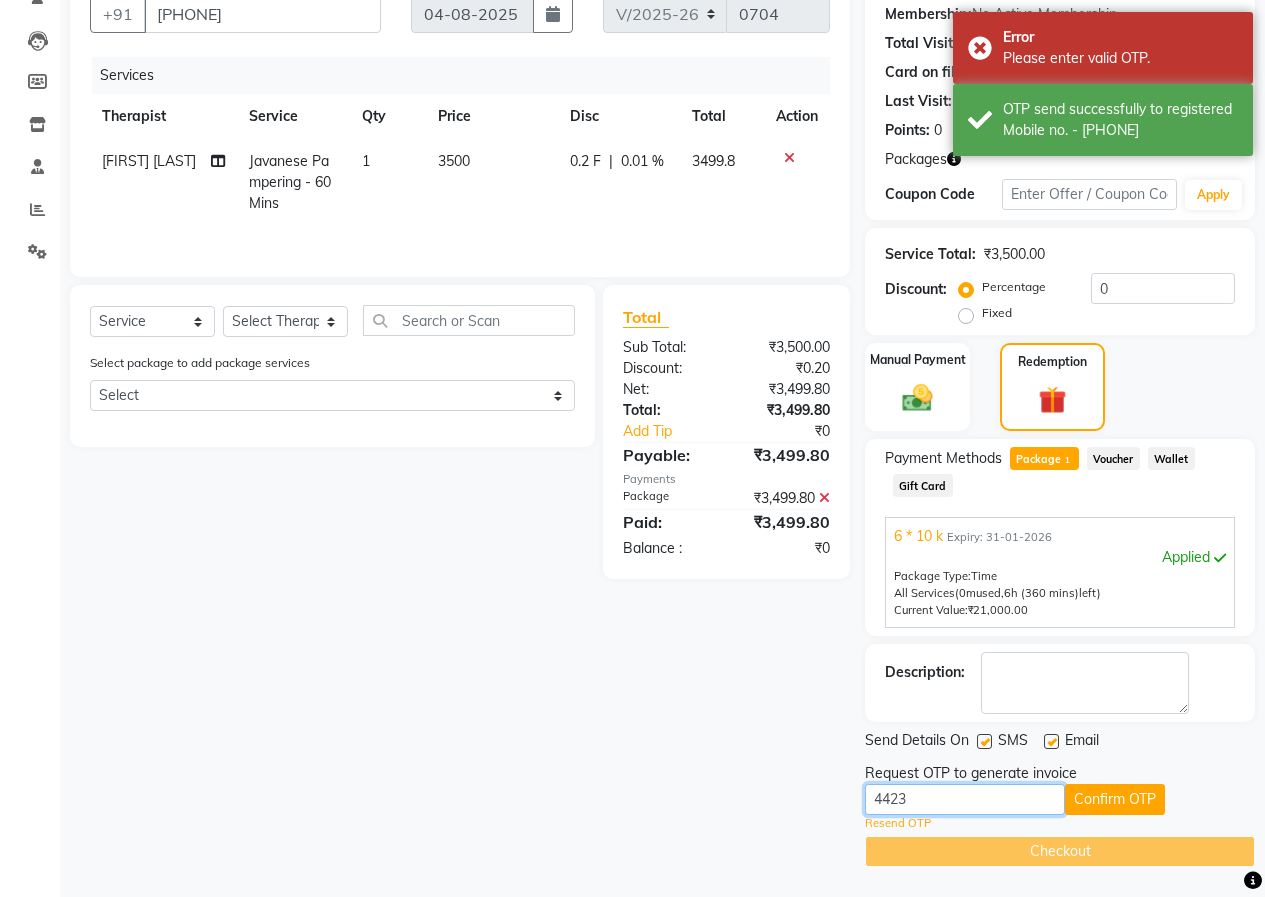 click on "4423" at bounding box center (965, 799) 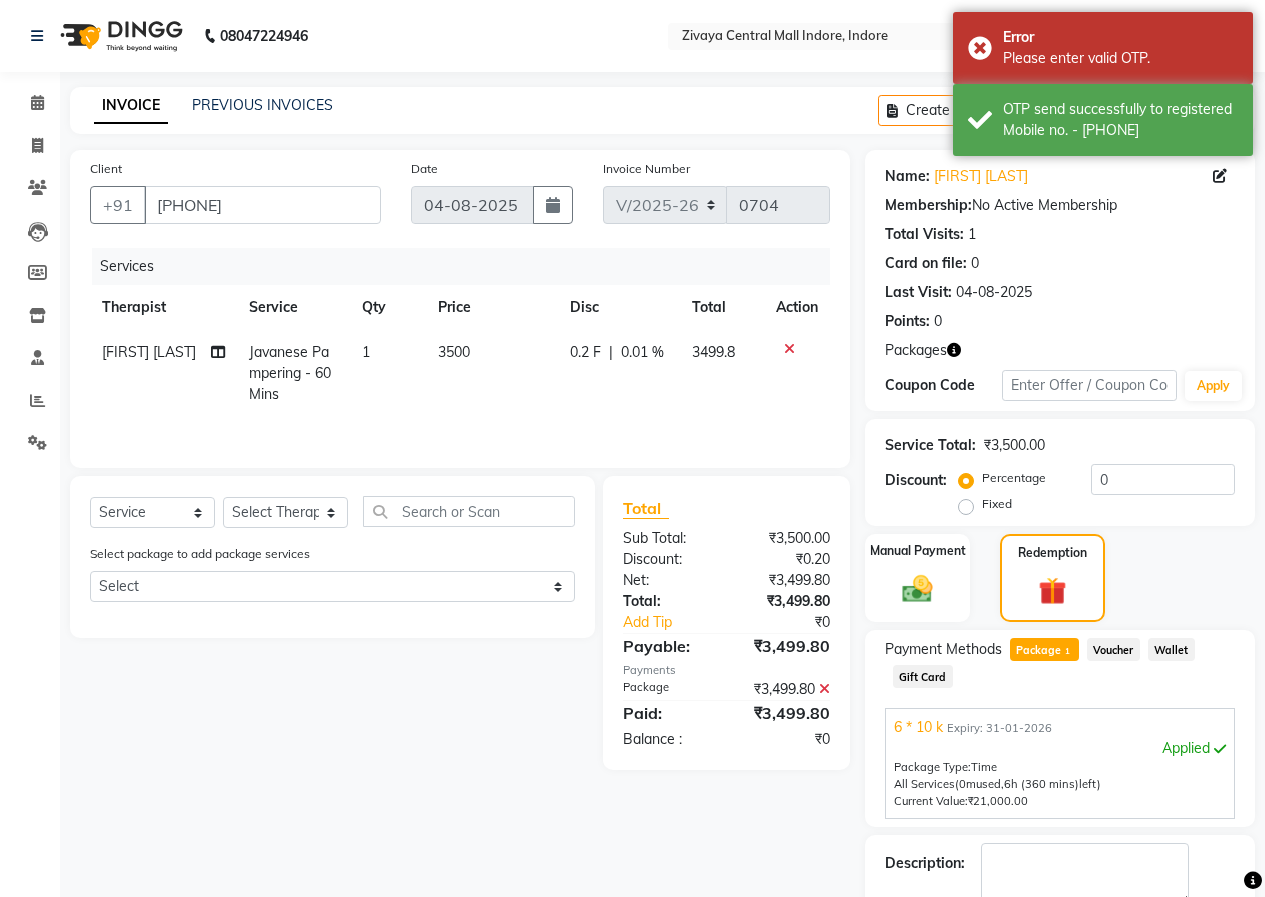 click 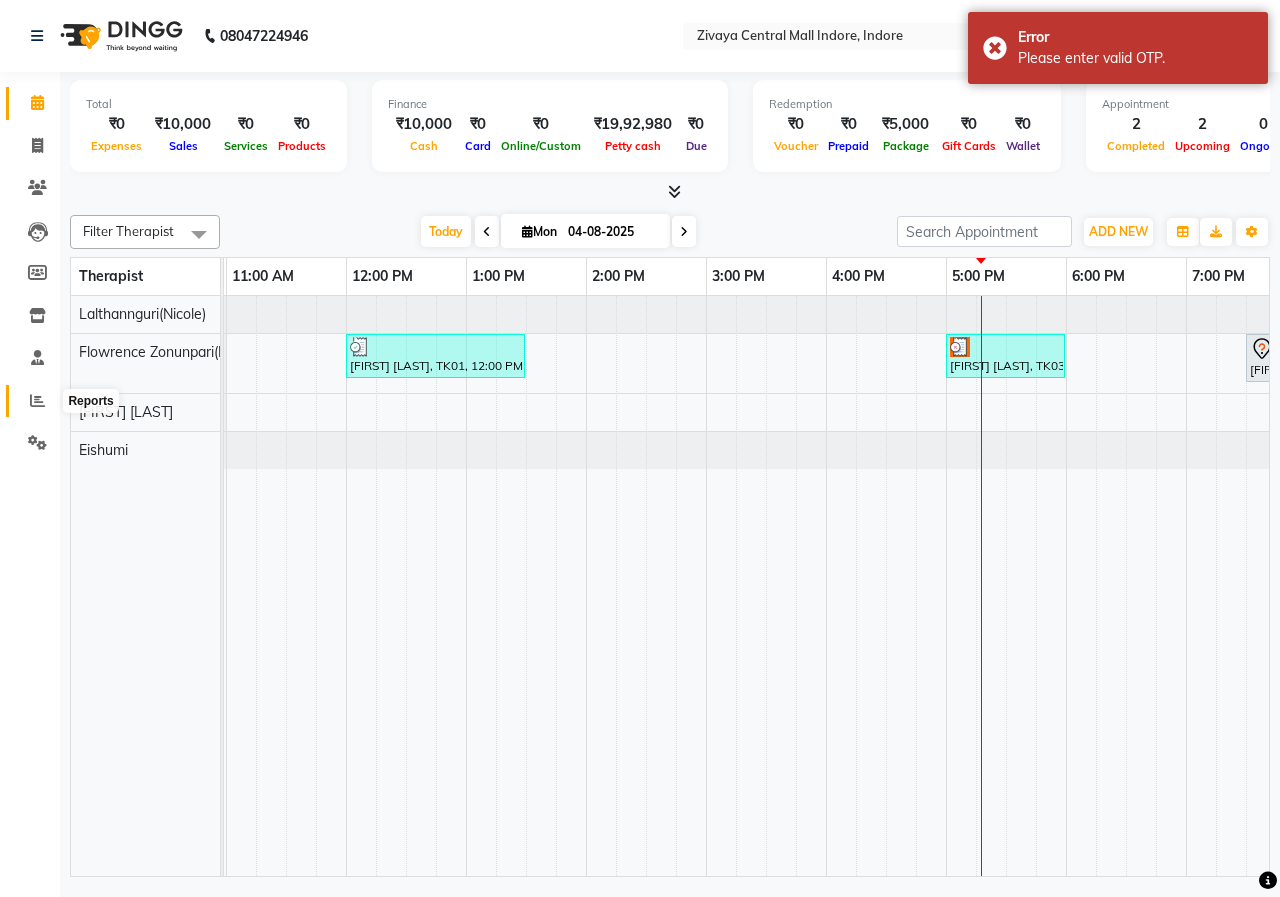 click 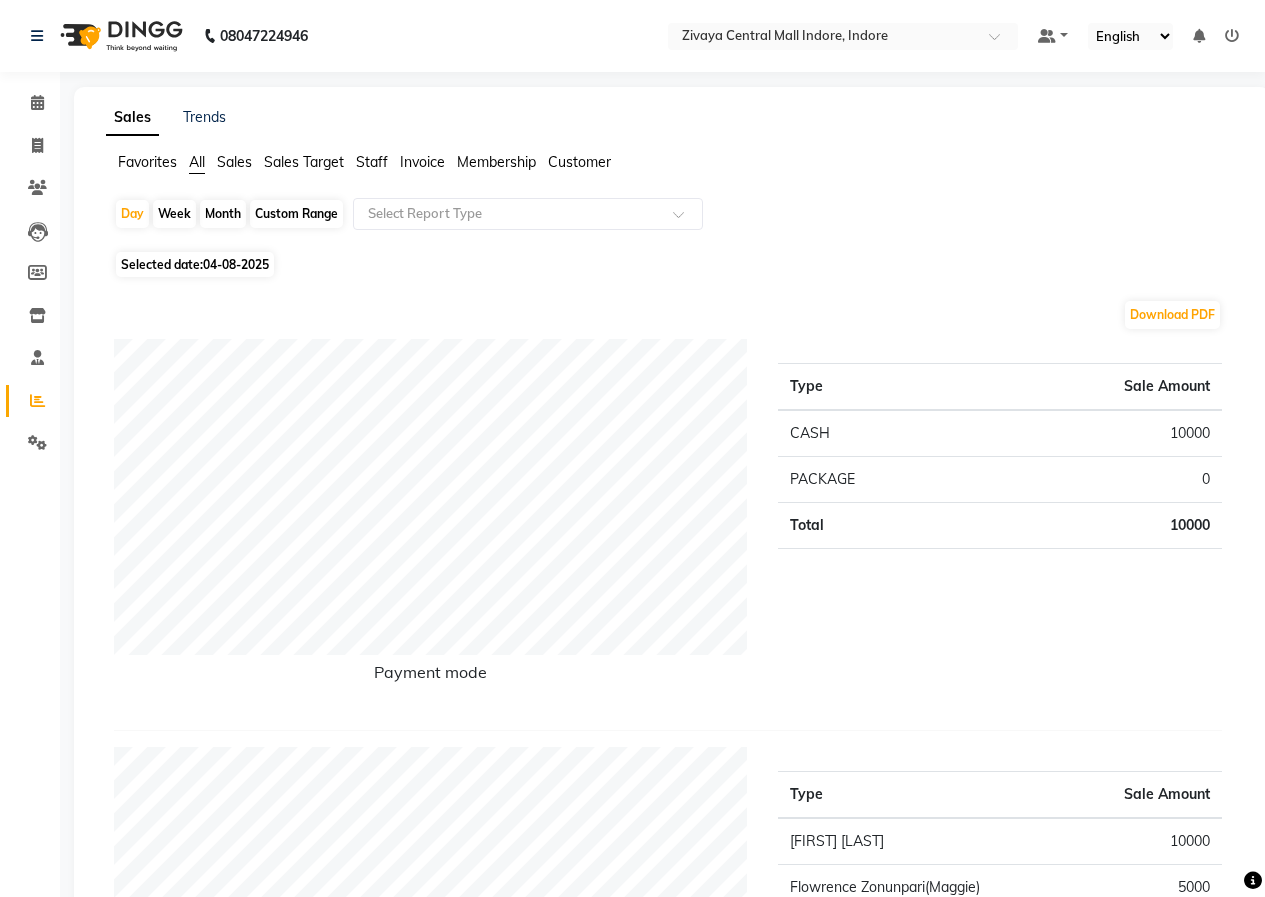 click on "Month" 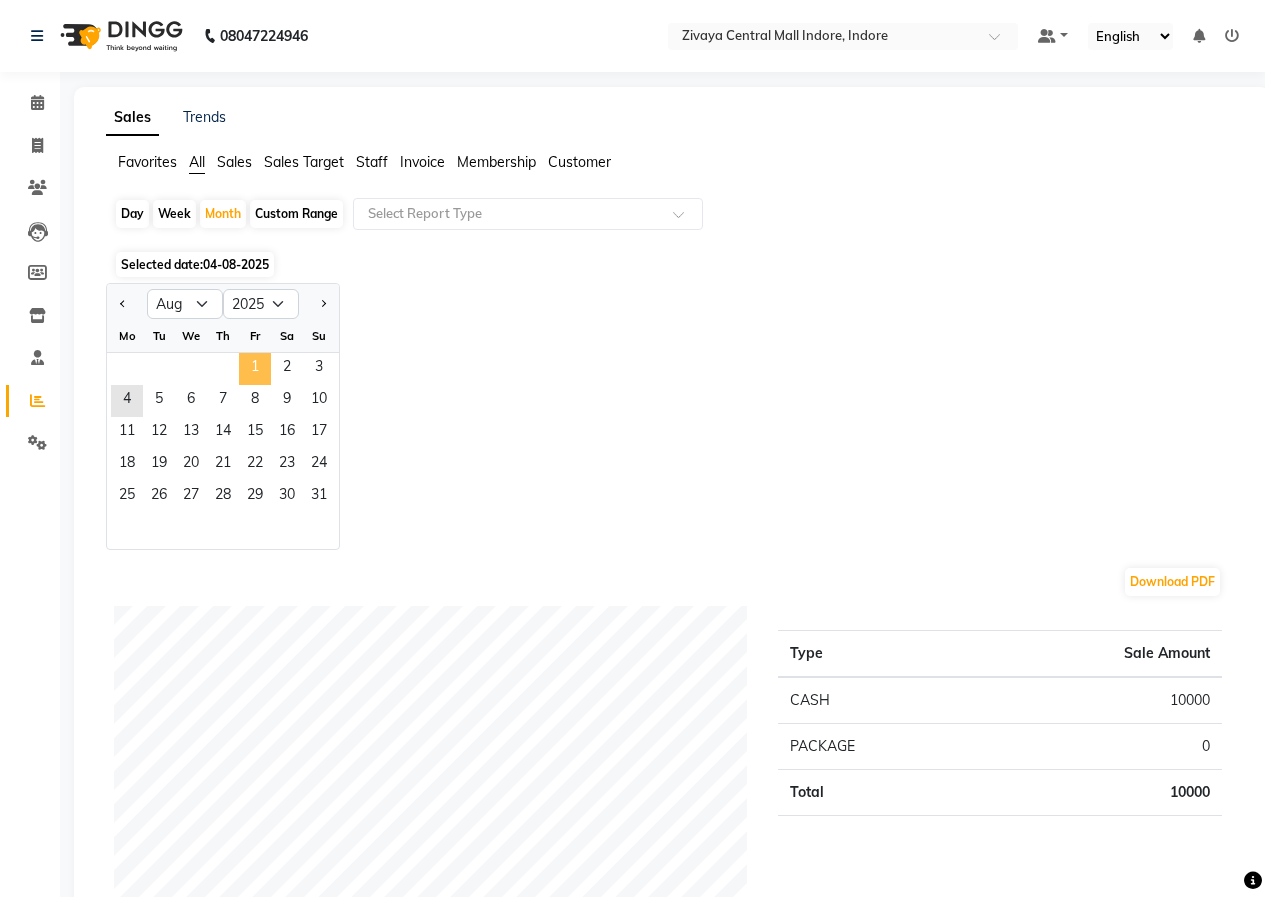 click on "1" 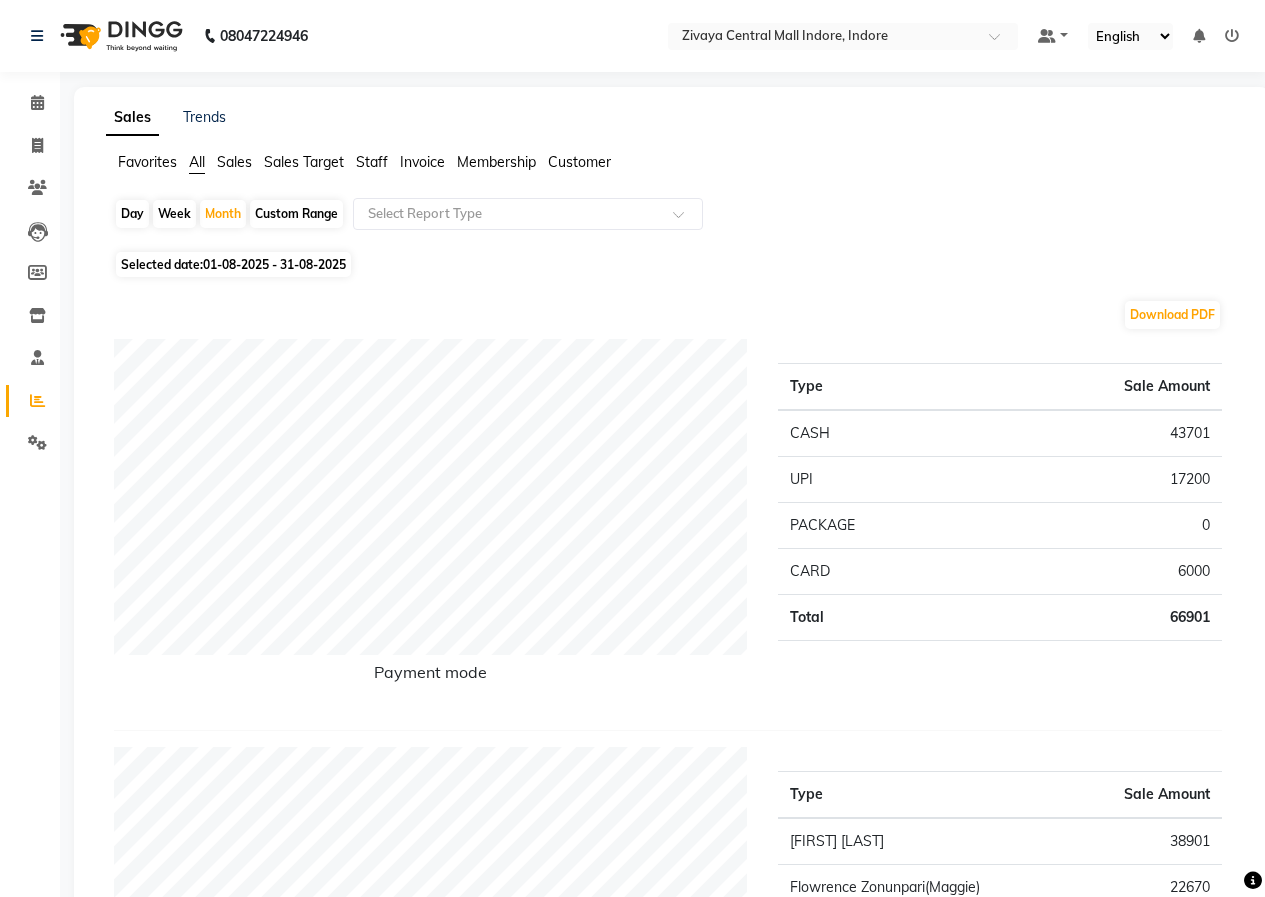 click 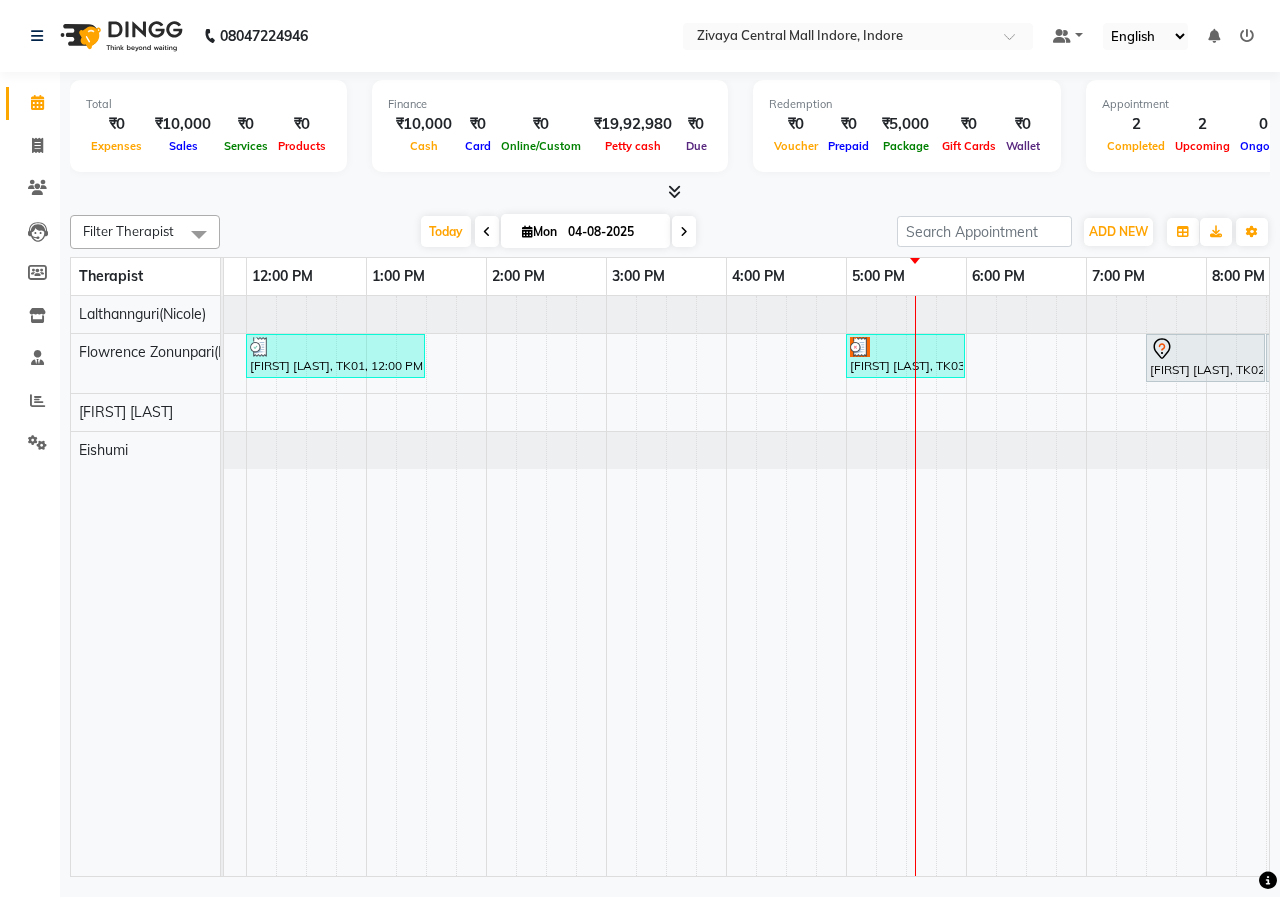 scroll, scrollTop: 0, scrollLeft: 668, axis: horizontal 